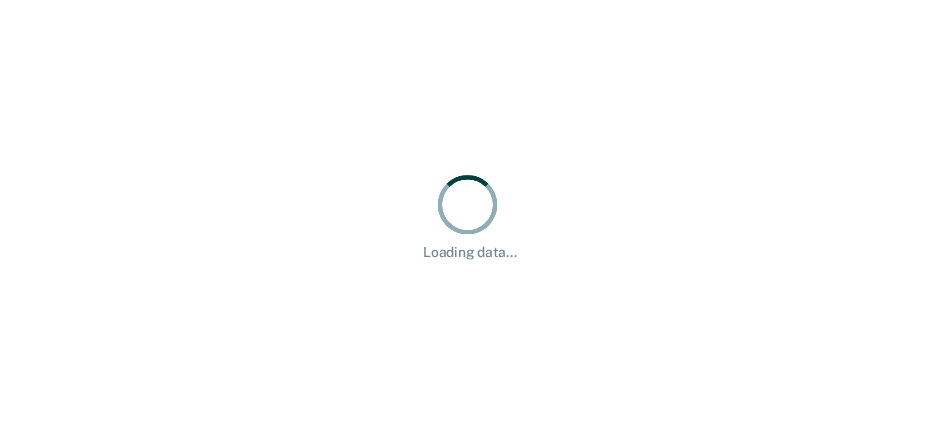 scroll, scrollTop: 0, scrollLeft: 0, axis: both 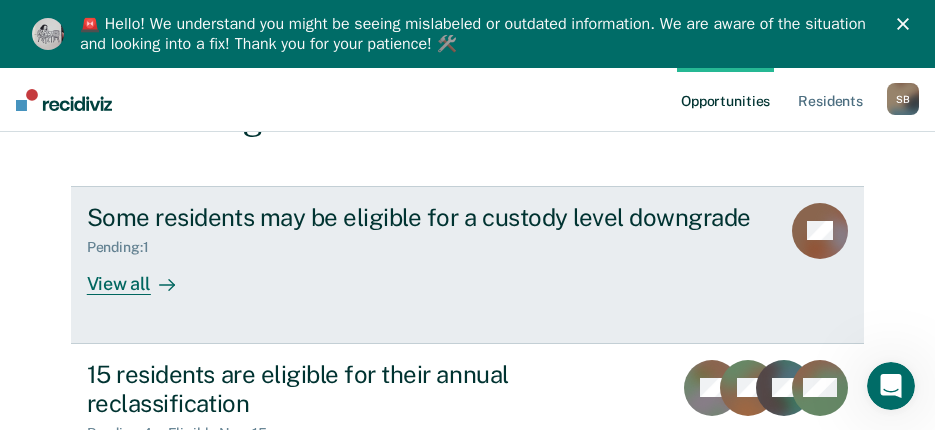 click on "View all" at bounding box center [143, 275] 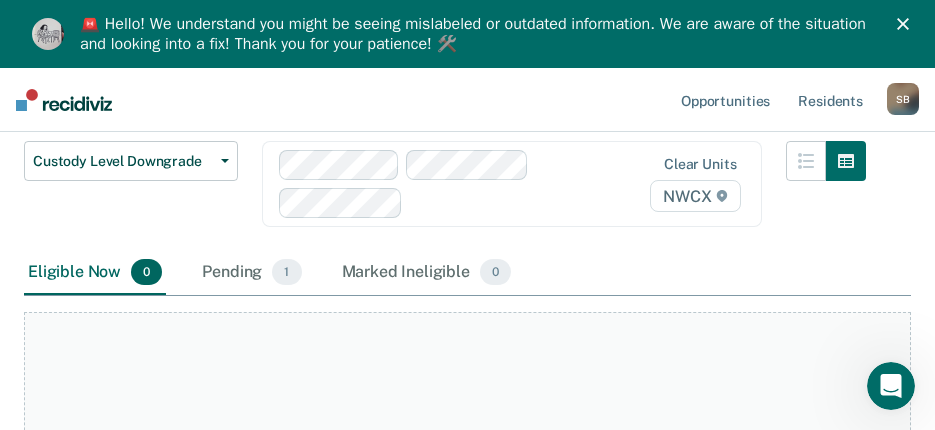 scroll, scrollTop: 62, scrollLeft: 0, axis: vertical 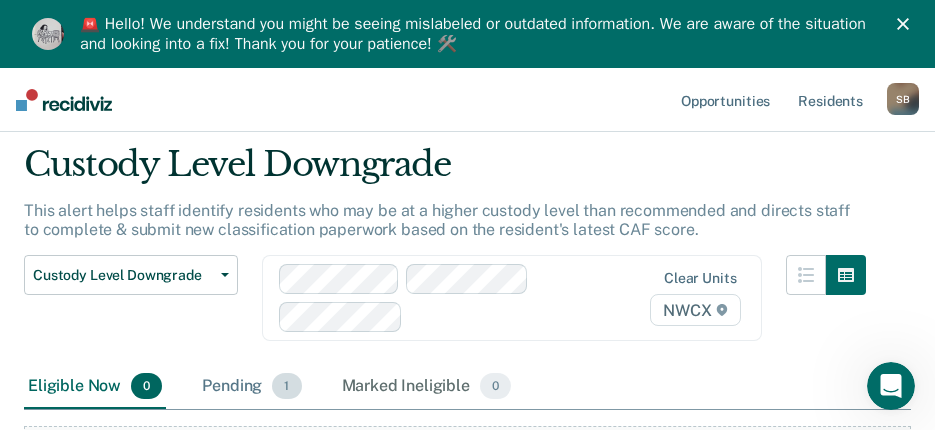 click on "Pending 1" at bounding box center [251, 387] 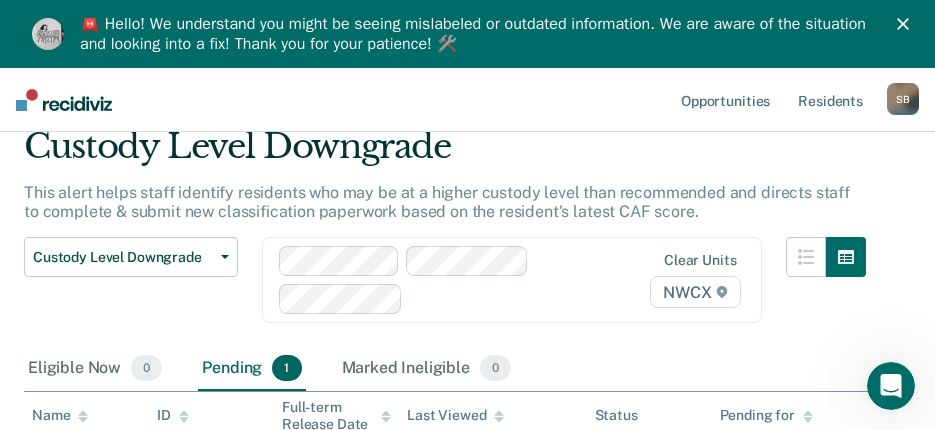 scroll, scrollTop: 62, scrollLeft: 0, axis: vertical 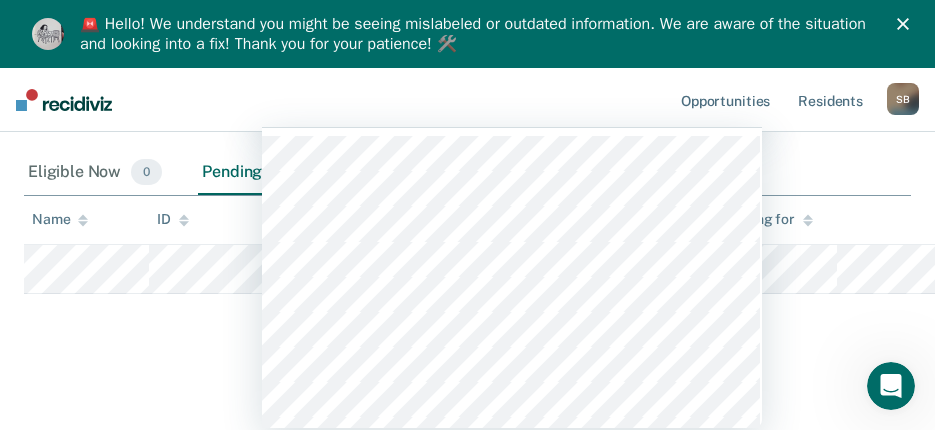 click on "503 results available. Use Up and Down to choose options, press Enter to select the currently focused option, press Escape to exit the menu, press Tab to select the option and exit the menu. Clear   units NWCX" at bounding box center (512, 85) 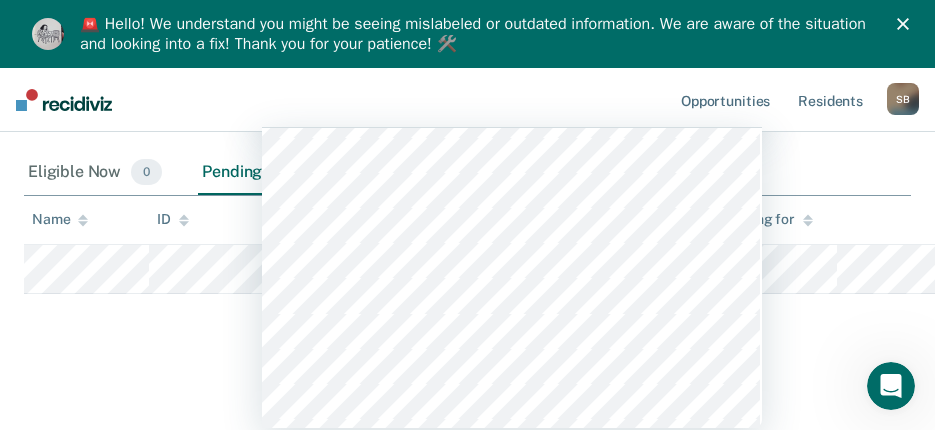 scroll, scrollTop: 7400, scrollLeft: 0, axis: vertical 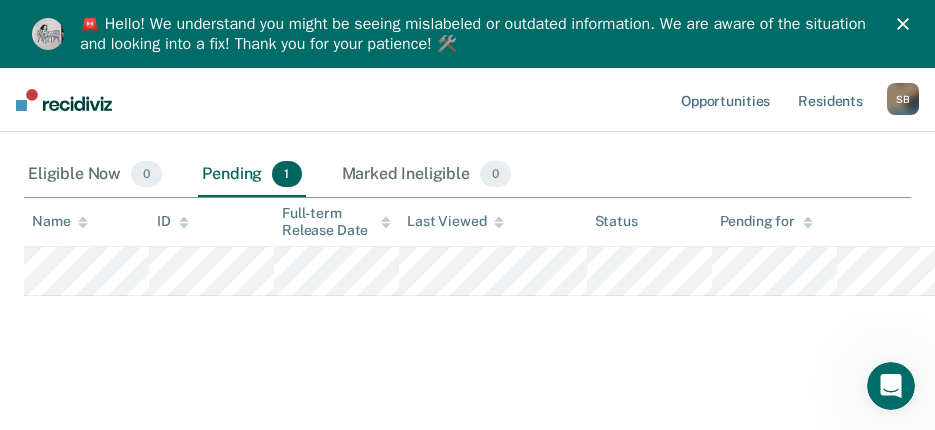 click on "Custody Level Downgrade   This alert helps staff identify residents who may be at a higher custody level than recommended and directs staff to complete & submit new classification paperwork based on the resident's latest CAF score. Custody Level Downgrade Custody Level Downgrade Annual Reclassification Initial Classification Clear   units NWCX   Eligible Now 0 Pending 1 Marked Ineligible 0
To pick up a draggable item, press the space bar.
While dragging, use the arrow keys to move the item.
Press space again to drop the item in its new position, or press escape to cancel.
Name ID Full-term Release Date Last Viewed Status Pending for" at bounding box center (467, 143) 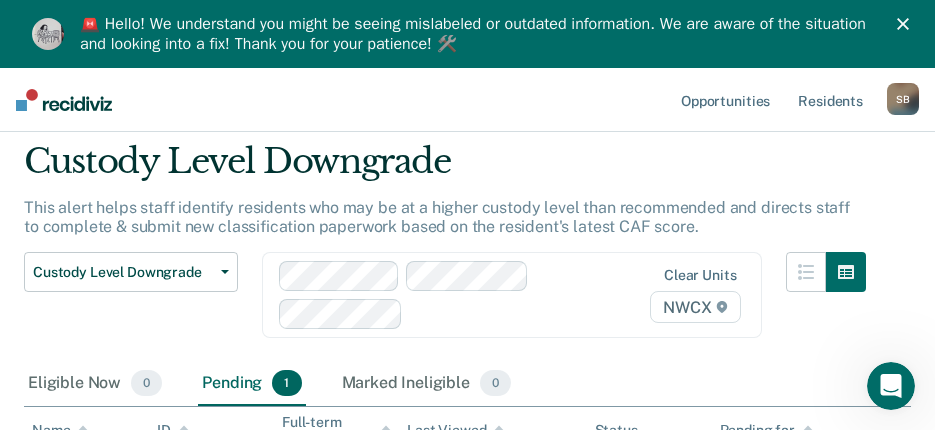 scroll, scrollTop: 100, scrollLeft: 0, axis: vertical 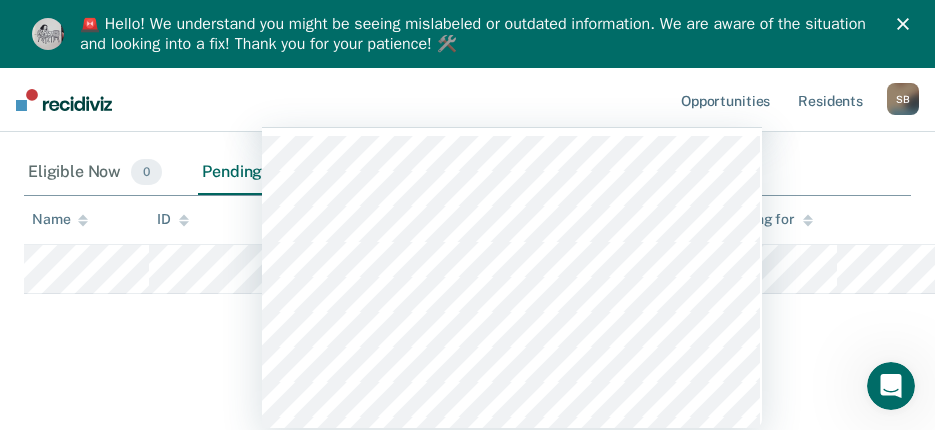 click on "503 results available. Use Up and Down to choose options, press Enter to select the currently focused option, press Escape to exit the menu, press Tab to select the option and exit the menu. Clear   units NWCX" at bounding box center (512, 85) 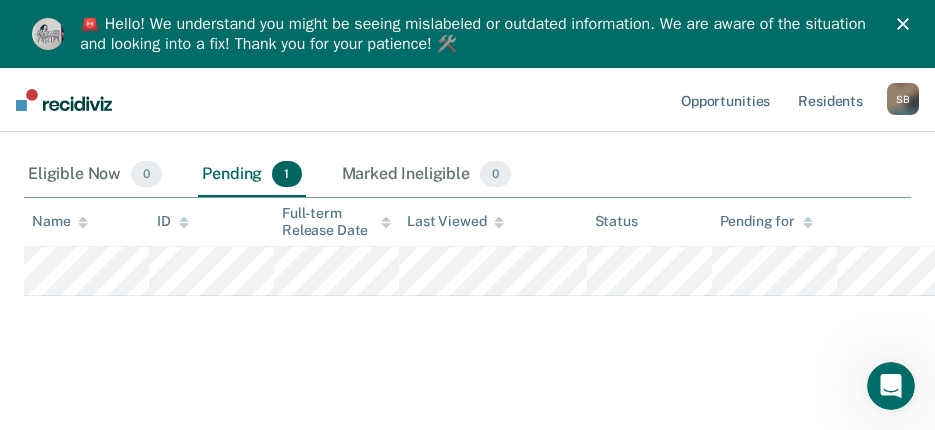 click on "Custody Level Downgrade   This alert helps staff identify residents who may be at a higher custody level than recommended and directs staff to complete & submit new classification paperwork based on the resident's latest CAF score. Custody Level Downgrade Custody Level Downgrade Annual Reclassification Initial Classification Clear   units NWCX   Eligible Now 0 Pending 1 Marked Ineligible 0
To pick up a draggable item, press the space bar.
While dragging, use the arrow keys to move the item.
Press space again to drop the item in its new position, or press escape to cancel.
Name ID Full-term Release Date Last Viewed Status Pending for" at bounding box center (467, 167) 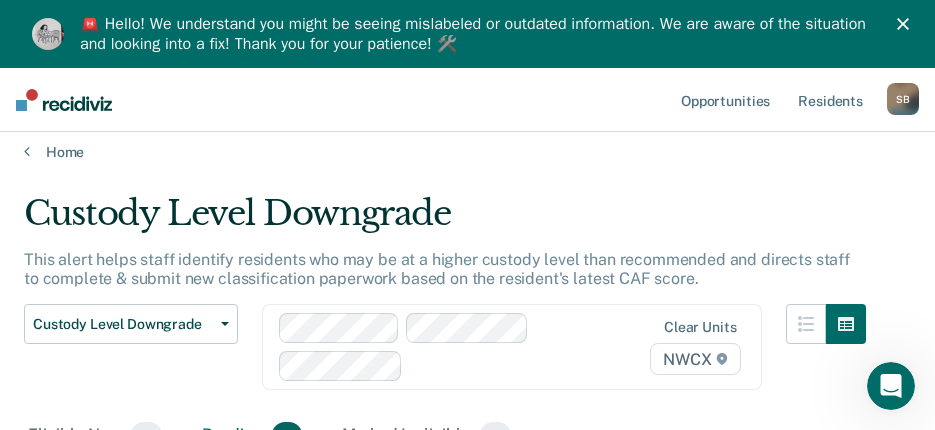 scroll, scrollTop: 0, scrollLeft: 0, axis: both 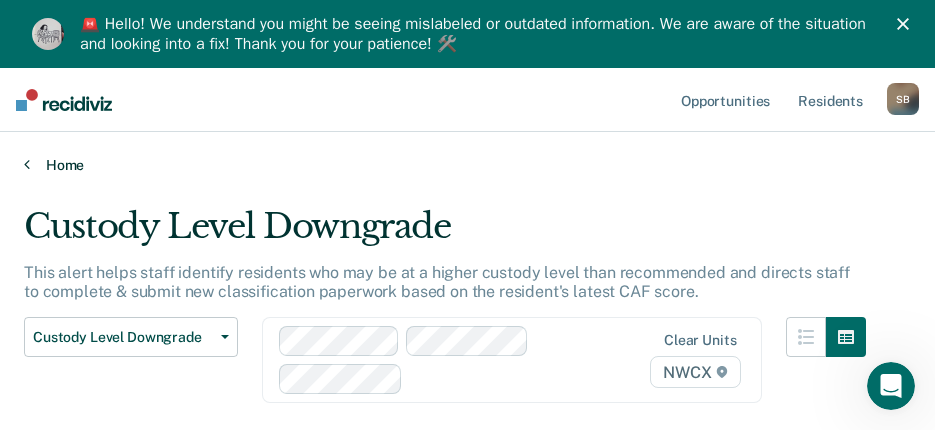 click on "Home" at bounding box center (467, 165) 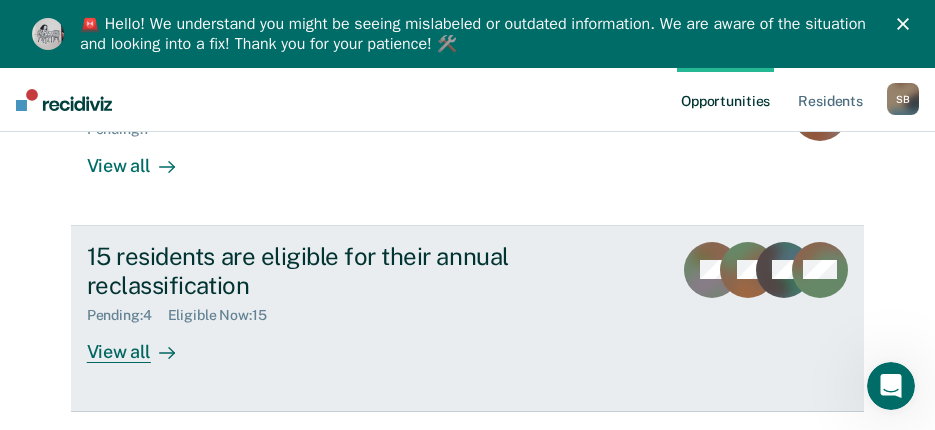 scroll, scrollTop: 362, scrollLeft: 0, axis: vertical 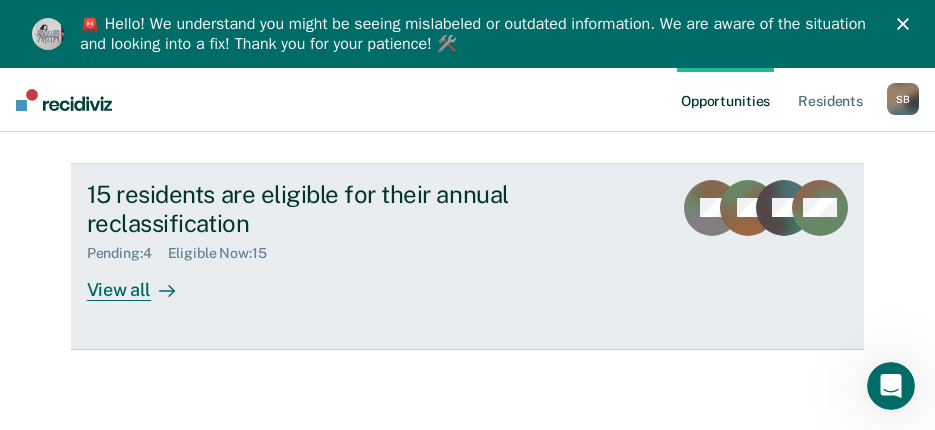 click on "View all" at bounding box center (143, 281) 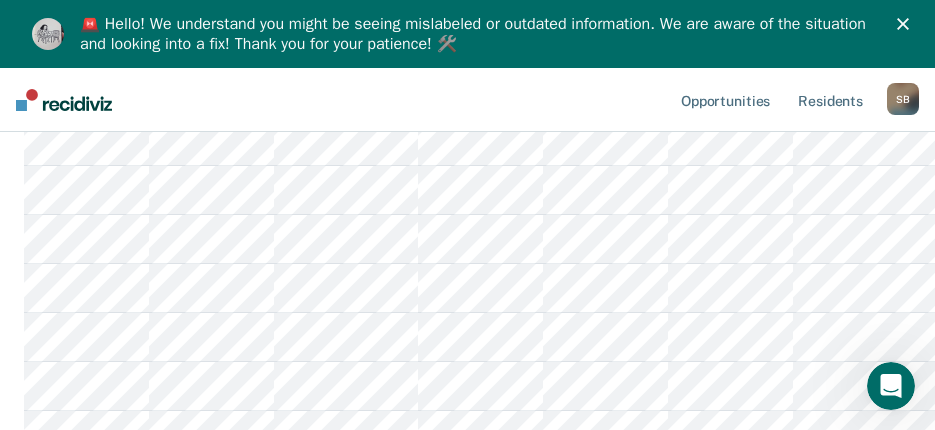 scroll, scrollTop: 700, scrollLeft: 0, axis: vertical 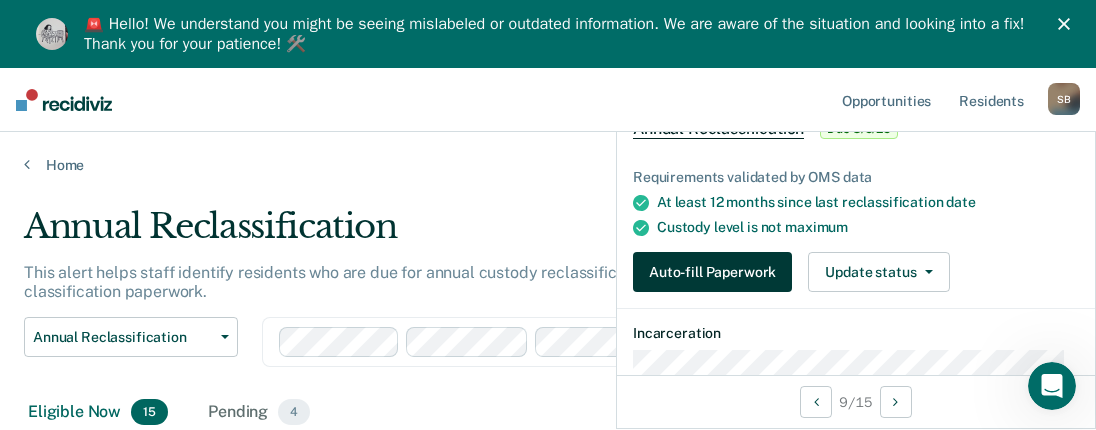 click on "Auto-fill Paperwork" at bounding box center (712, 272) 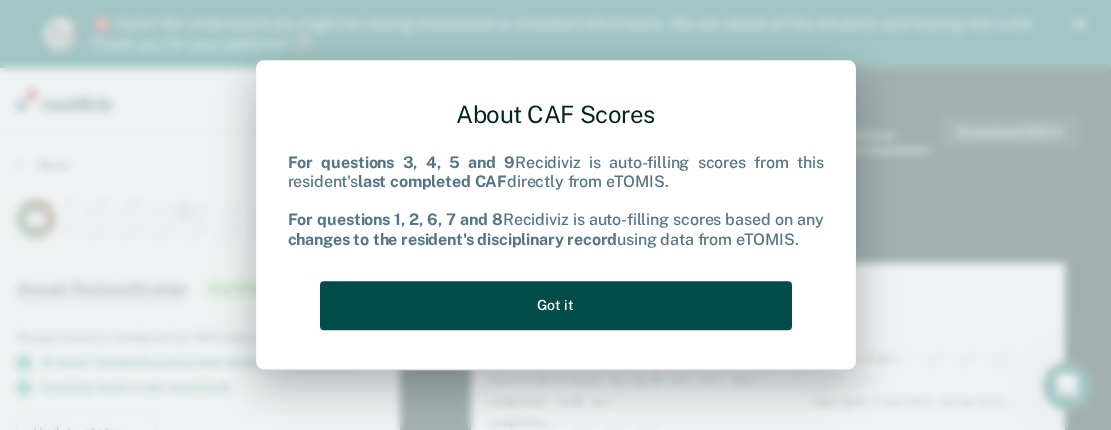 click on "Got it" at bounding box center [556, 305] 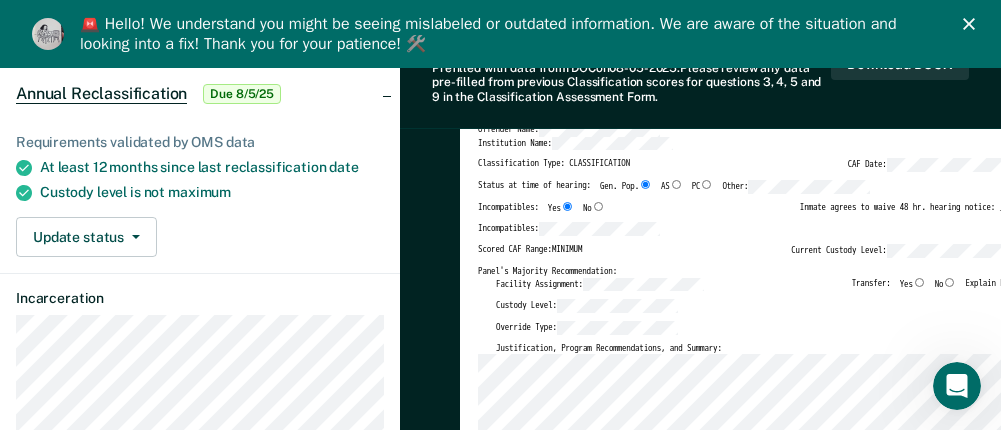 scroll, scrollTop: 200, scrollLeft: 0, axis: vertical 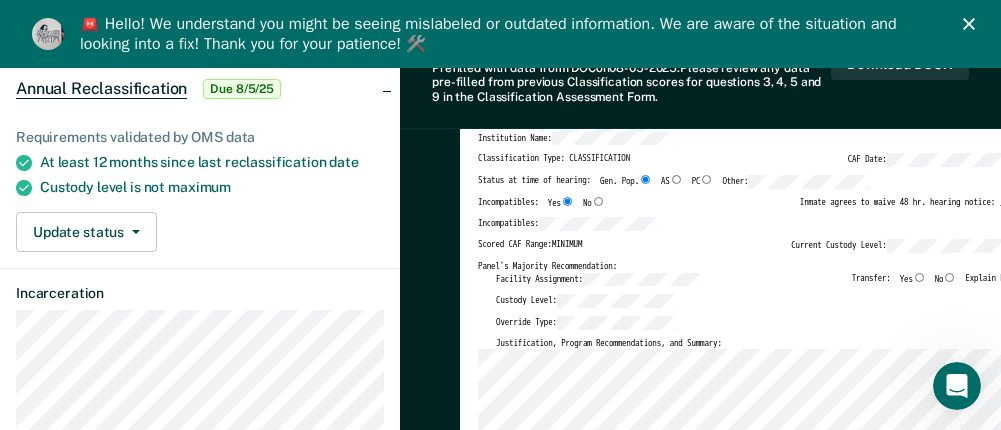 click on "No" at bounding box center (949, 277) 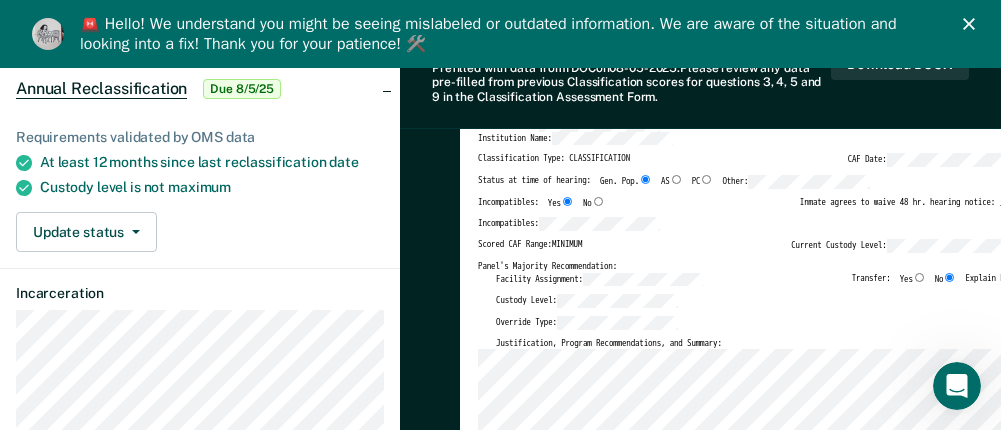 type on "x" 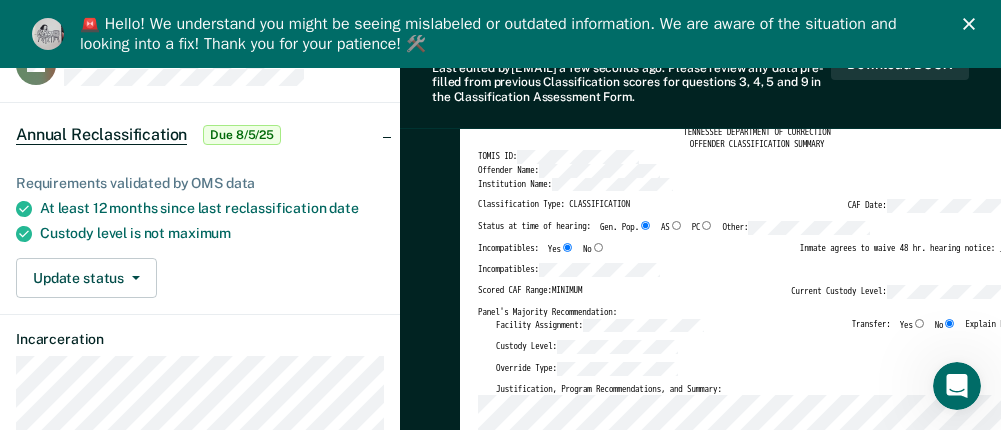 scroll, scrollTop: 200, scrollLeft: 0, axis: vertical 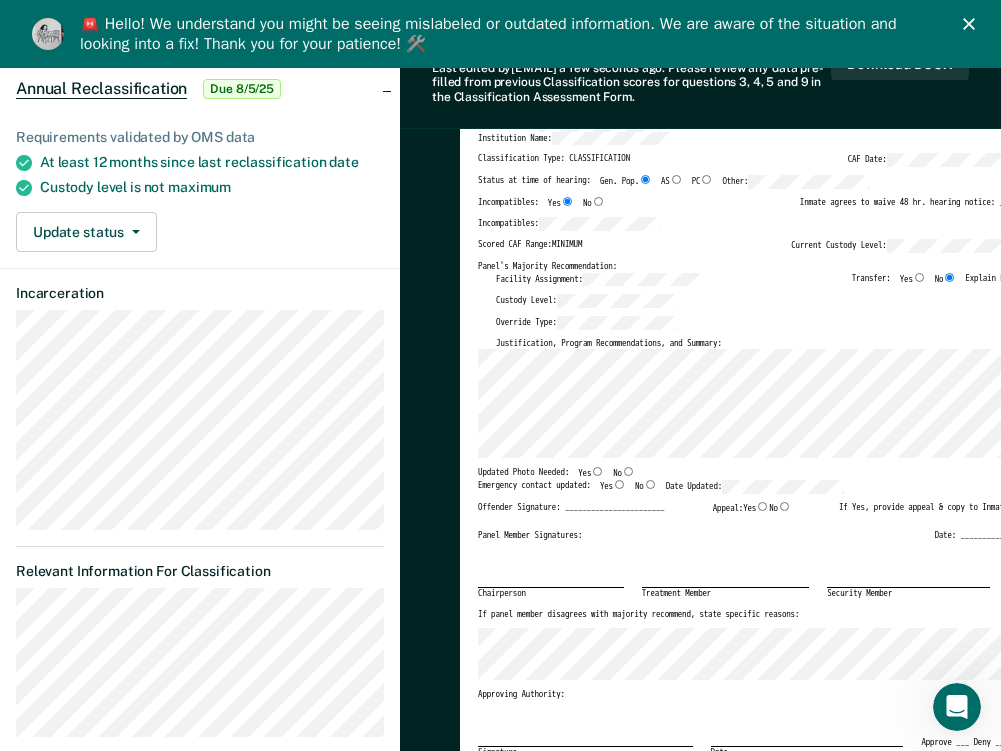click on "Yes" at bounding box center (597, 471) 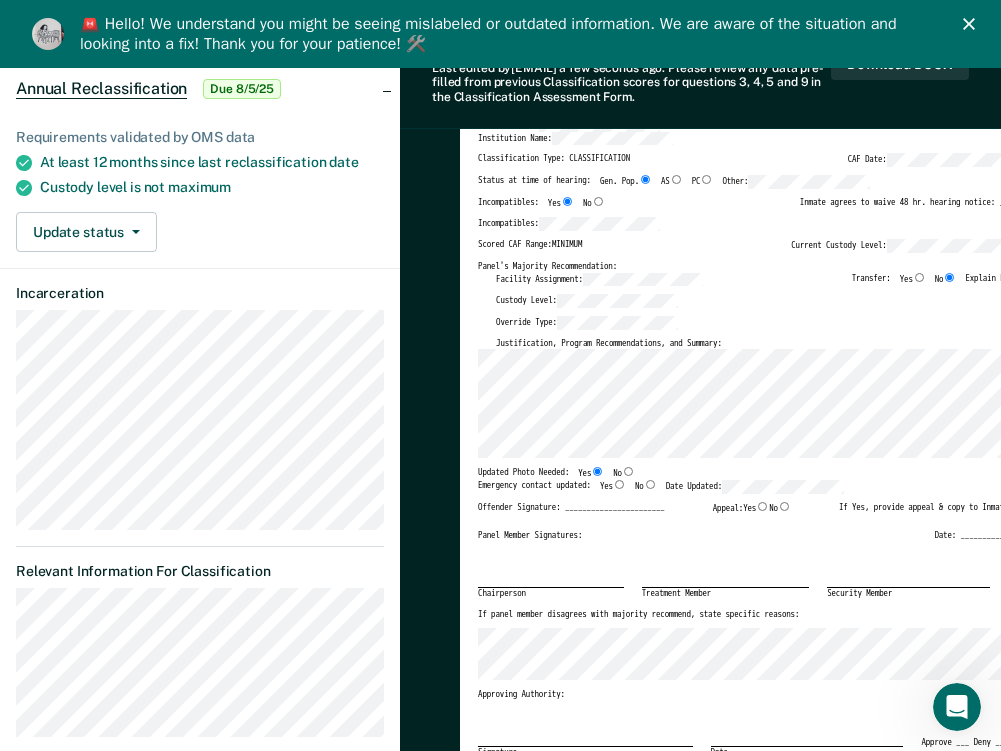 type on "x" 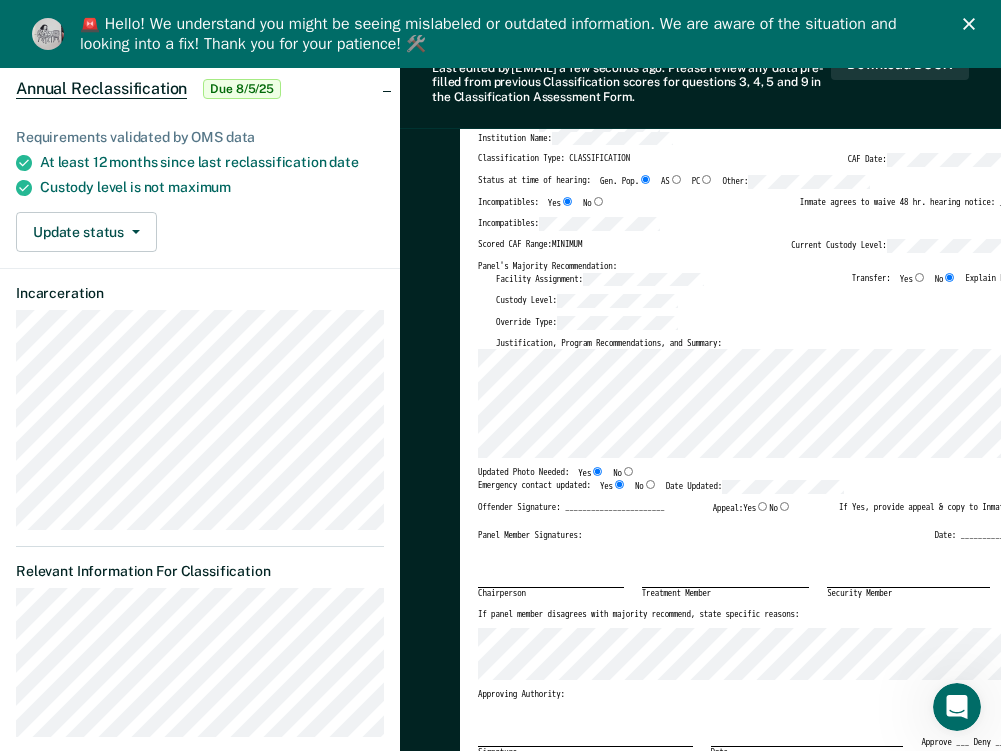 type on "x" 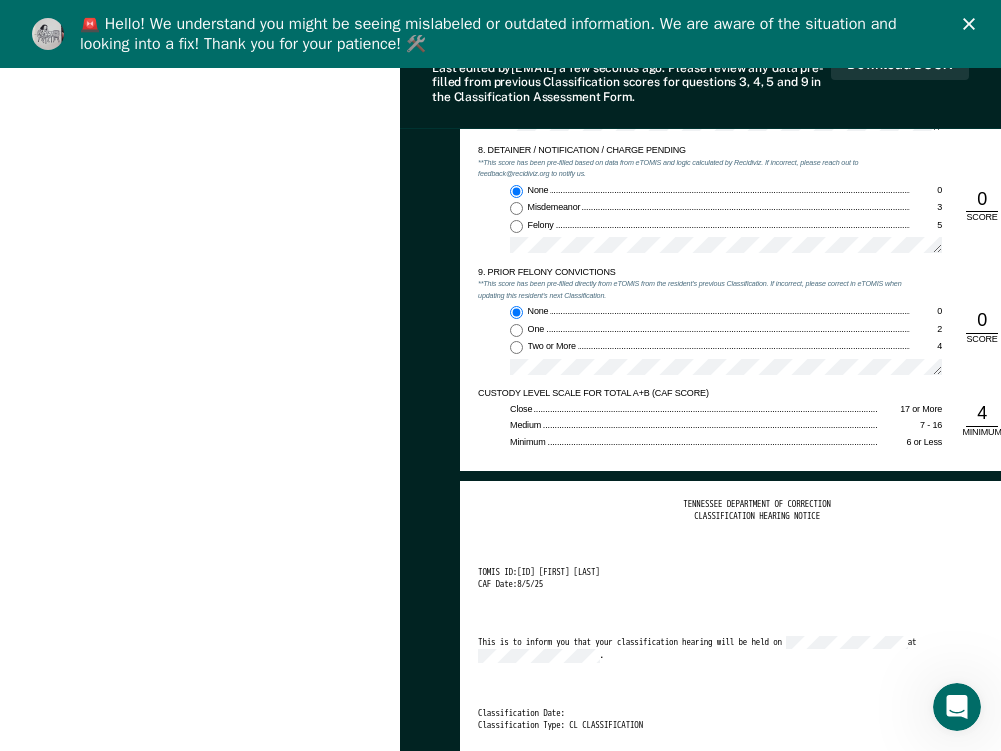 scroll, scrollTop: 2400, scrollLeft: 0, axis: vertical 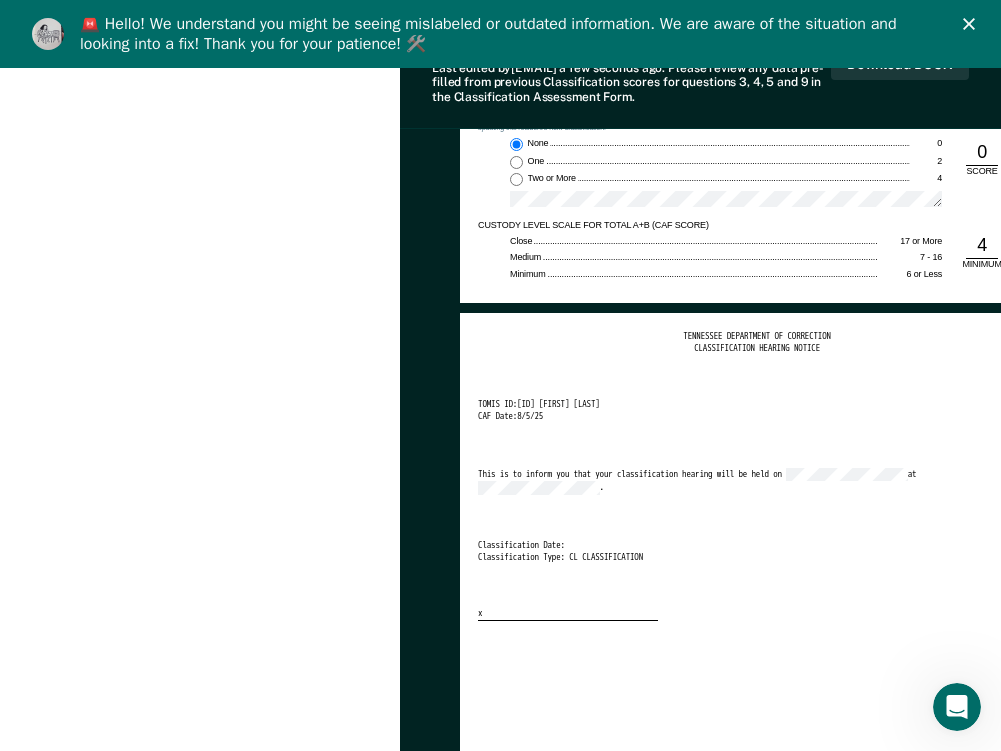click on "TENNESSEE DEPARTMENT OF CORRECTION CLASSIFICATION HEARING NOTICE TOMIS ID:  00631795   David Bibian CAF Date:  8/5/25 This is to inform you that your classification hearing will be held on    at   . Classification Date: Classification Type: CL CLASSIFICATION x" at bounding box center (757, 700) 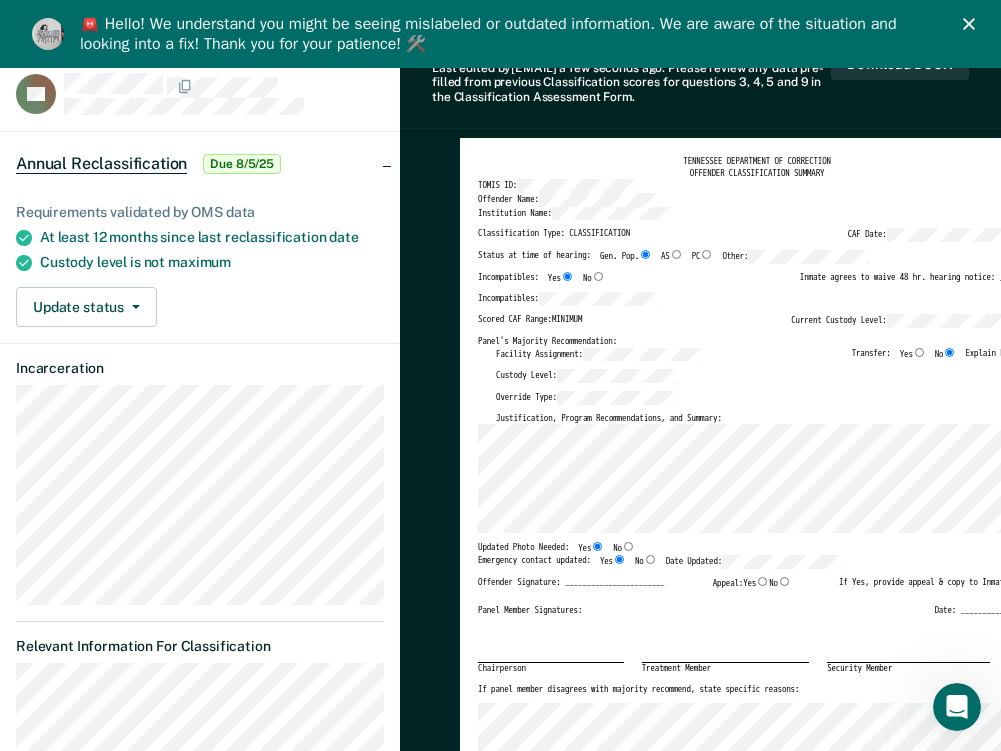 scroll, scrollTop: 0, scrollLeft: 0, axis: both 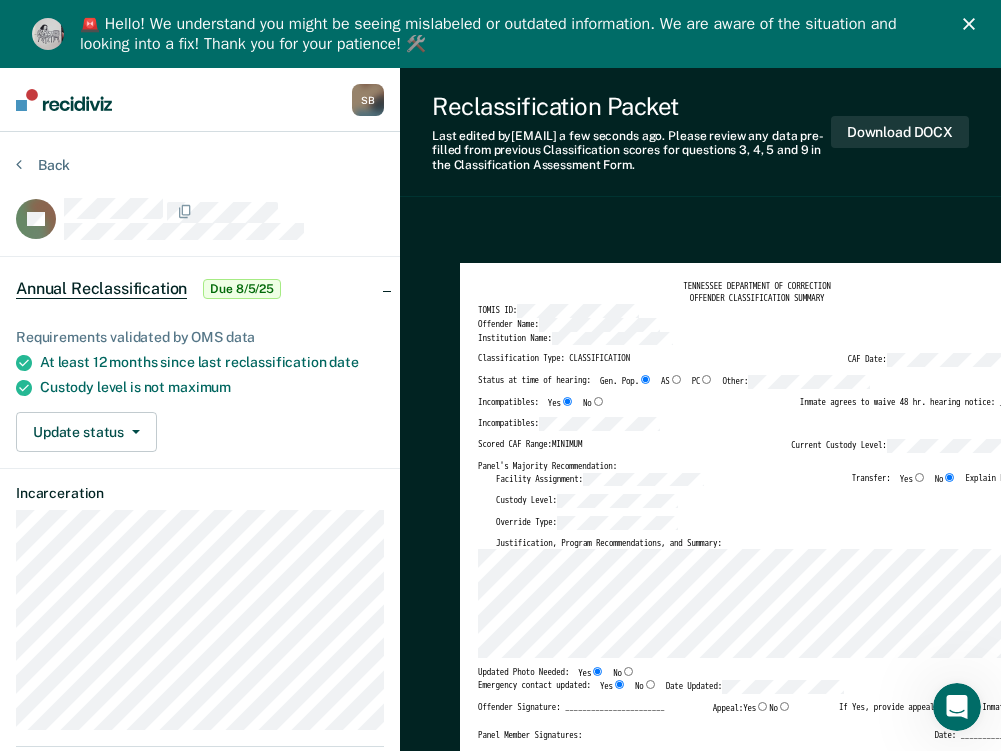 click on "Custody Level:" at bounding box center (761, 505) 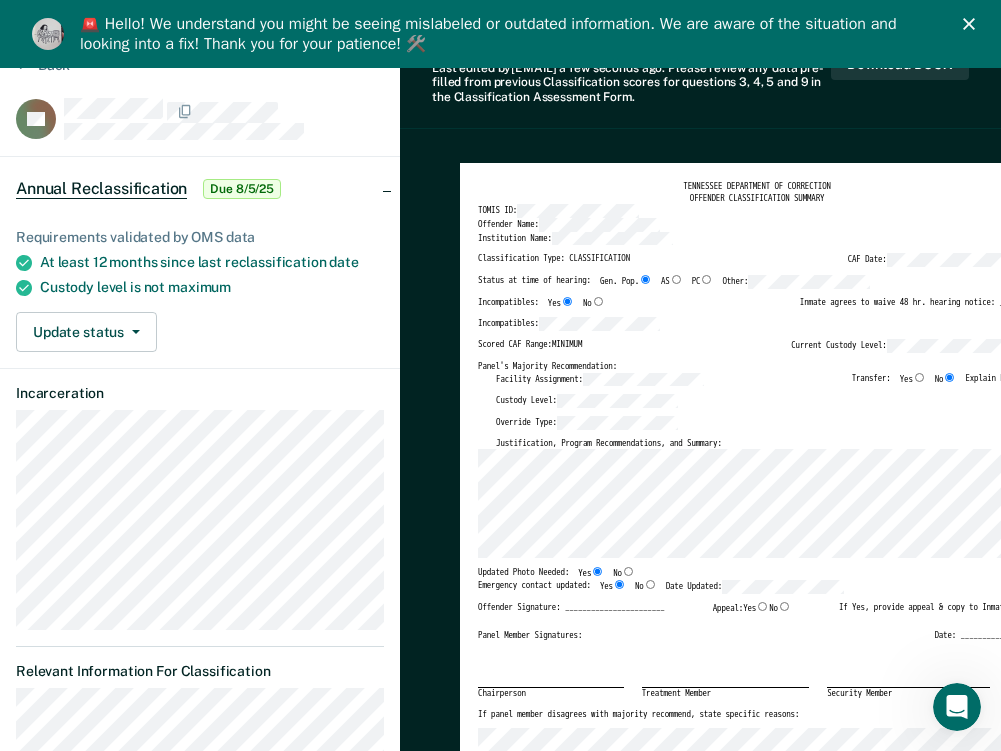 scroll, scrollTop: 0, scrollLeft: 0, axis: both 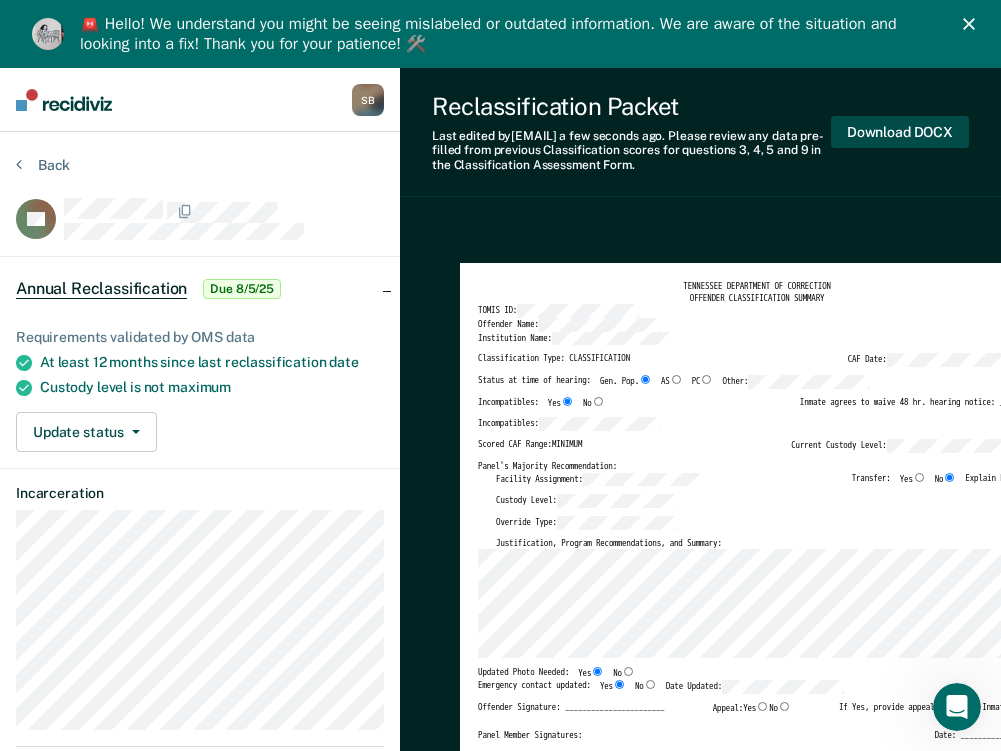 click on "Download DOCX" at bounding box center (900, 132) 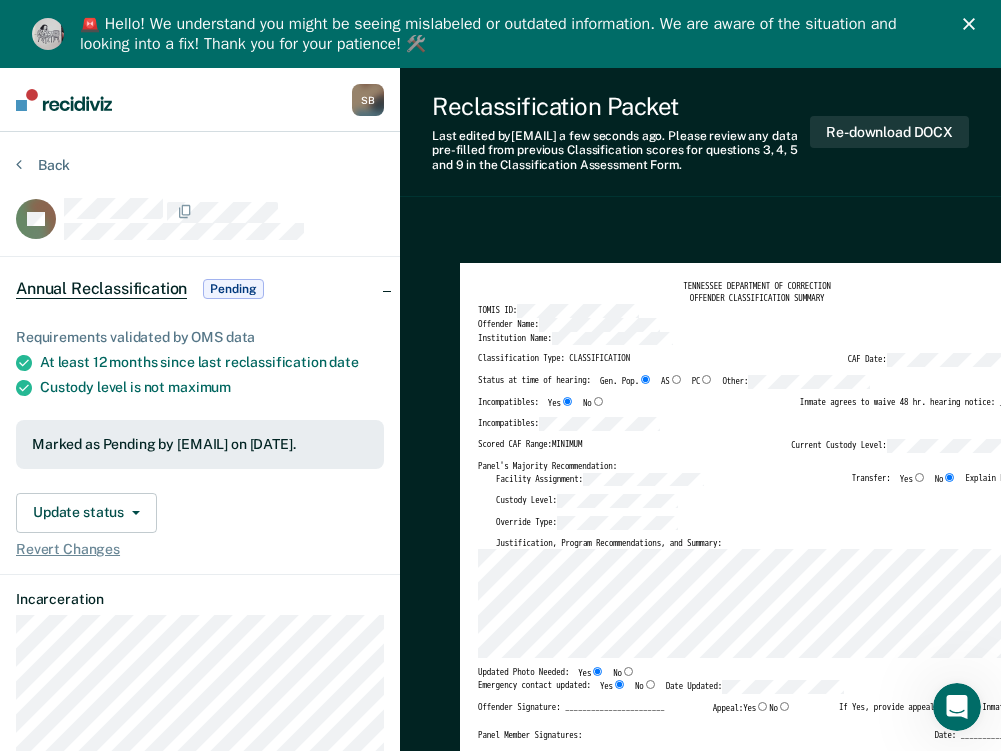 scroll, scrollTop: 100, scrollLeft: 0, axis: vertical 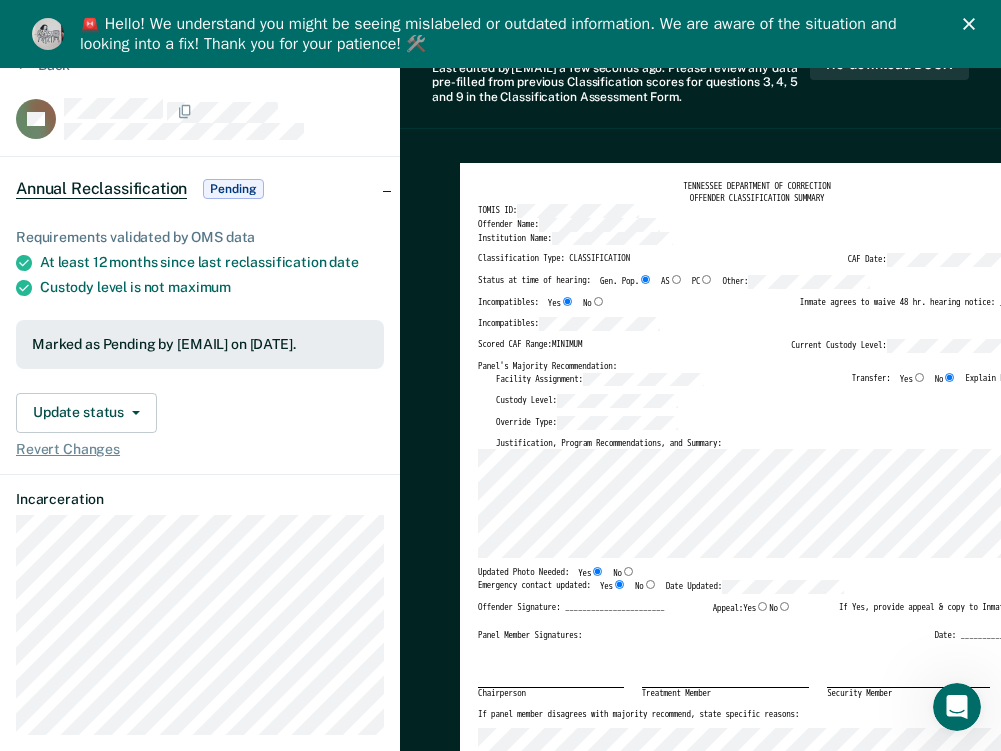 click on "Back" at bounding box center [200, 77] 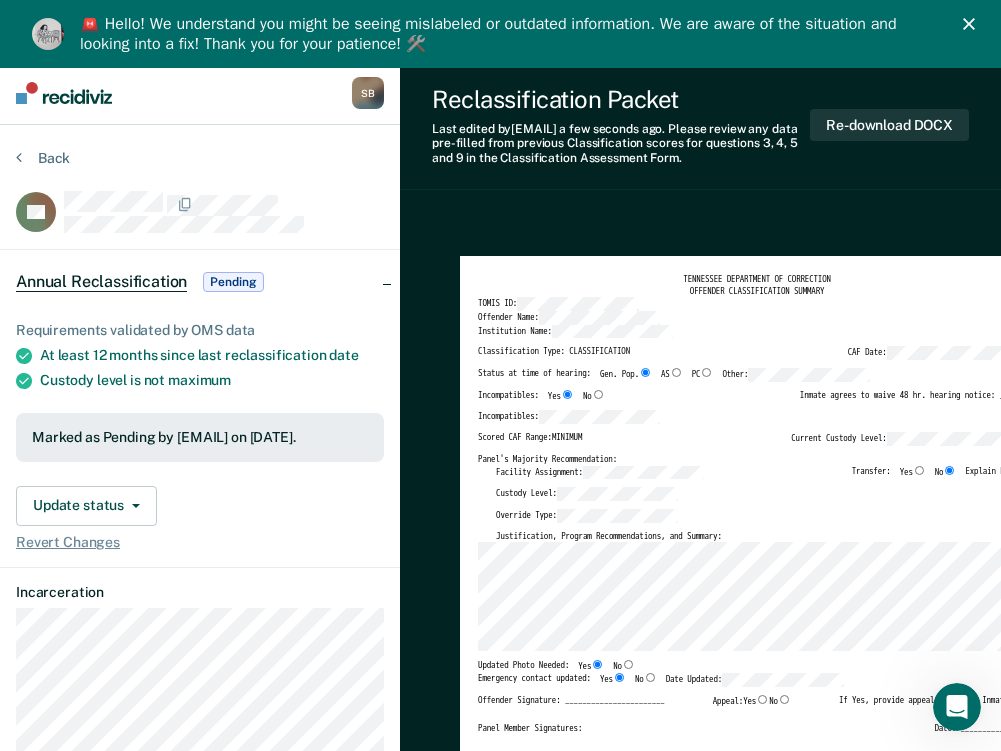 scroll, scrollTop: 0, scrollLeft: 0, axis: both 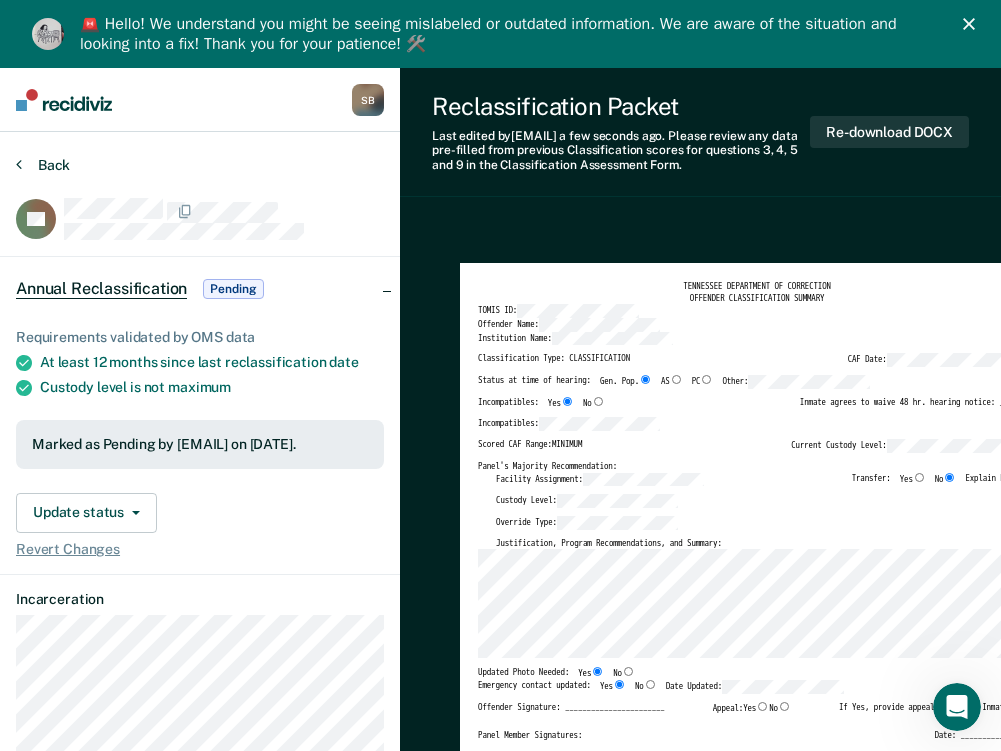 click on "Back" at bounding box center [43, 165] 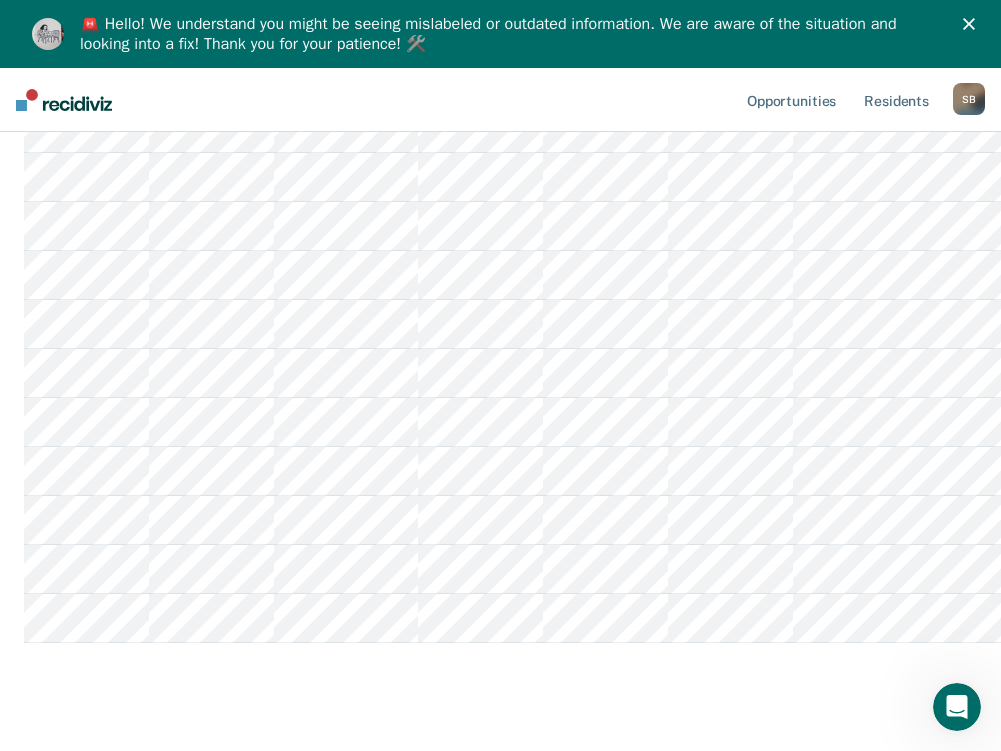 scroll, scrollTop: 600, scrollLeft: 0, axis: vertical 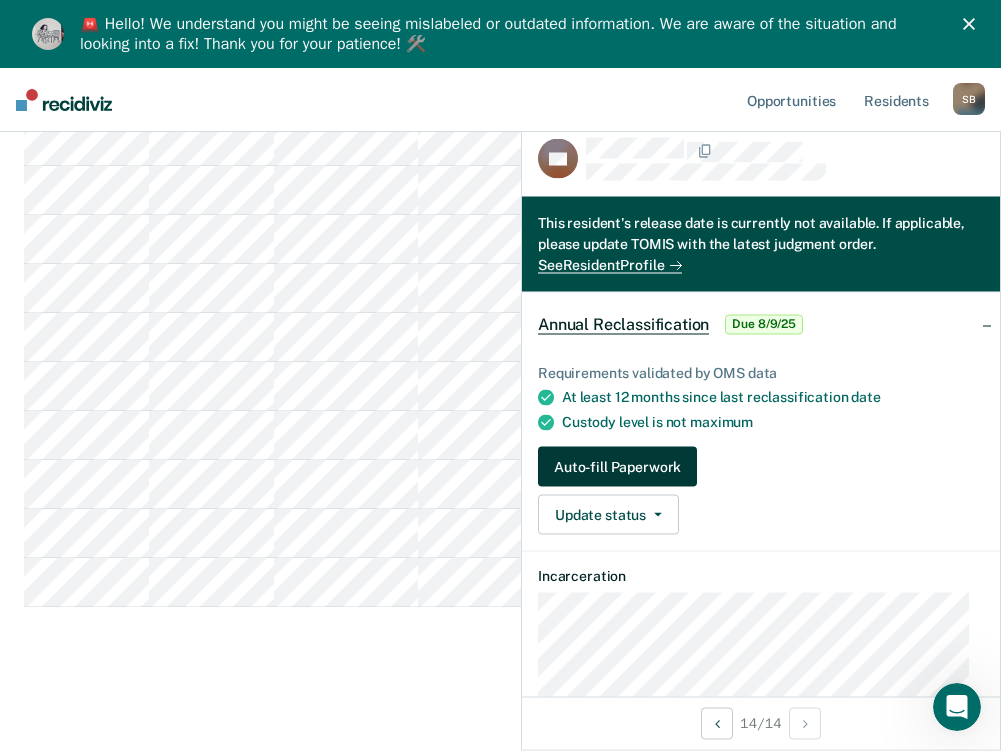 click on "Auto-fill Paperwork" at bounding box center [617, 467] 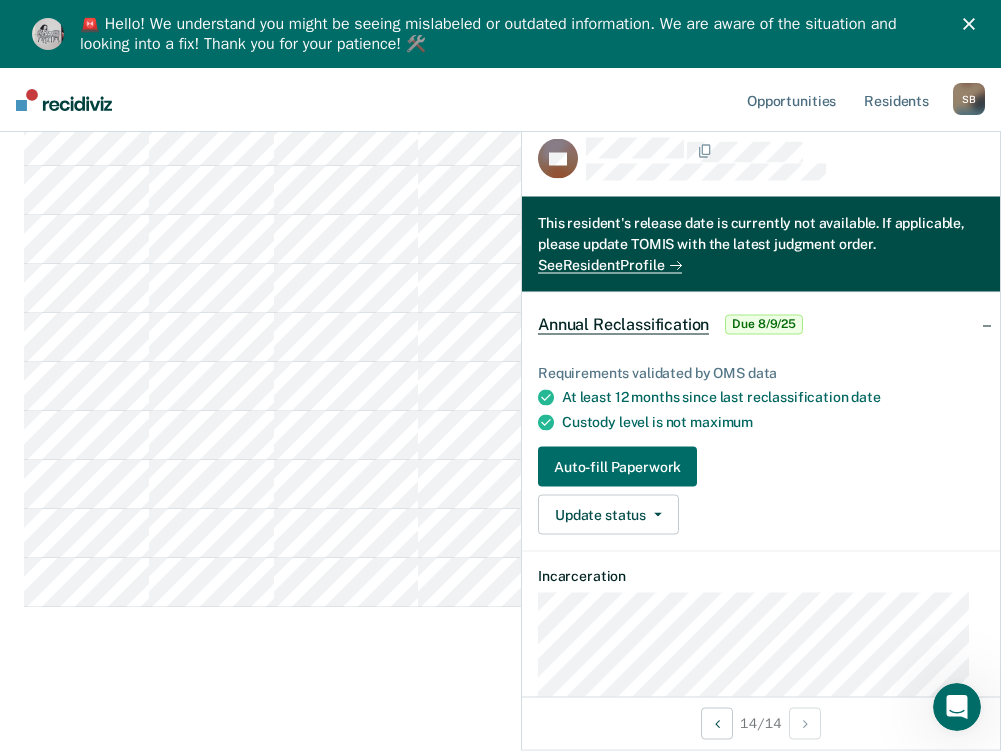 click on "Annual Reclassification   This alert helps staff identify residents who are due for annual custody reclassification and directs staff to complete & submit new classification paperwork. Annual Reclassification Custody Level Downgrade Annual Reclassification Initial Classification Clear   units NWCX   Eligible Now 14 Pending 5
To pick up a draggable item, press the space bar.
While dragging, use the arrow keys to move the item.
Press space again to drop the item in its new position, or press escape to cancel.
Name ID Eligibility Date Full-term Release Date Last Viewed Status" at bounding box center [500, 159] 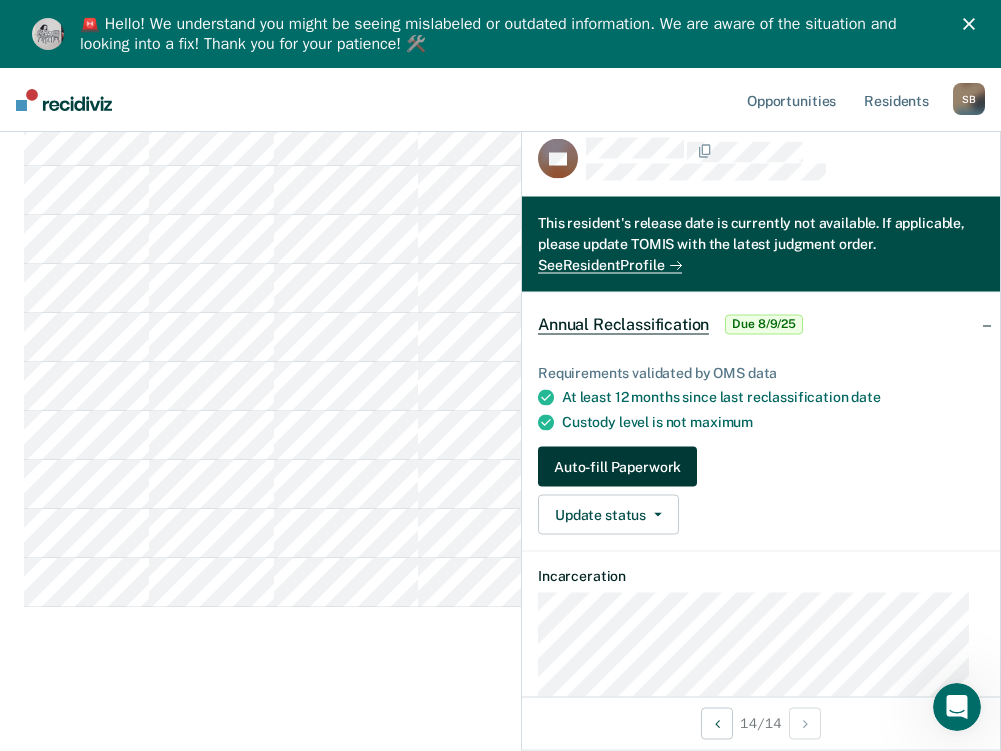 click on "Auto-fill Paperwork" at bounding box center (617, 467) 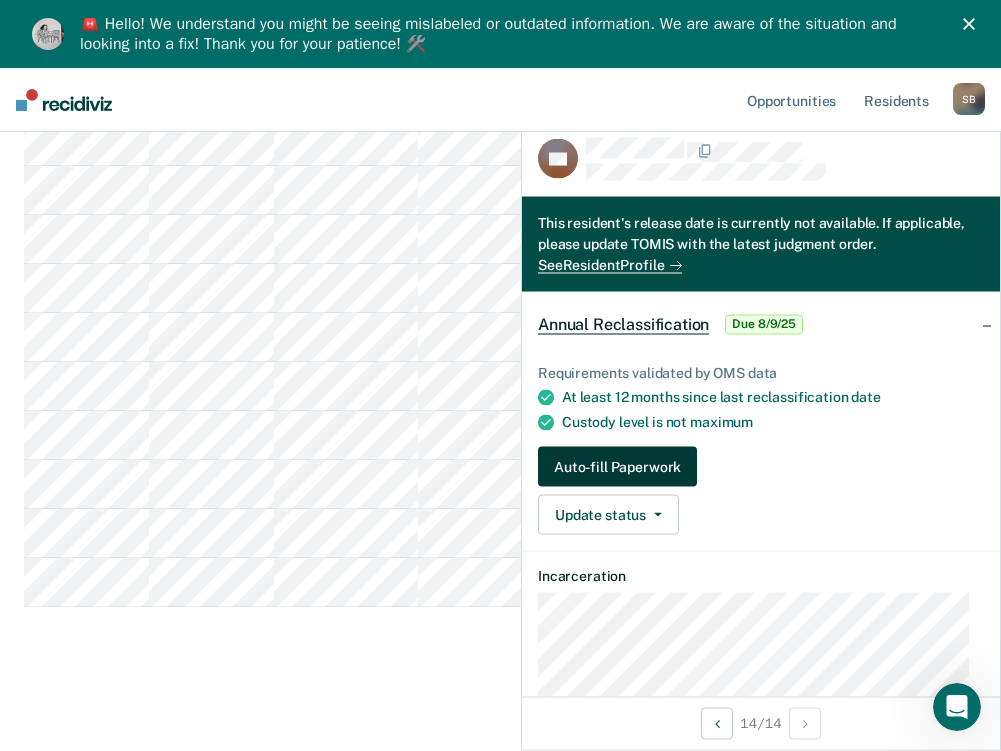 click on "Auto-fill Paperwork" at bounding box center [617, 467] 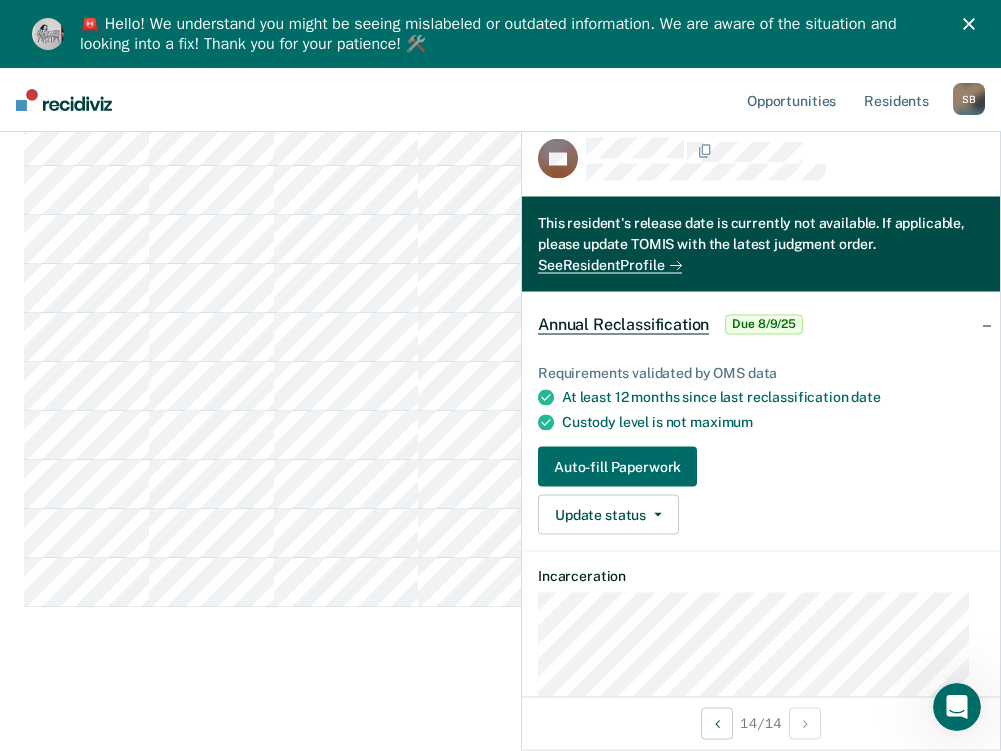 click on "Annual Reclassification   This alert helps staff identify residents who are due for annual custody reclassification and directs staff to complete & submit new classification paperwork. Annual Reclassification Custody Level Downgrade Annual Reclassification Initial Classification Clear   units NWCX   Eligible Now 14 Pending 5
To pick up a draggable item, press the space bar.
While dragging, use the arrow keys to move the item.
Press space again to drop the item in its new position, or press escape to cancel.
Name ID Eligibility Date Full-term Release Date Last Viewed Status" at bounding box center [500, 159] 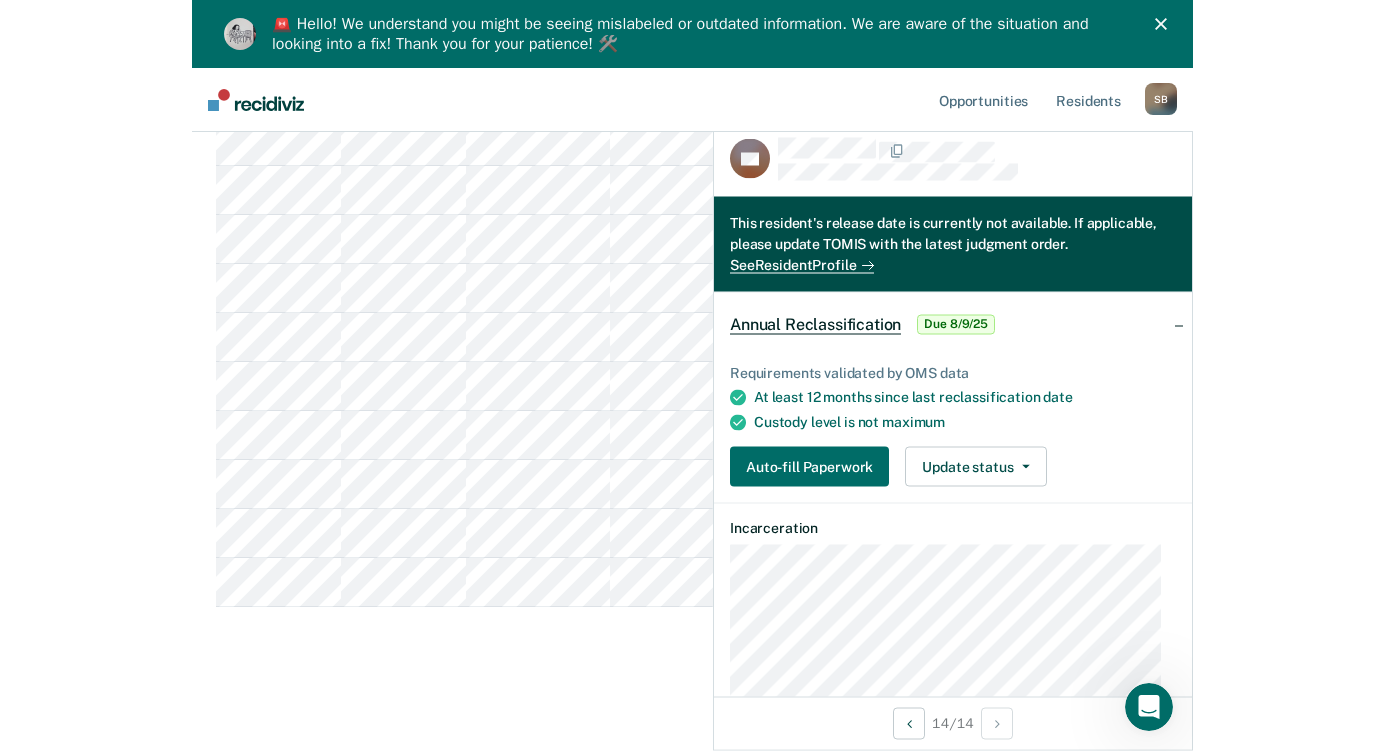 scroll, scrollTop: 0, scrollLeft: 0, axis: both 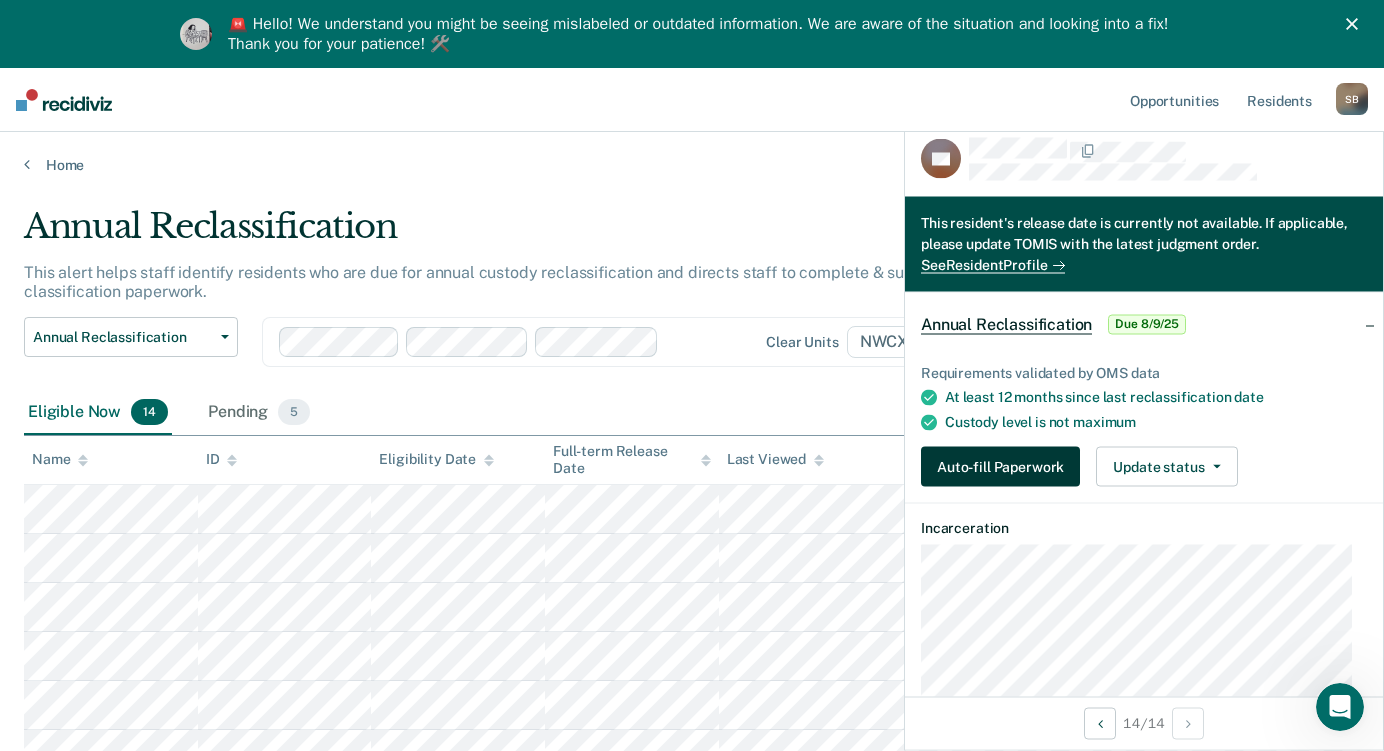 click on "Auto-fill Paperwork" at bounding box center [1000, 467] 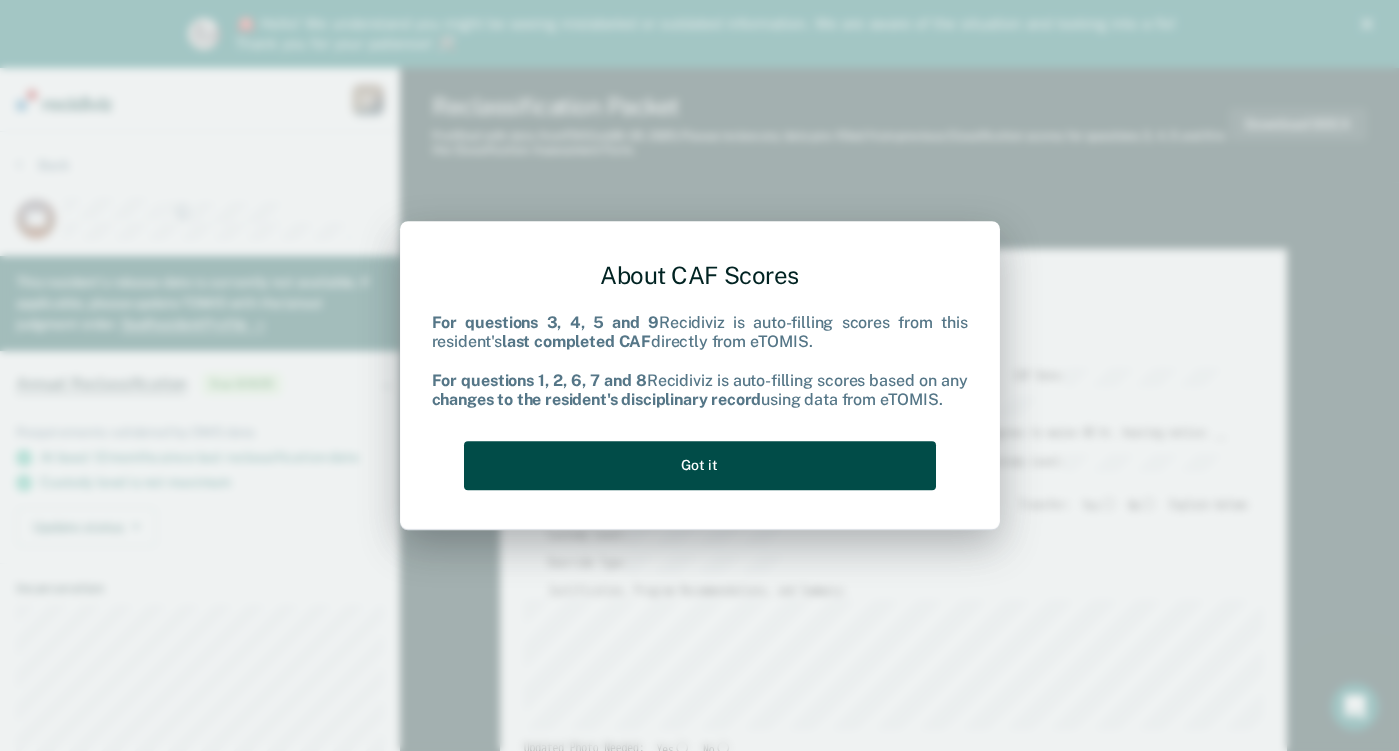 click on "Got it" at bounding box center (700, 465) 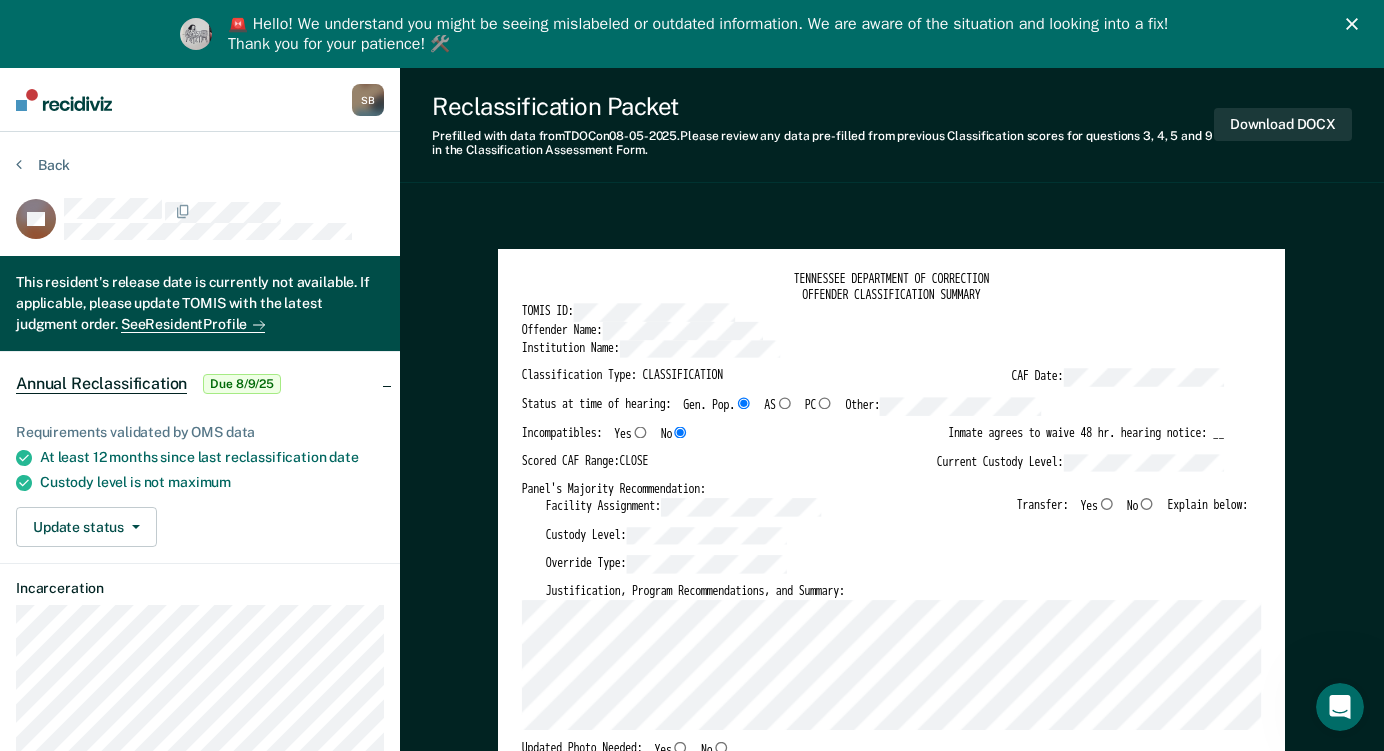 click on "No" at bounding box center [1147, 503] 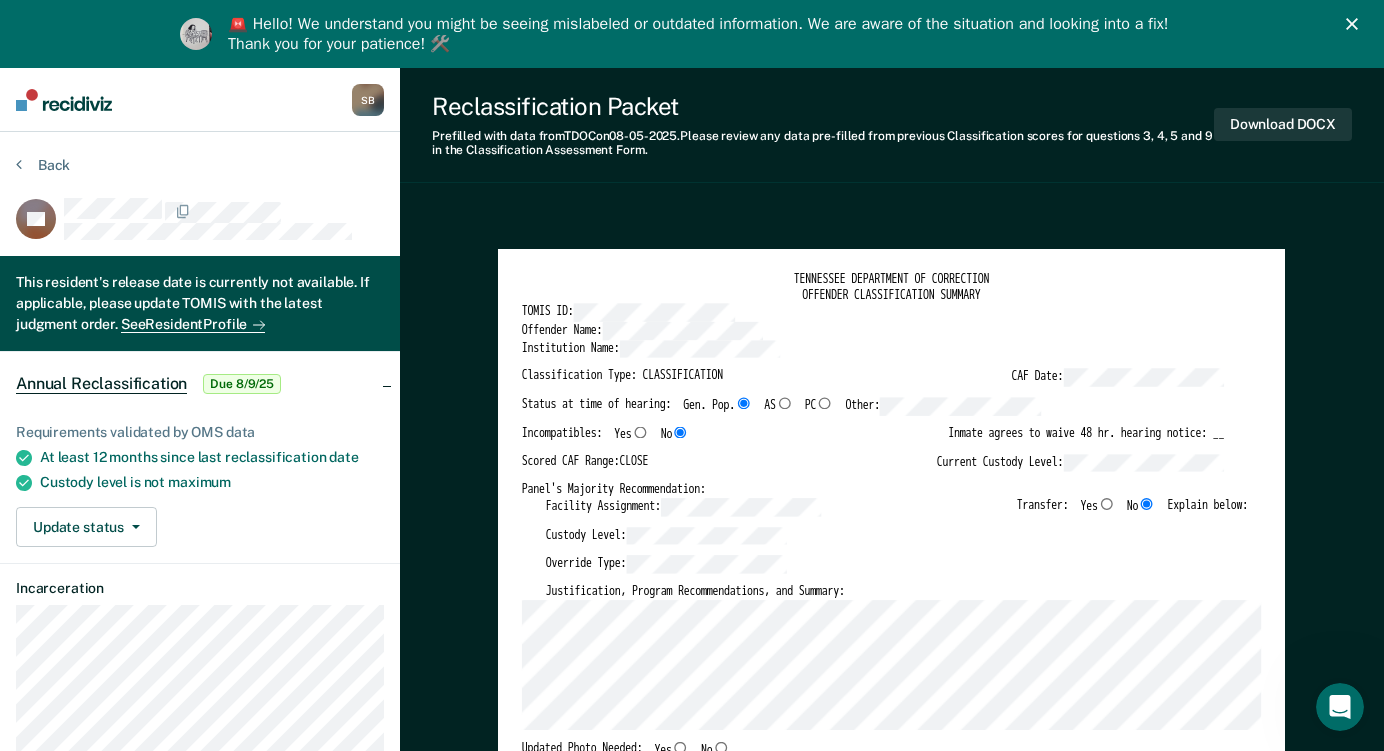 type on "x" 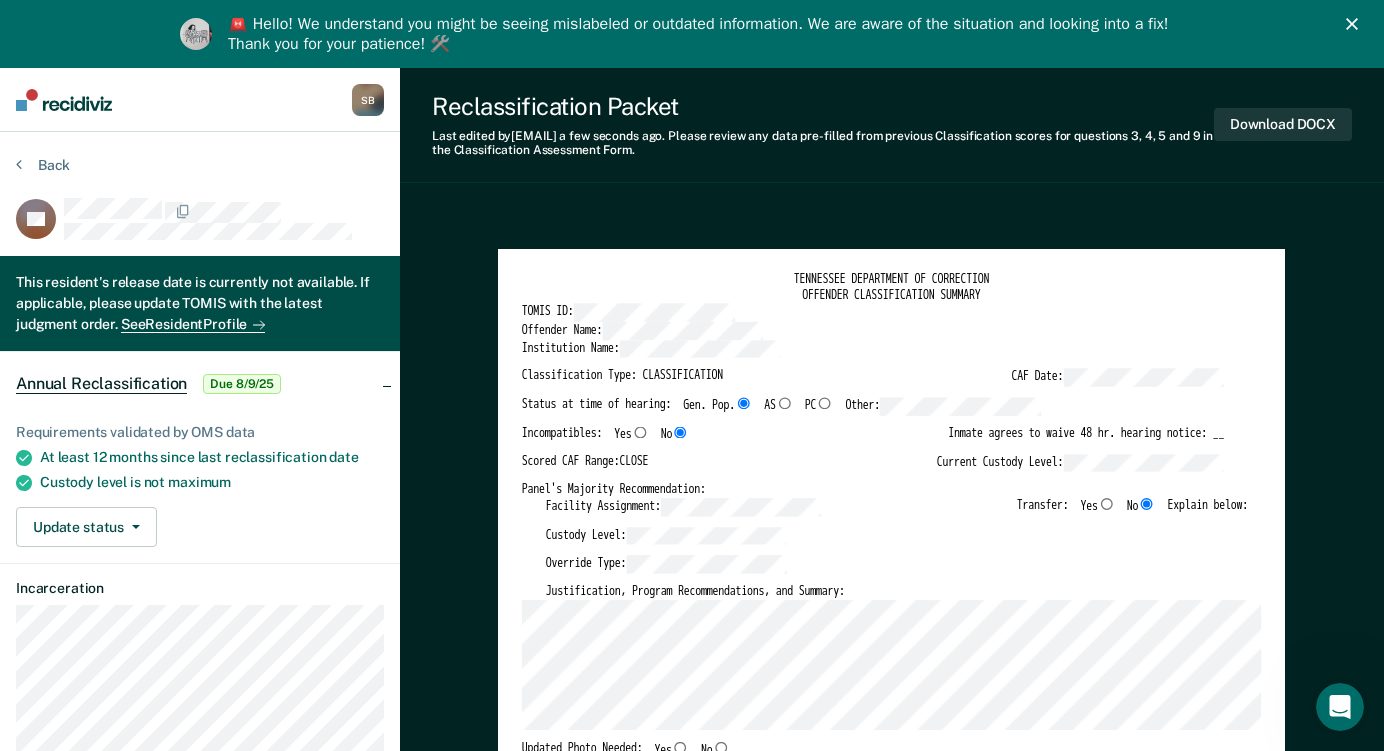 click on "TENNESSEE DEPARTMENT OF CORRECTION OFFENDER CLASSIFICATION SUMMARY TOMIS ID:  Offender Name:  Institution Name:  Classification Type: CLASSIFICATION CAF Date:  Status at time of hearing: Gen. Pop. AS PC Other:   Incompatibles: Yes No Inmate agrees to waive 48 hr. hearing notice: __ Scored CAF Range: CLOSE Current Custody Level:  Panel's Majority Recommendation: Facility Assignment: Transfer: Yes No Explain below: Custody Level:  Override Type:  Justification, Program Recommendations, and Summary: Updated Photo Needed: Yes No Emergency contact updated: Yes No Date Updated:  Offender Signature: _______________________ Appeal: Yes No If Yes, provide appeal & copy to Inmate Panel Member Signatures: Date: ___________ Chairperson Treatment Member Security Member If panel member disagrees with majority recommend, state specific reasons: Approving Authority: Signature Date Approve ___ Deny ___ If denied, reasons include:" at bounding box center [891, 753] 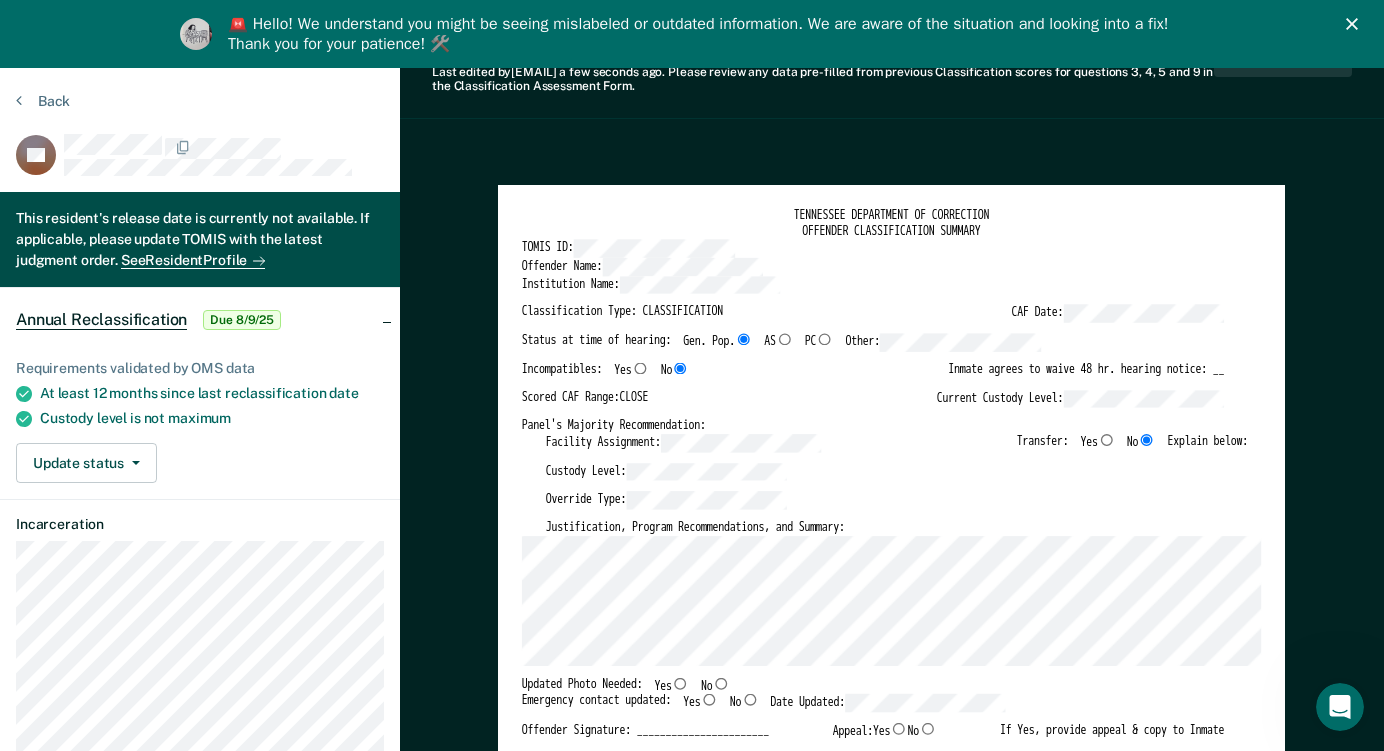 scroll, scrollTop: 100, scrollLeft: 0, axis: vertical 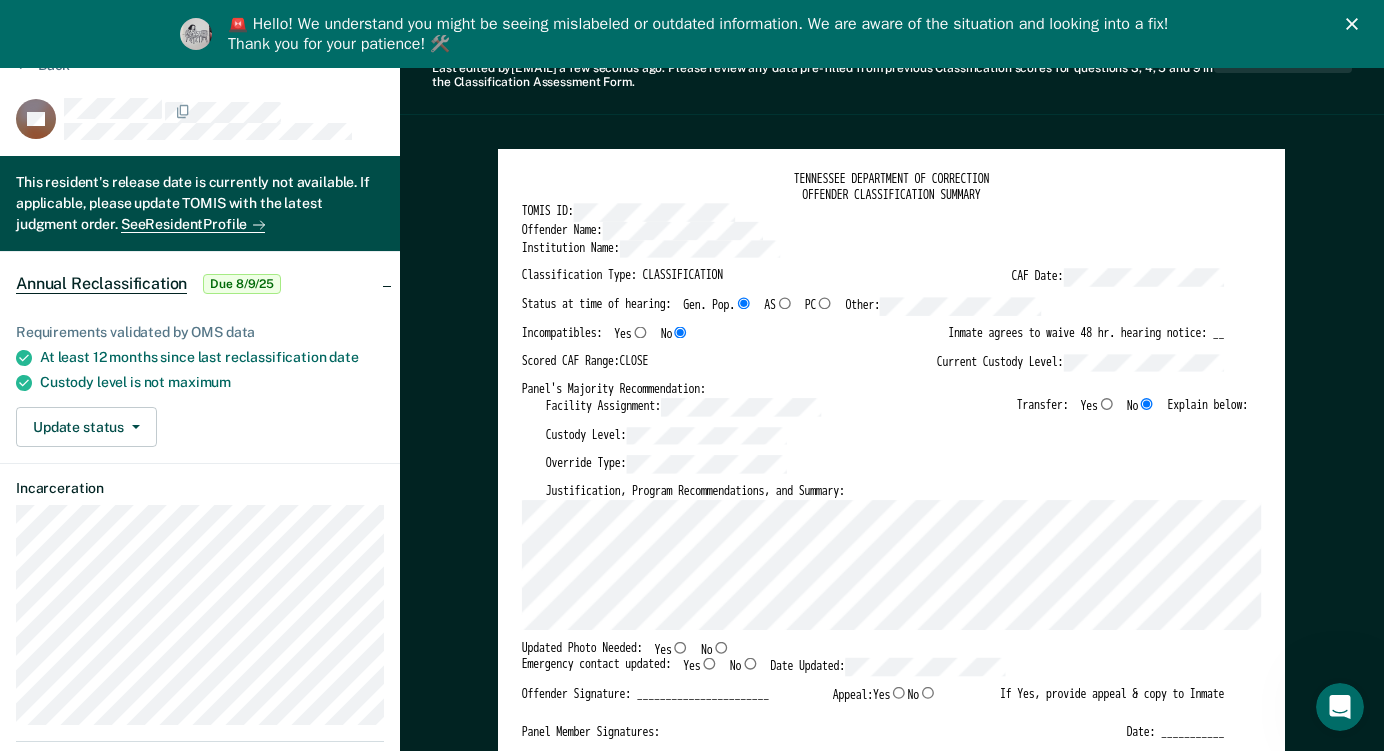 click on "Custody Level:" at bounding box center (897, 440) 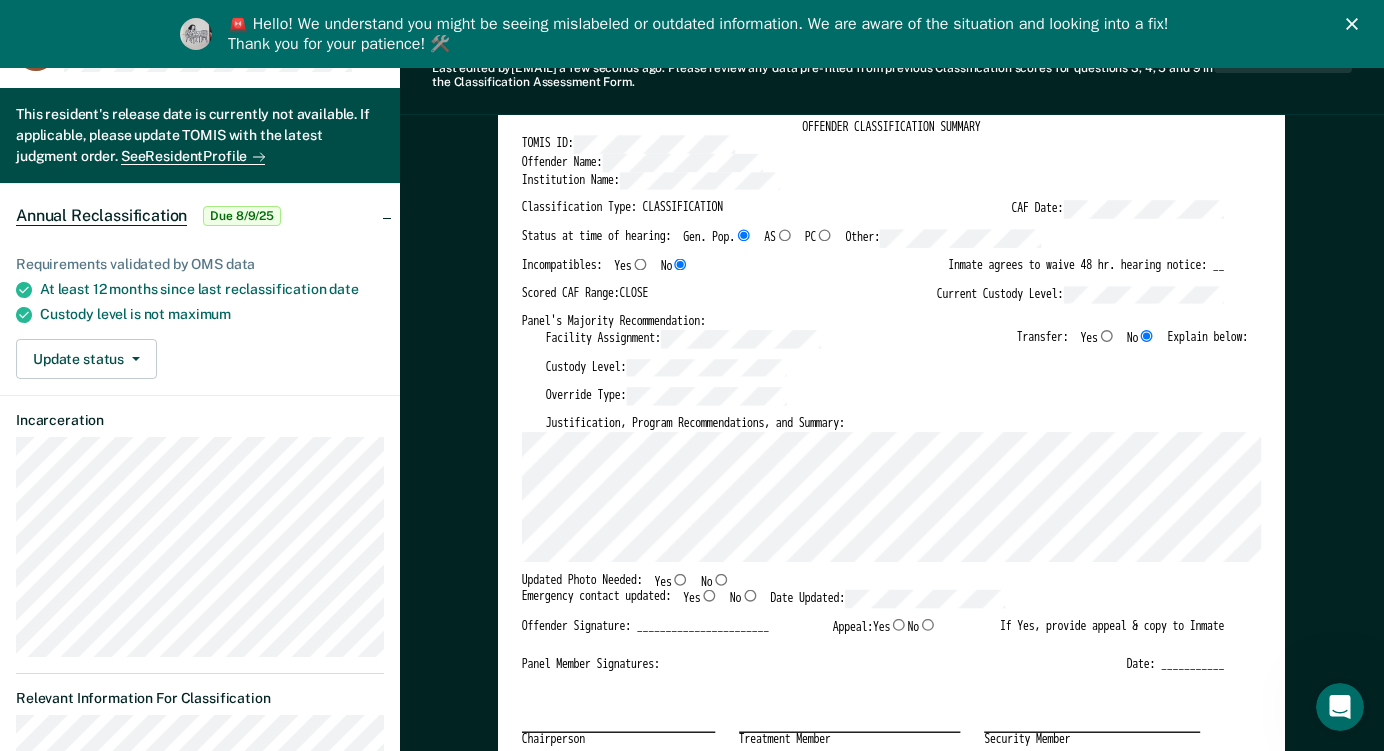 scroll, scrollTop: 200, scrollLeft: 0, axis: vertical 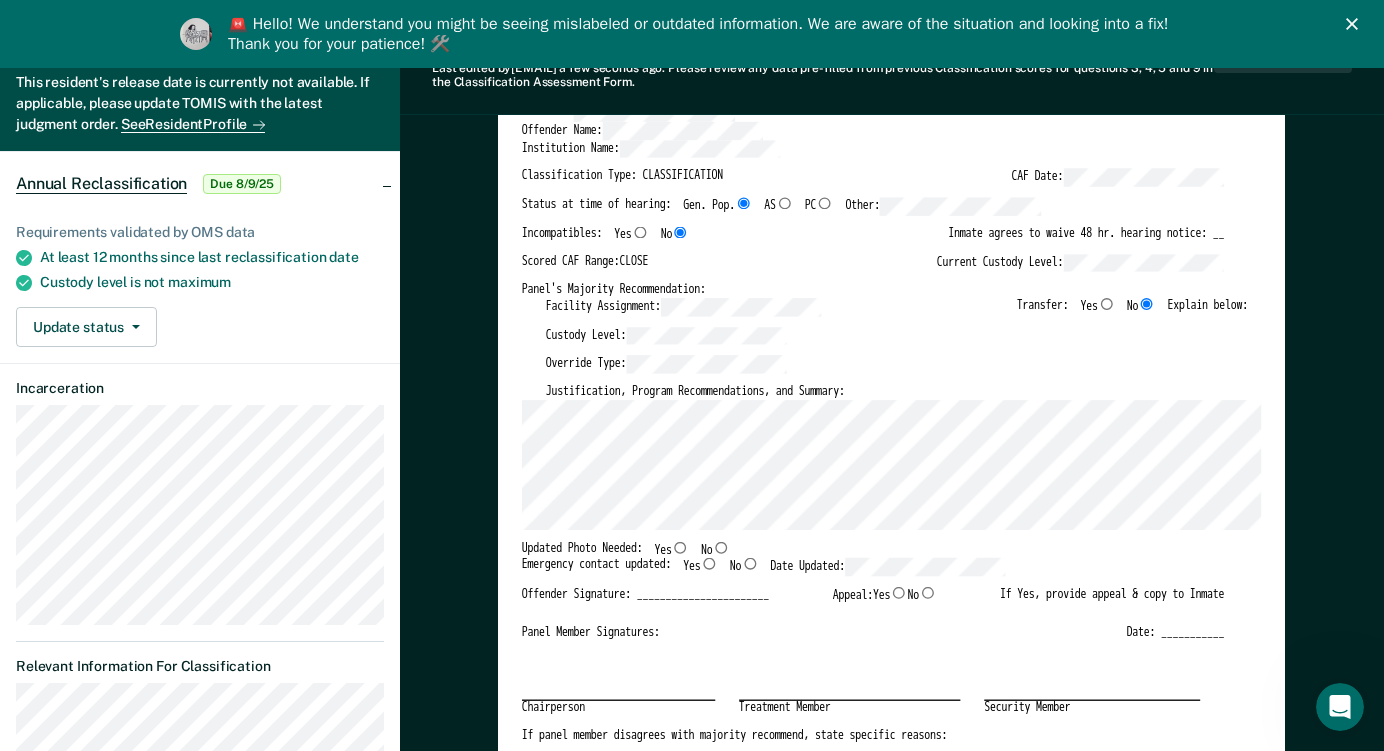 click on "Yes" at bounding box center [680, 547] 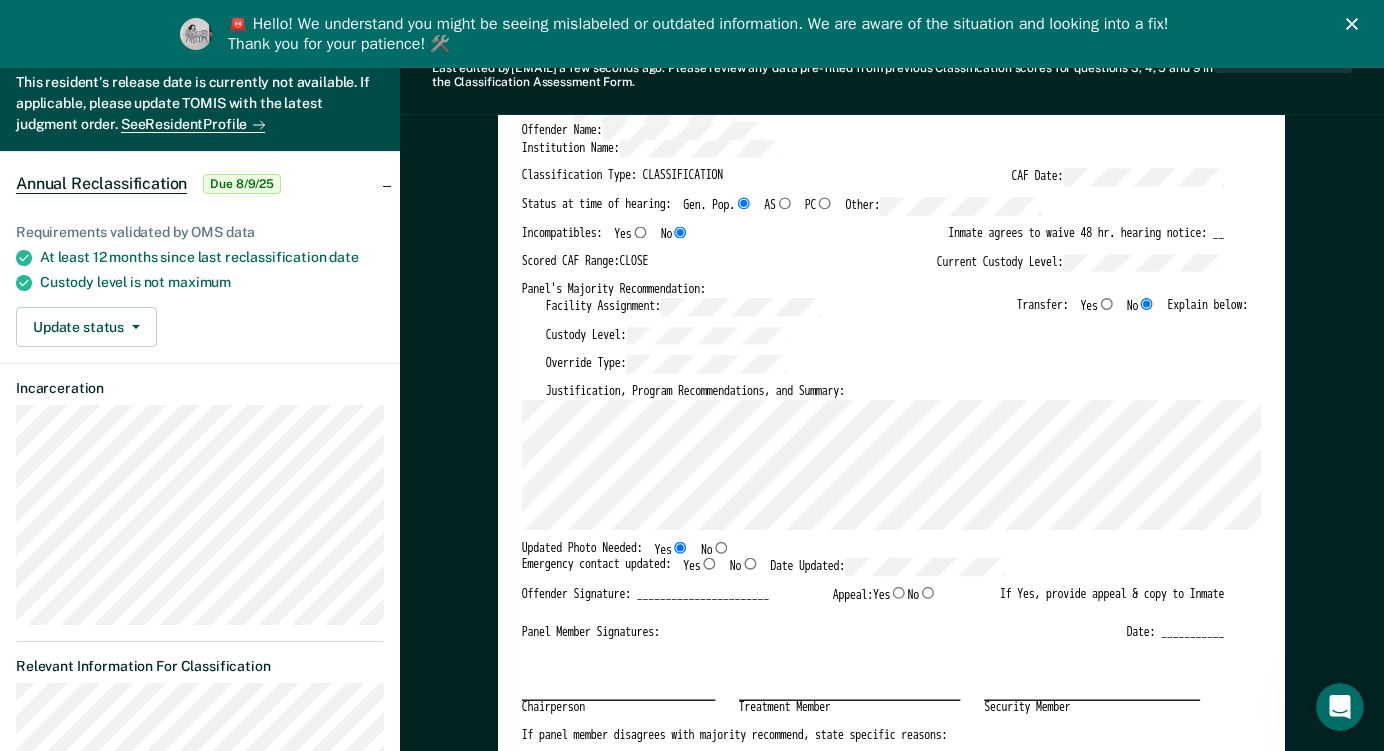 type on "x" 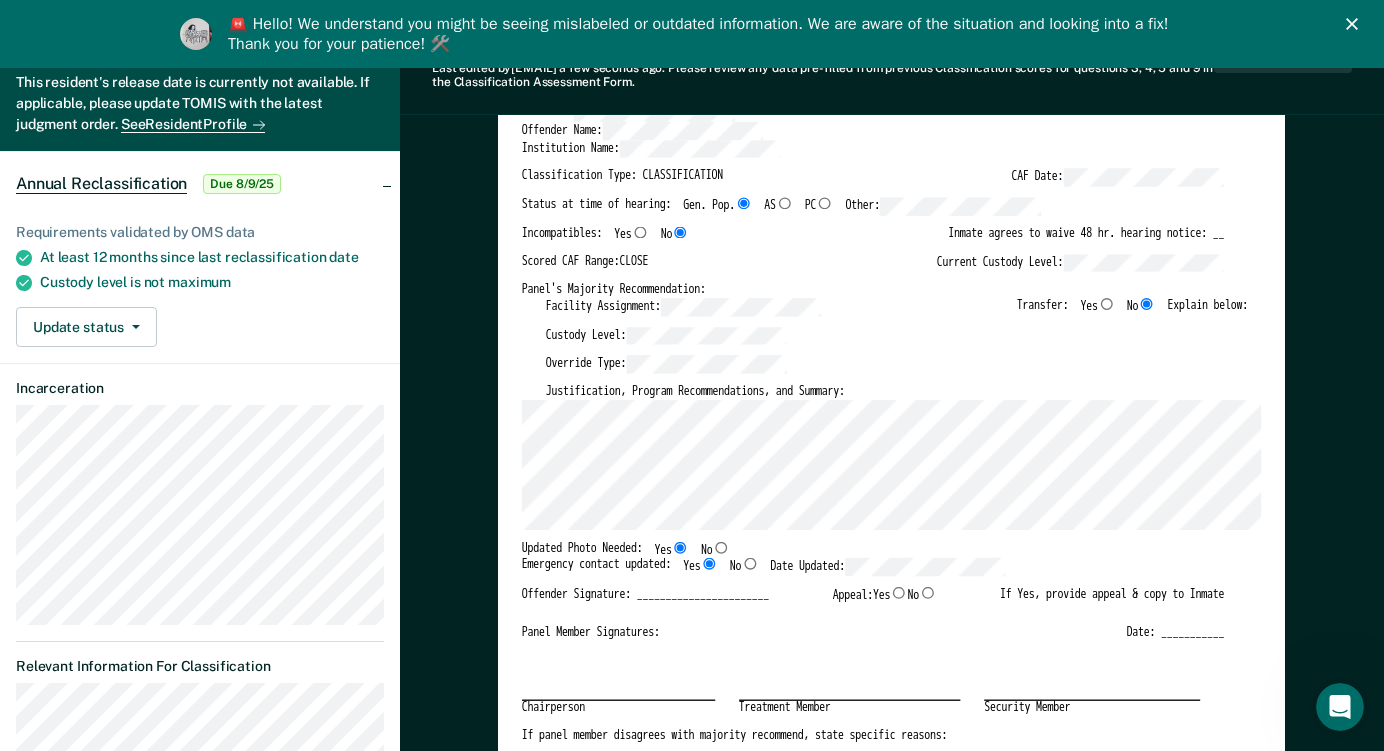 type on "x" 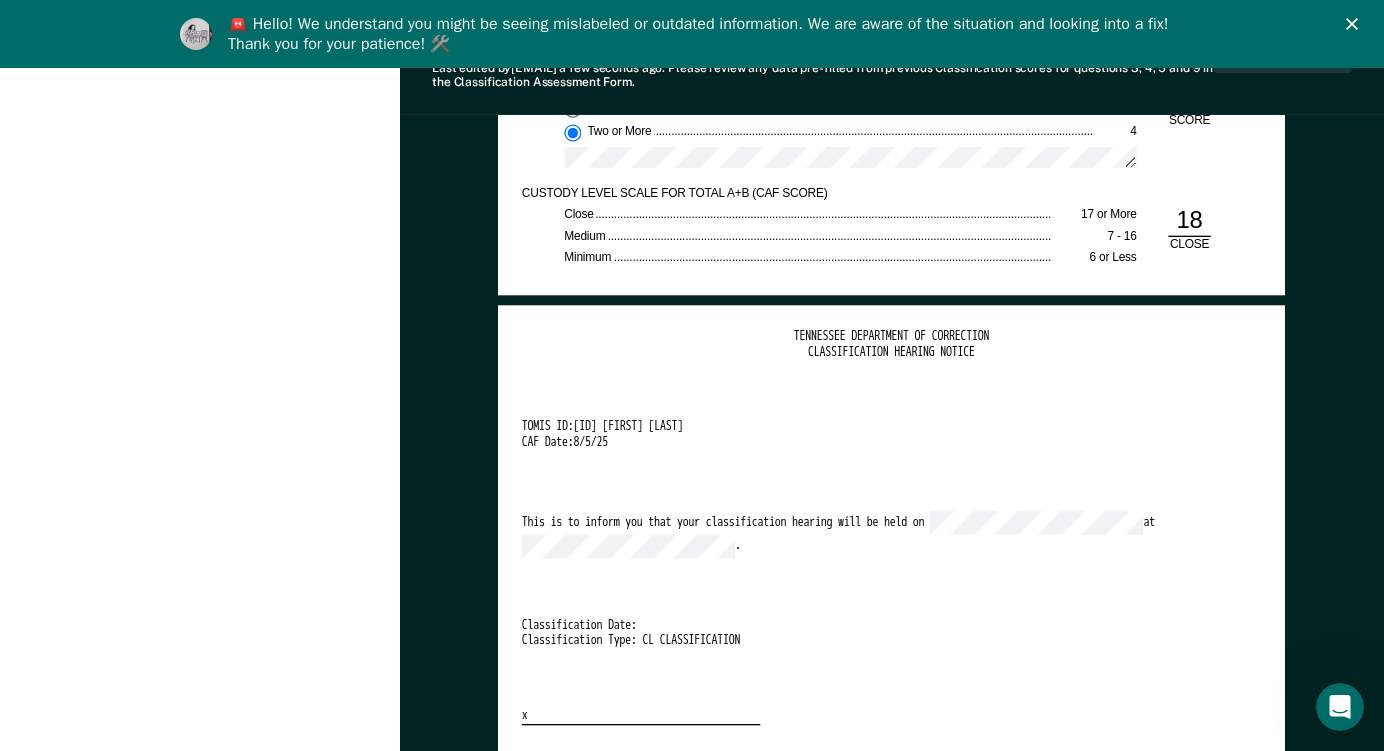 scroll, scrollTop: 3200, scrollLeft: 0, axis: vertical 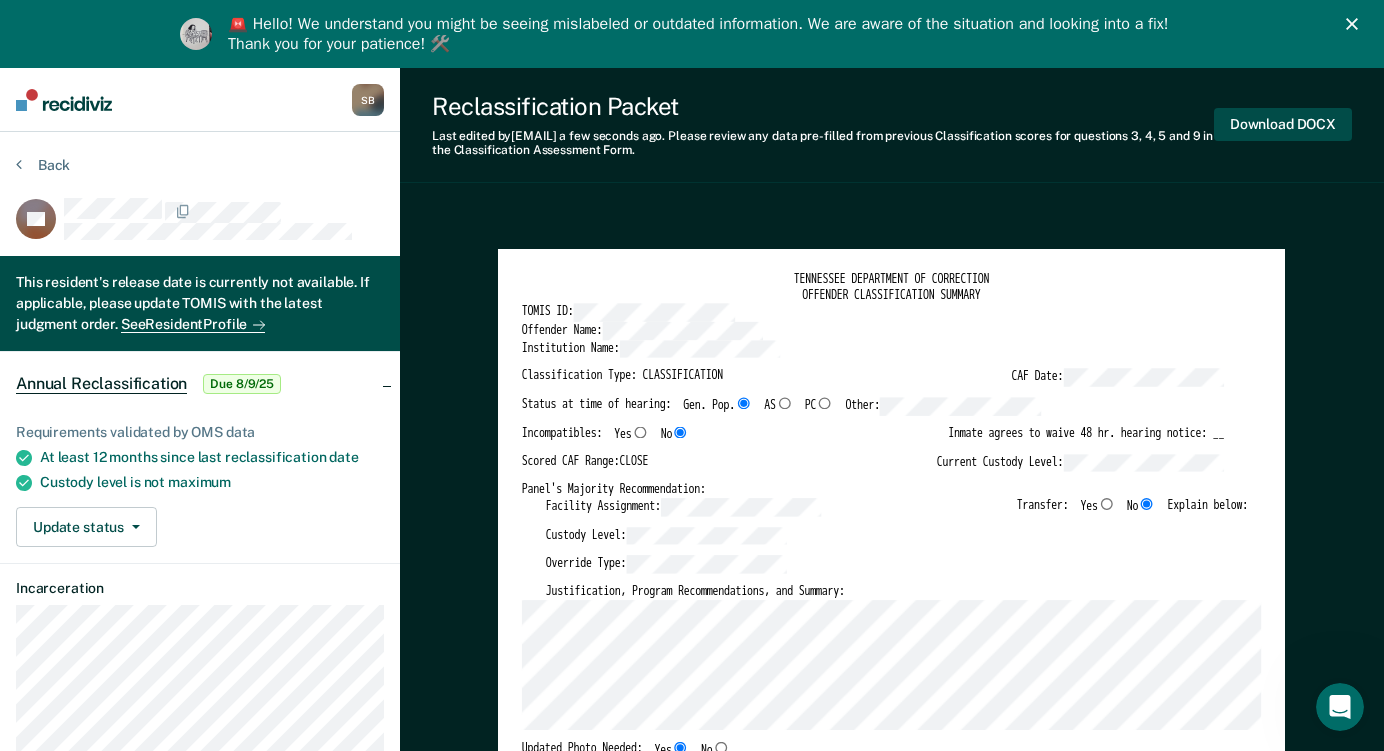 click on "Download DOCX" at bounding box center (1283, 124) 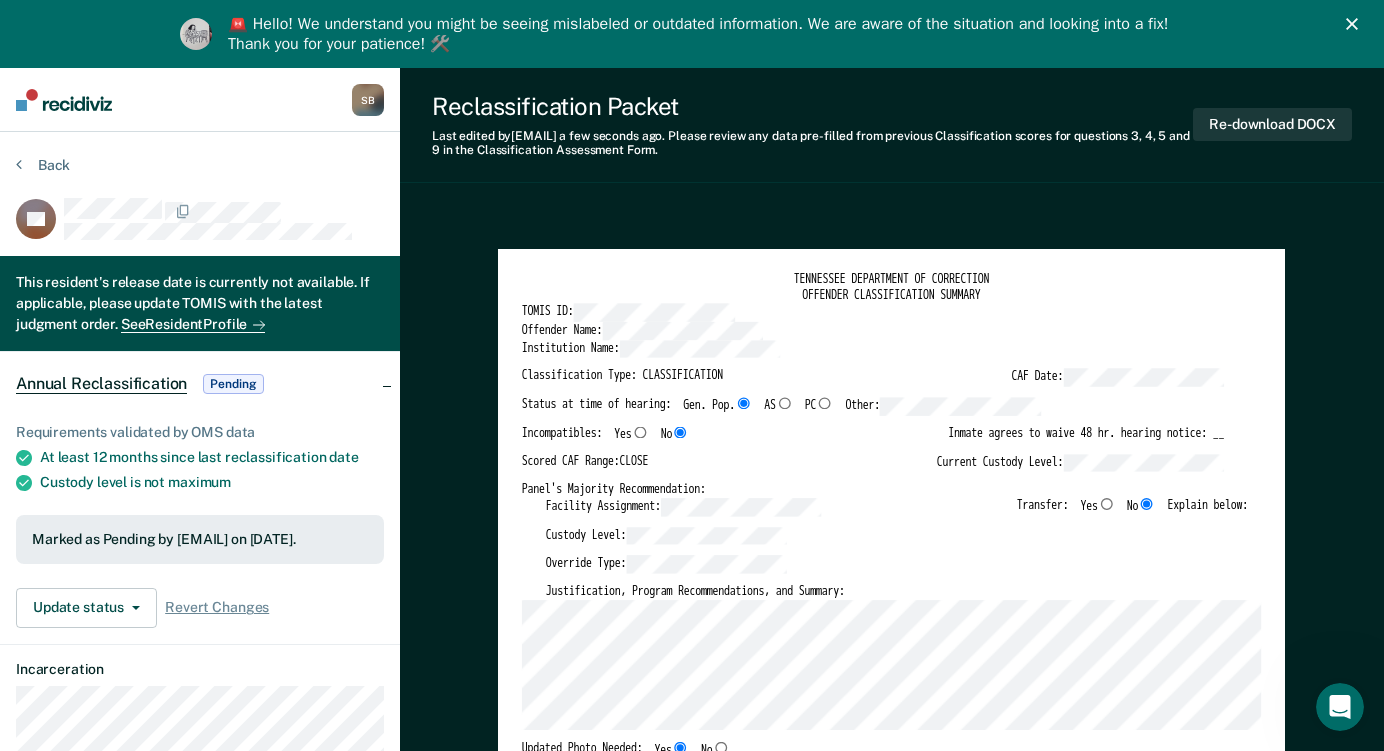 click on "[FIRST] [LAST] S B Profile How it works Log Out" at bounding box center [200, 100] 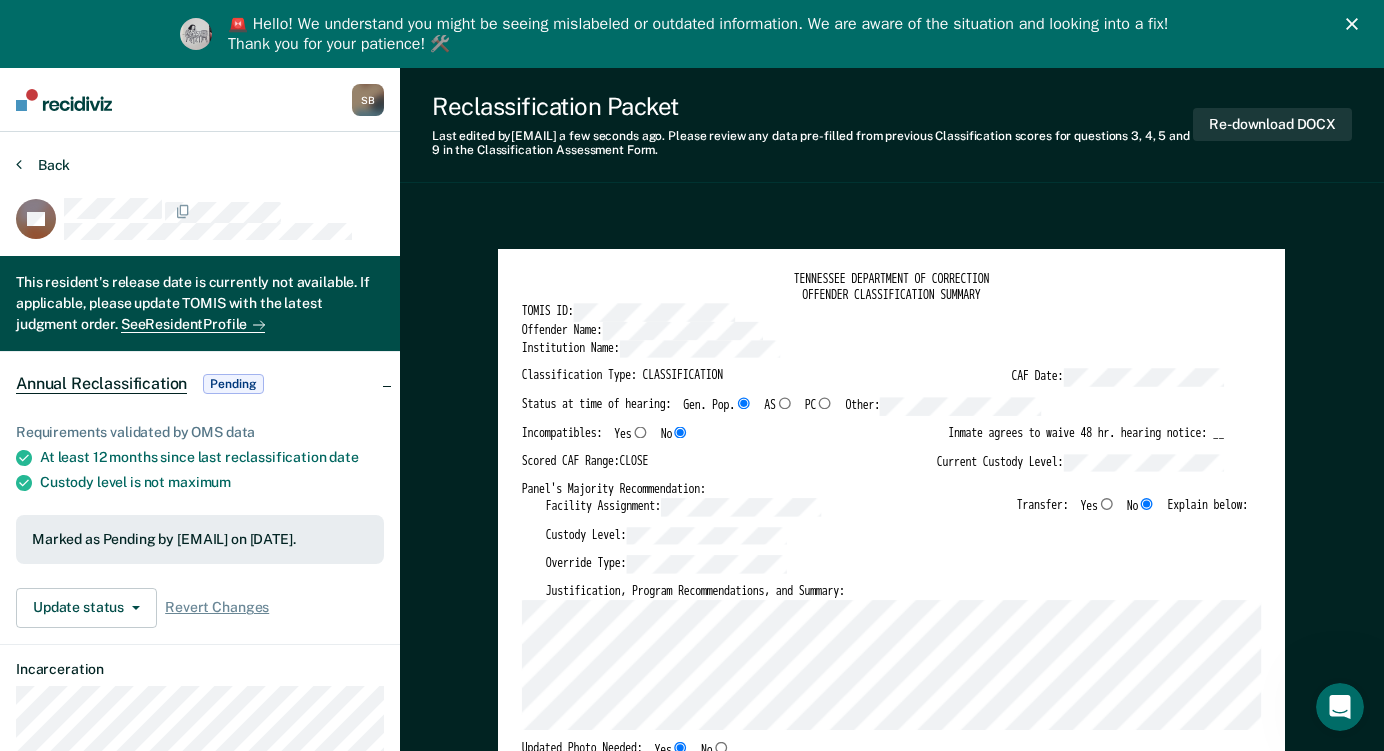 click on "Back" at bounding box center [43, 165] 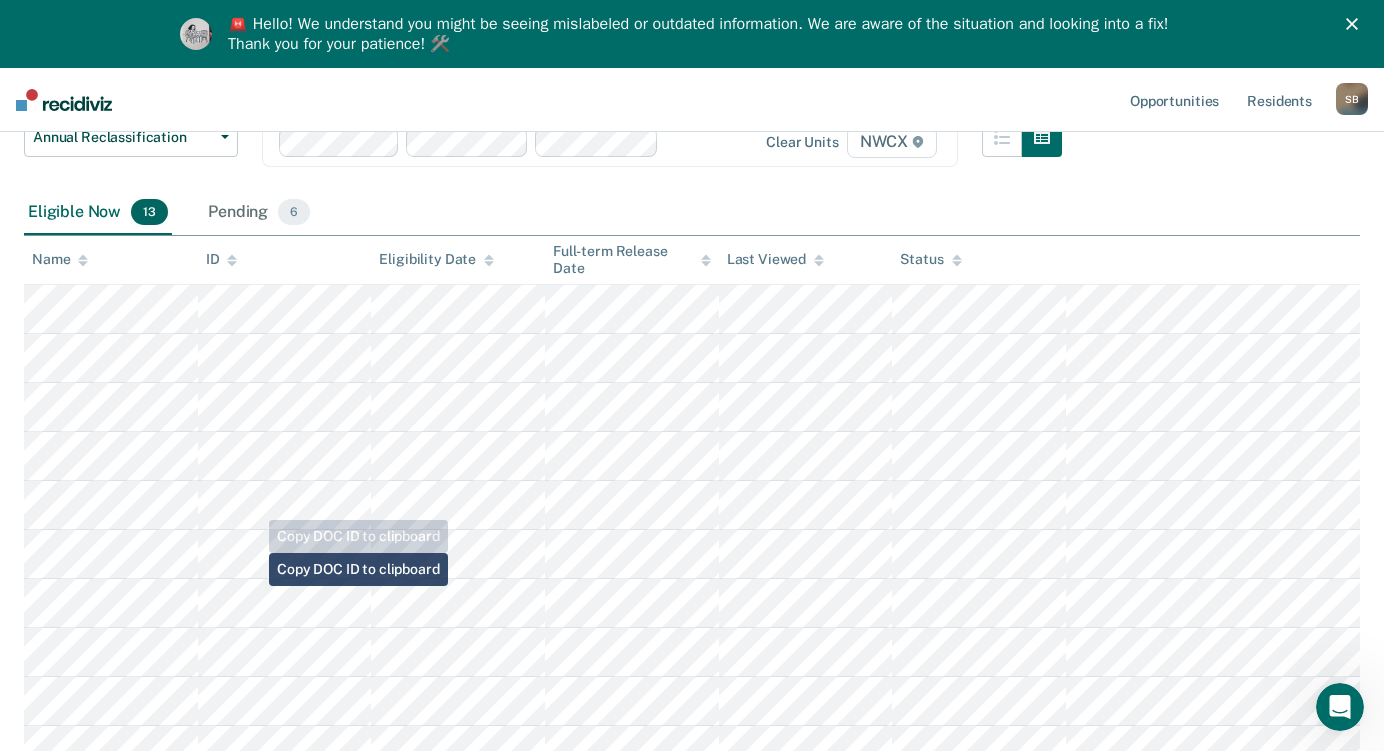scroll, scrollTop: 300, scrollLeft: 0, axis: vertical 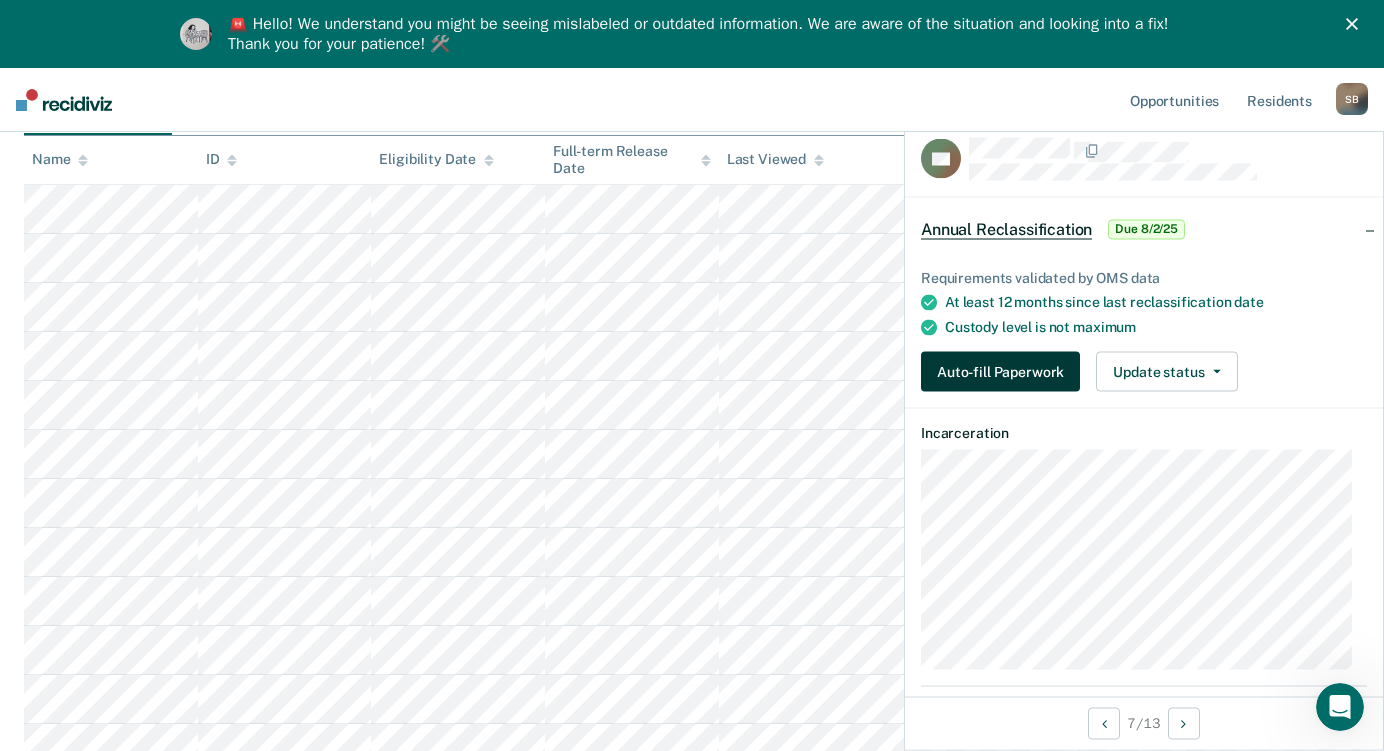 click on "Auto-fill Paperwork" at bounding box center [1000, 372] 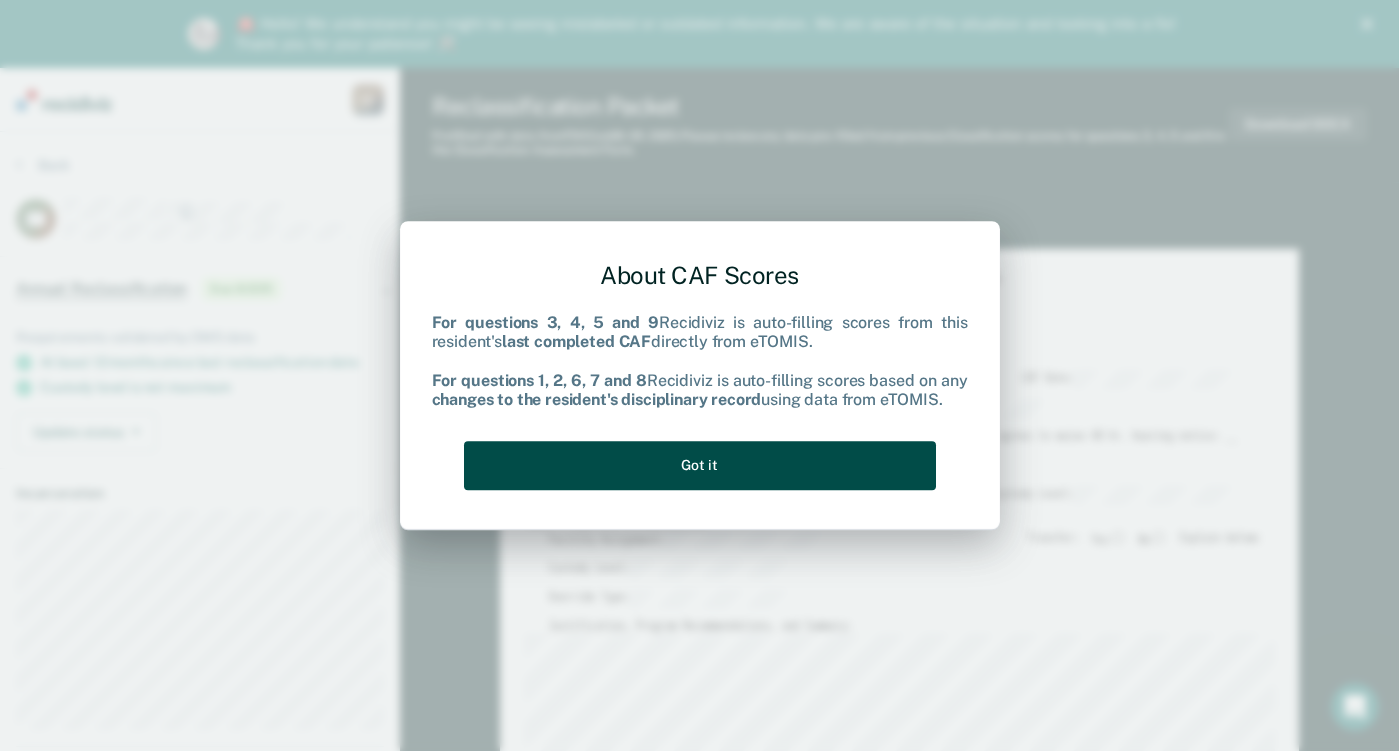 click on "Got it" at bounding box center (700, 465) 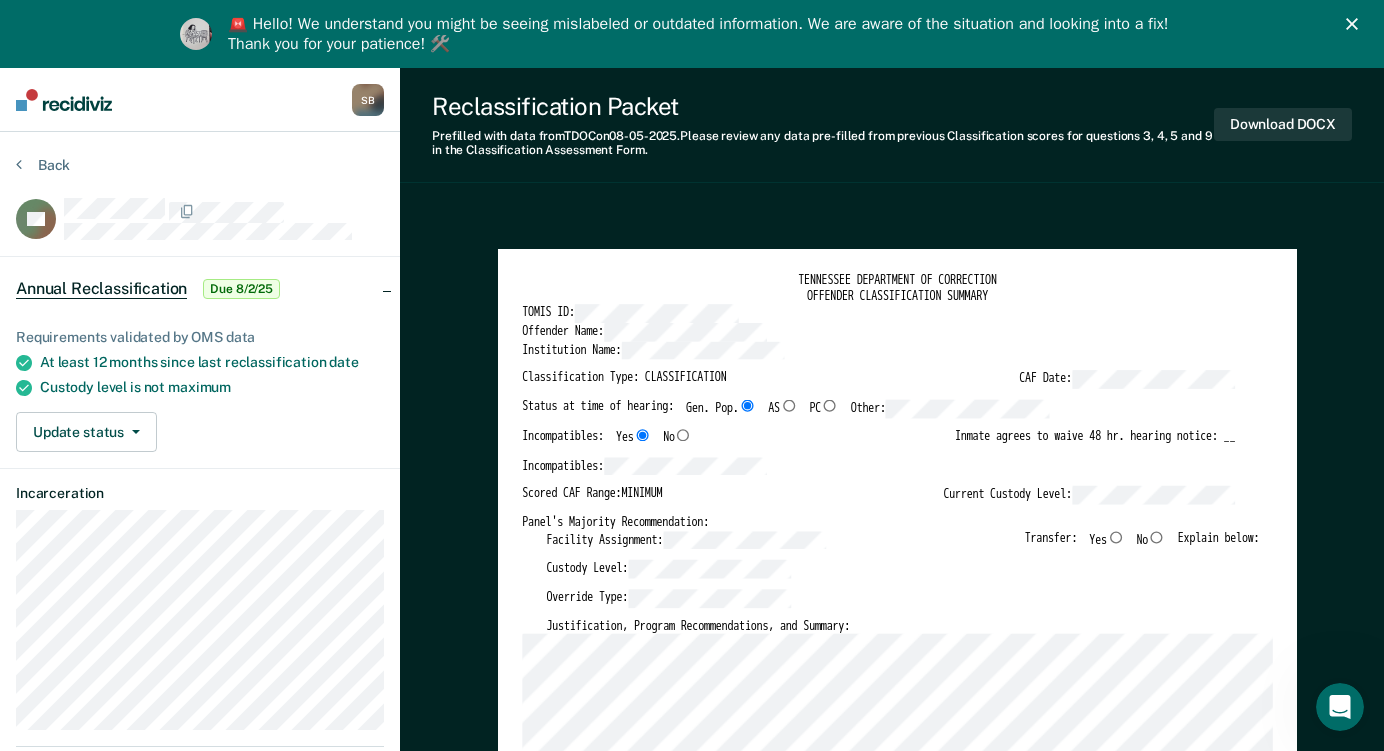 click on "No" at bounding box center (1157, 536) 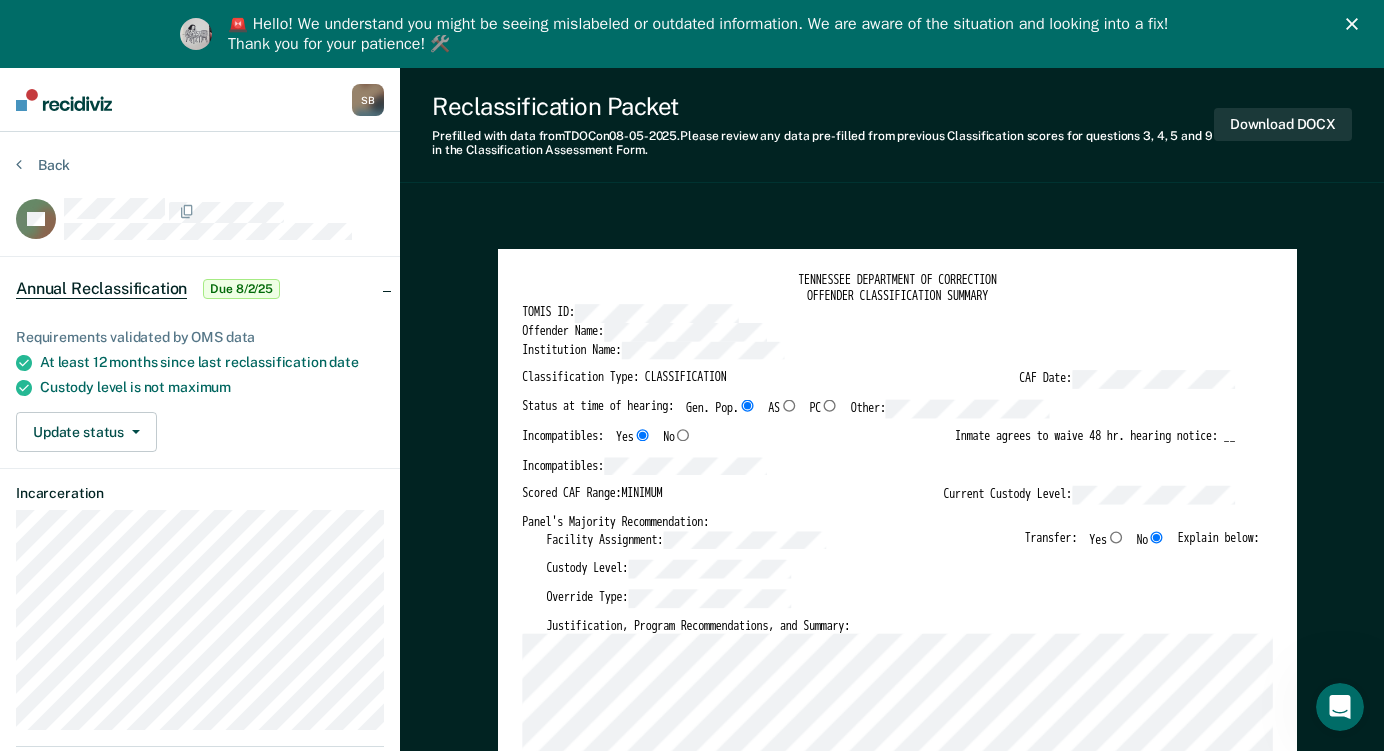 type on "x" 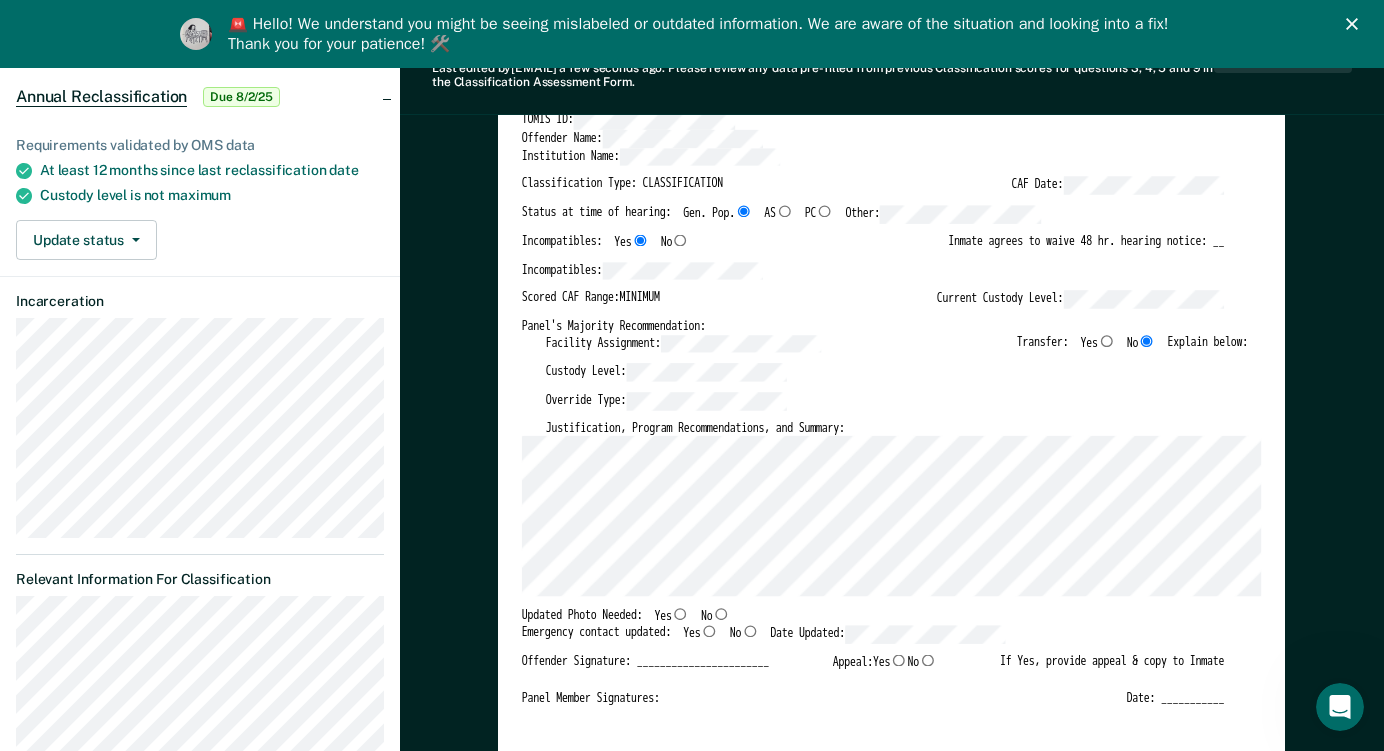 scroll, scrollTop: 200, scrollLeft: 0, axis: vertical 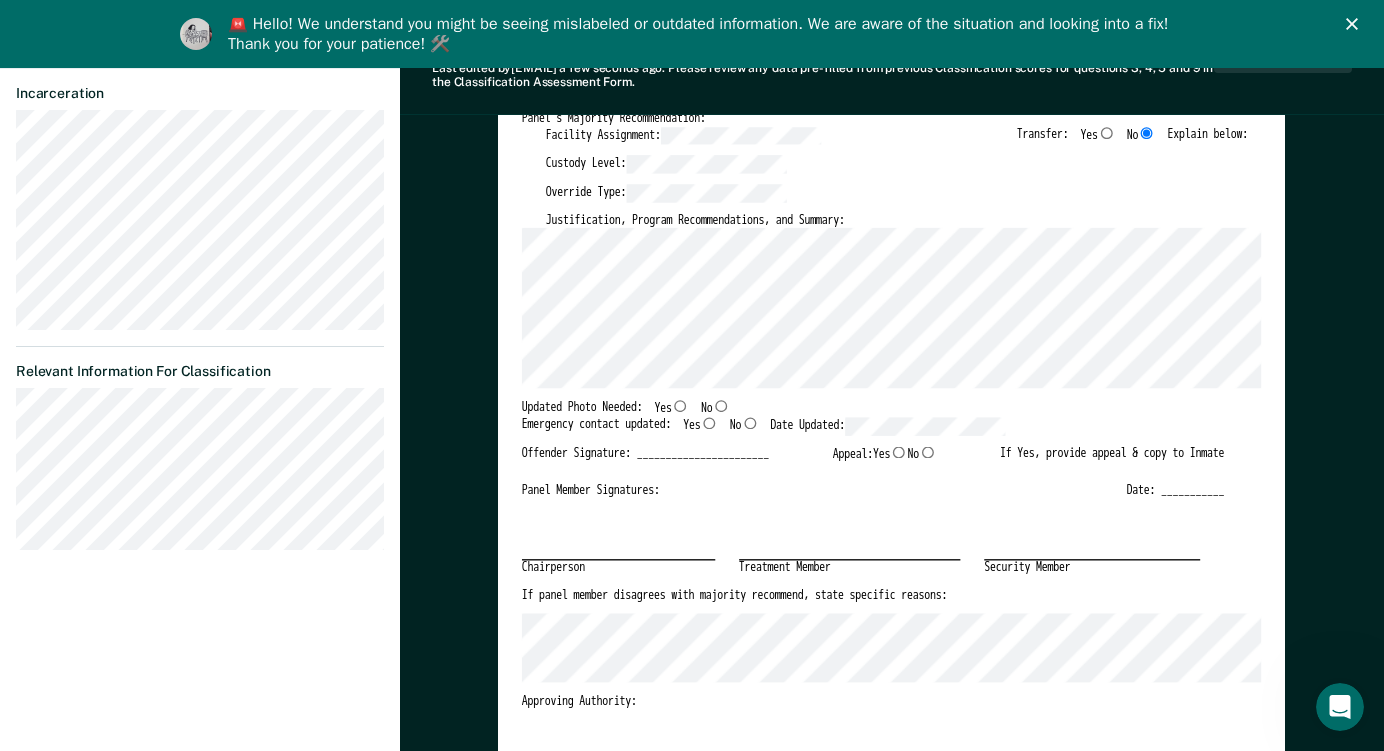 click on "Approving Authority:" at bounding box center [873, 701] 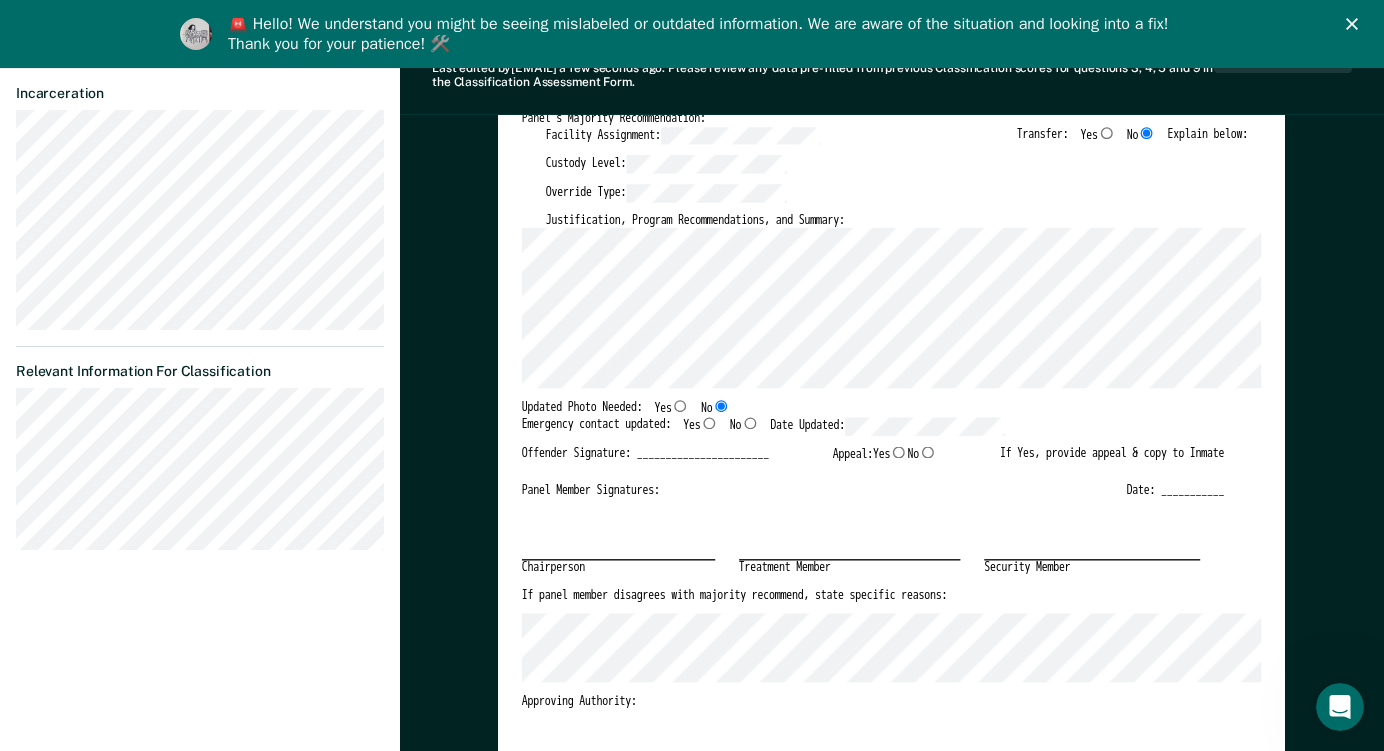 type on "x" 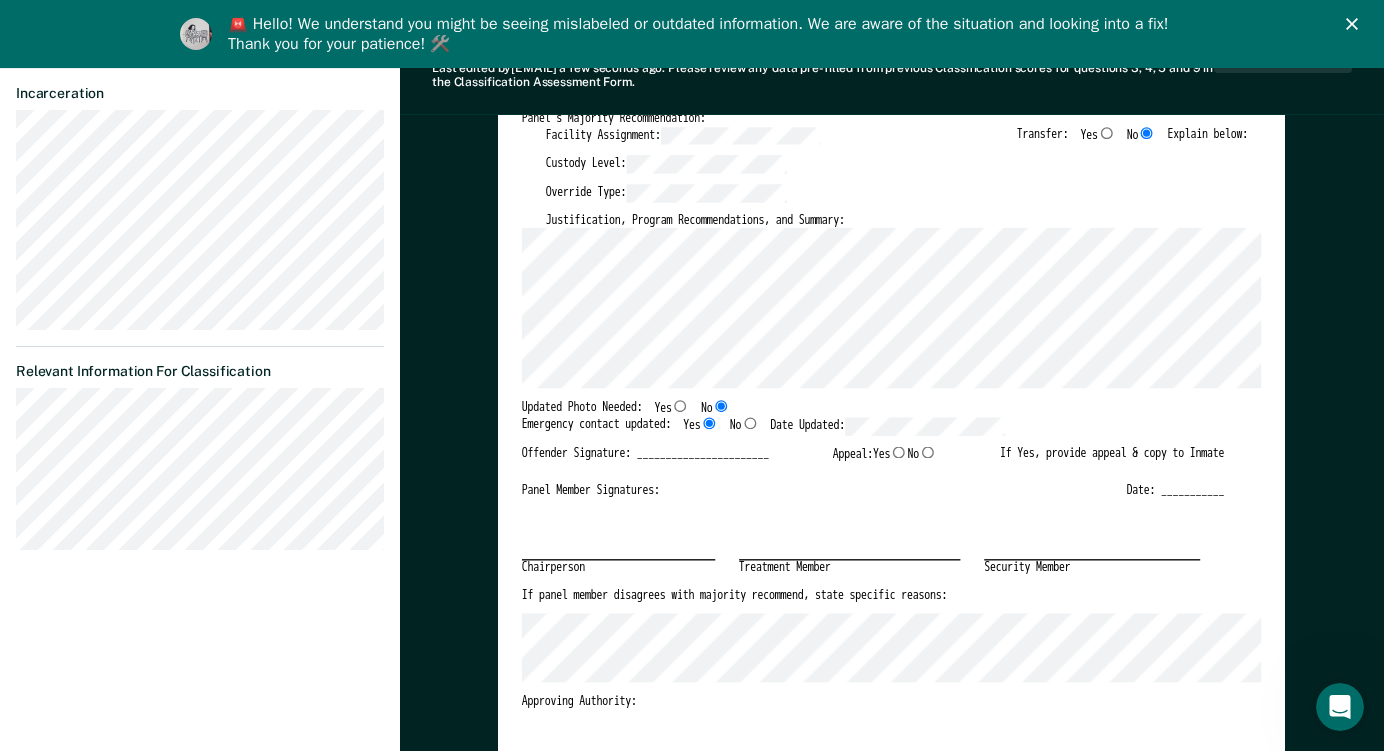 type on "x" 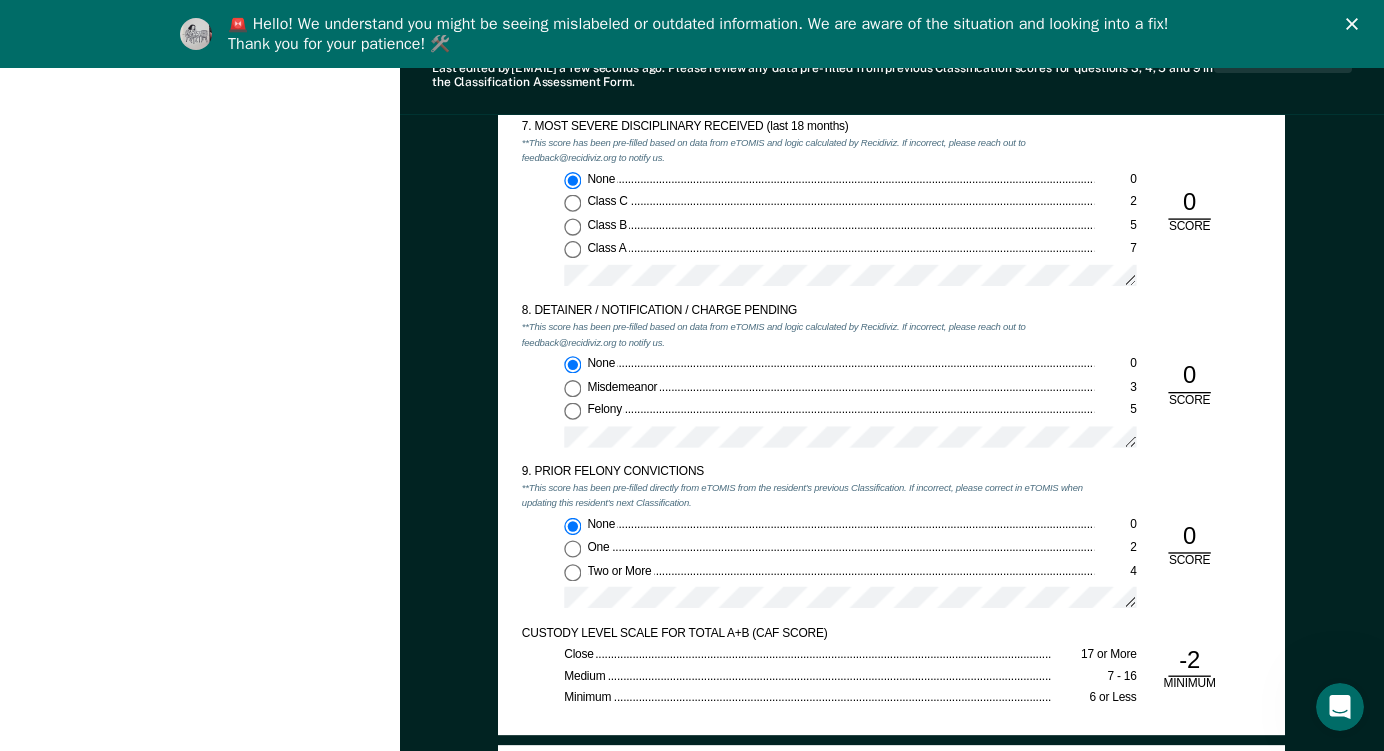 scroll, scrollTop: 2800, scrollLeft: 0, axis: vertical 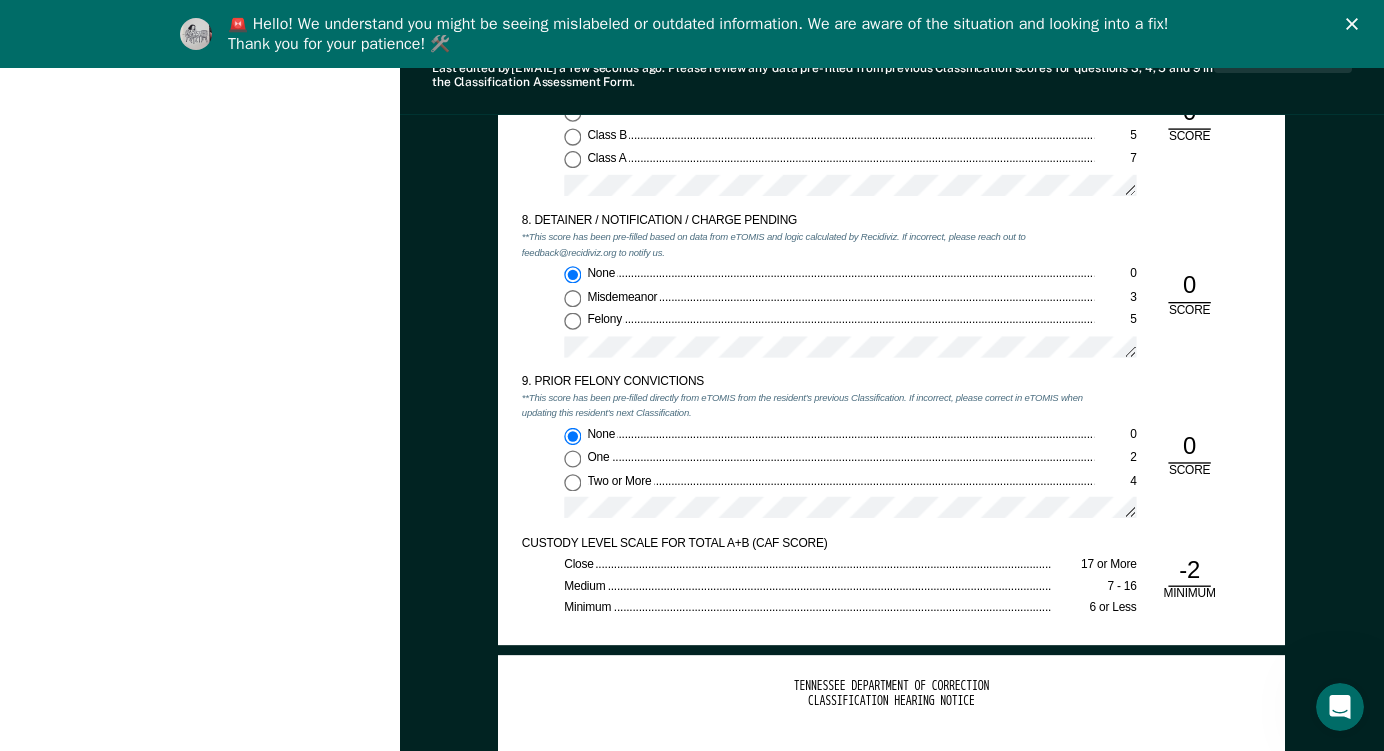 click on "CLASSIFICATION HEARING NOTICE" at bounding box center [891, 702] 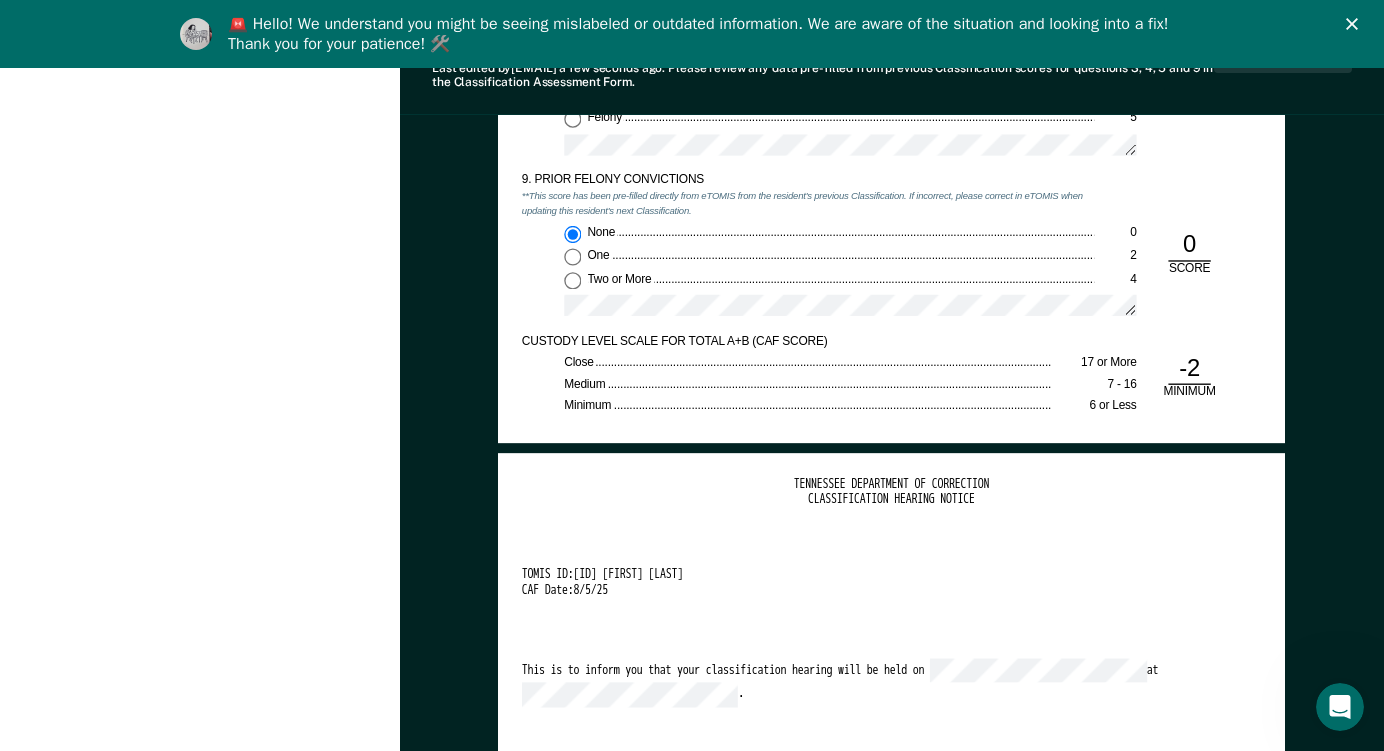 scroll, scrollTop: 3000, scrollLeft: 0, axis: vertical 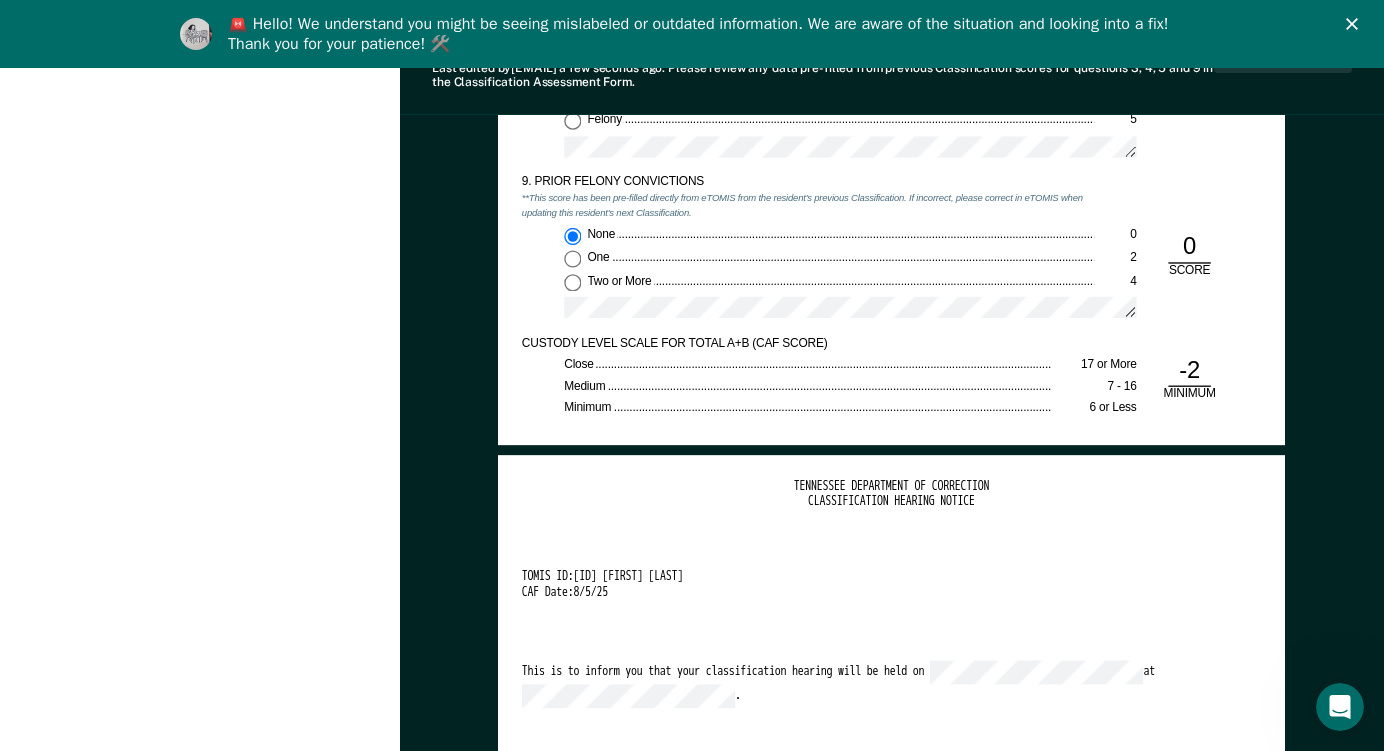 click on "TENNESSEE DEPARTMENT OF CORRECTION CLASSIFICATION HEARING NOTICE TOMIS ID:  00655237   Zion Hobson CAF Date:  8/5/25 This is to inform you that your classification hearing will be held on    at   . Classification Date: Classification Type: CL CLASSIFICATION x" at bounding box center [891, 677] 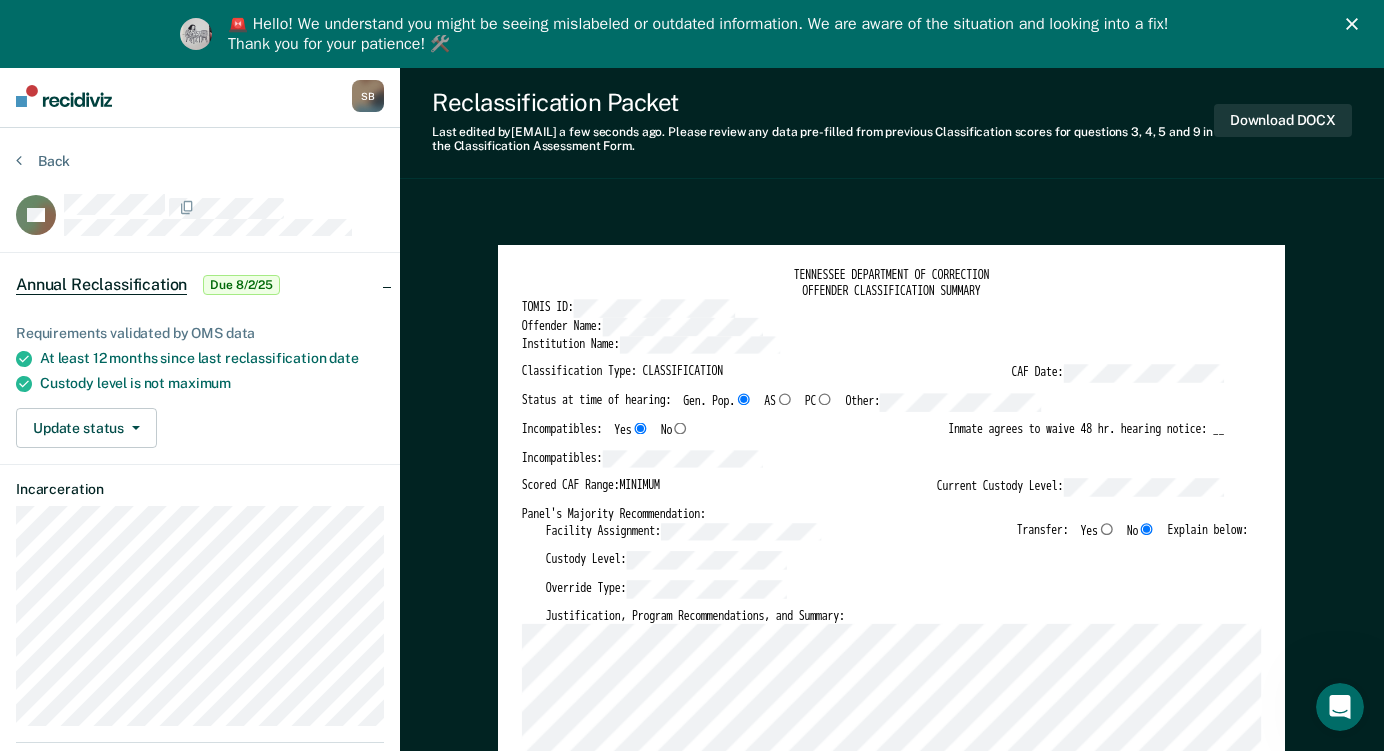 scroll, scrollTop: 0, scrollLeft: 0, axis: both 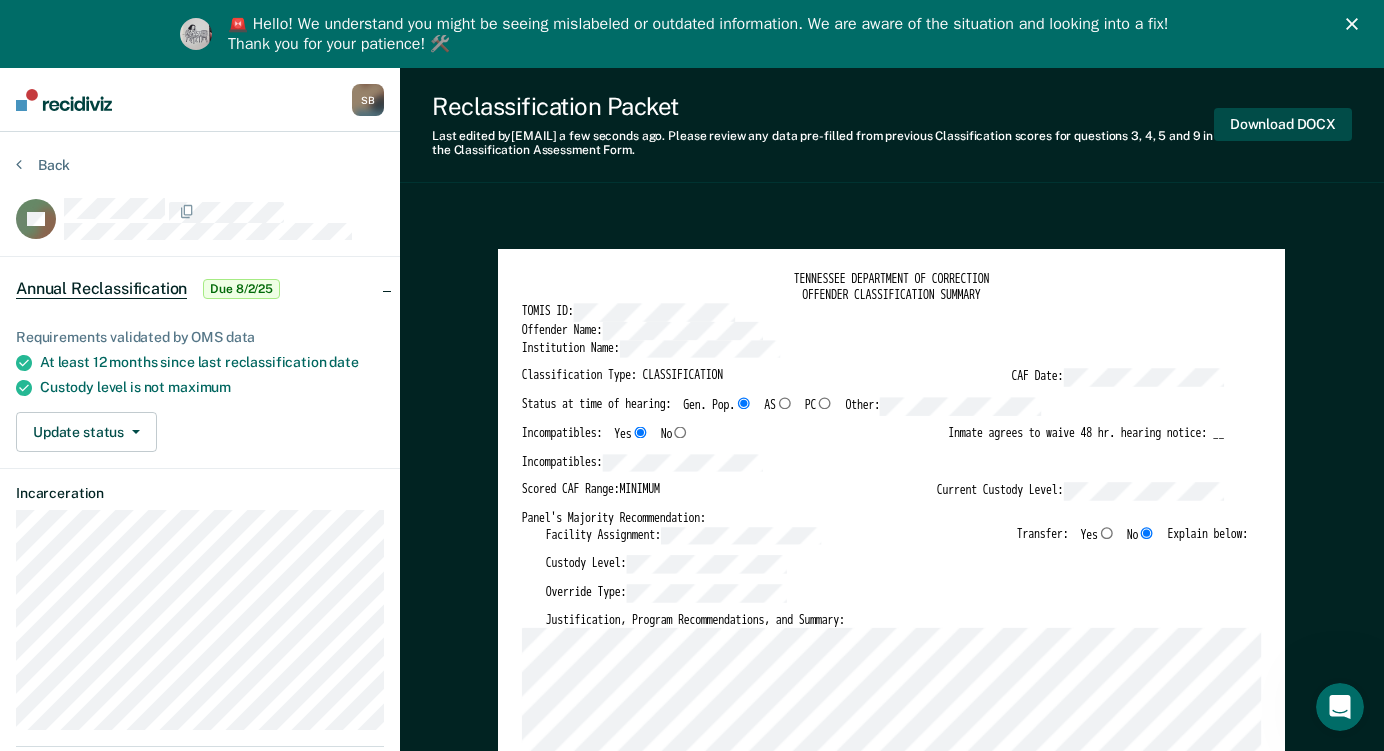 click on "Download DOCX" at bounding box center [1283, 124] 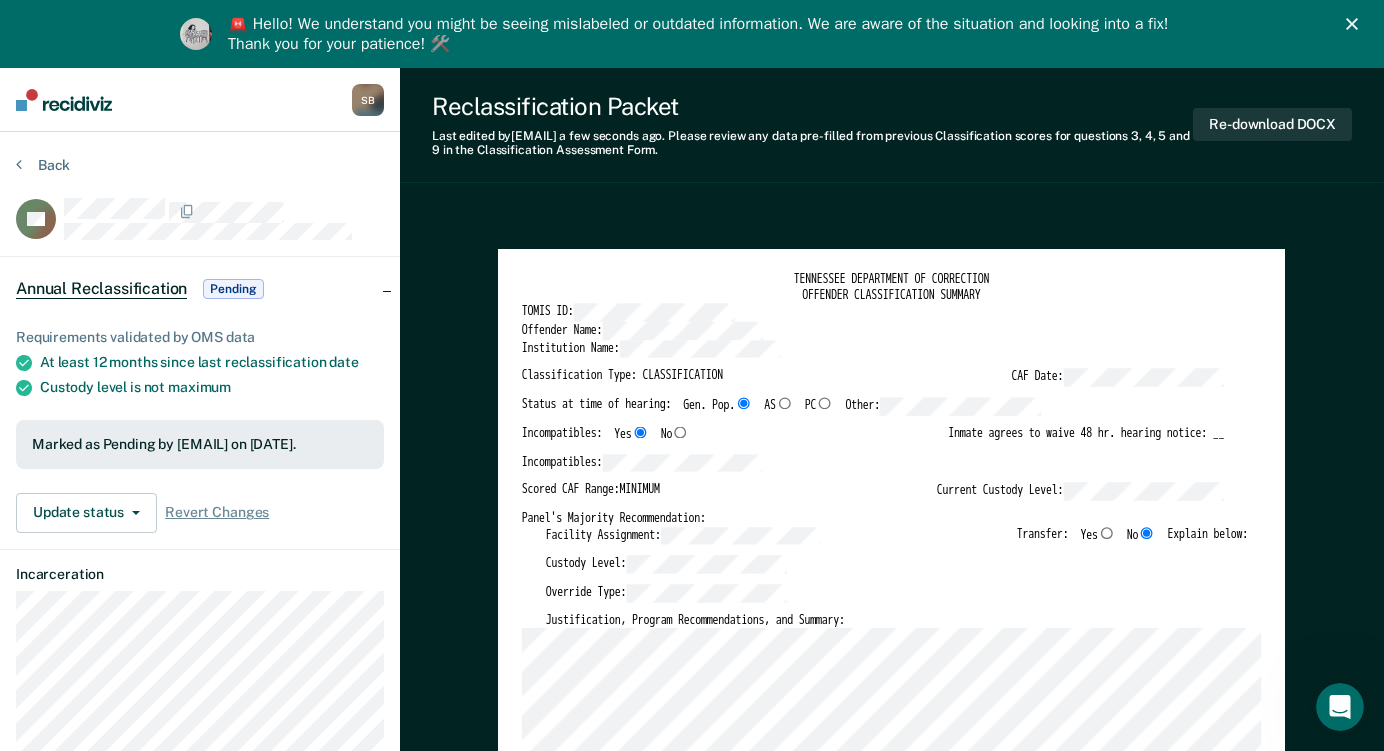 click on "Reclassification Packet Last edited by  Stephanie.L.Bunch@tn.gov   a few seconds ago . Please review any data pre-filled from previous Classification scores for questions 3, 4, 5 and 9 in the Classification Assessment Form. Re-download DOCX TENNESSEE DEPARTMENT OF CORRECTION OFFENDER CLASSIFICATION SUMMARY TOMIS ID:  Offender Name:  Institution Name:  Classification Type: CLASSIFICATION CAF Date:  Status at time of hearing: Gen. Pop. AS PC Other:   Incompatibles: Yes No Inmate agrees to waive 48 hr. hearing notice: __ Incompatibles:  Scored CAF Range: MINIMUM Current Custody Level:  Panel's Majority Recommendation: Facility Assignment: Transfer: Yes No Explain below: Custody Level:  Override Type:  Justification, Program Recommendations, and Summary: Updated Photo Needed: Yes No Emergency contact updated: Yes No Date Updated:  Offender Signature: _______________________ Appeal: Yes No If Yes, provide appeal & copy to Inmate Panel Member Signatures: Date: ___________ Chairperson Treatment Member Signature Date" at bounding box center (892, 2306) 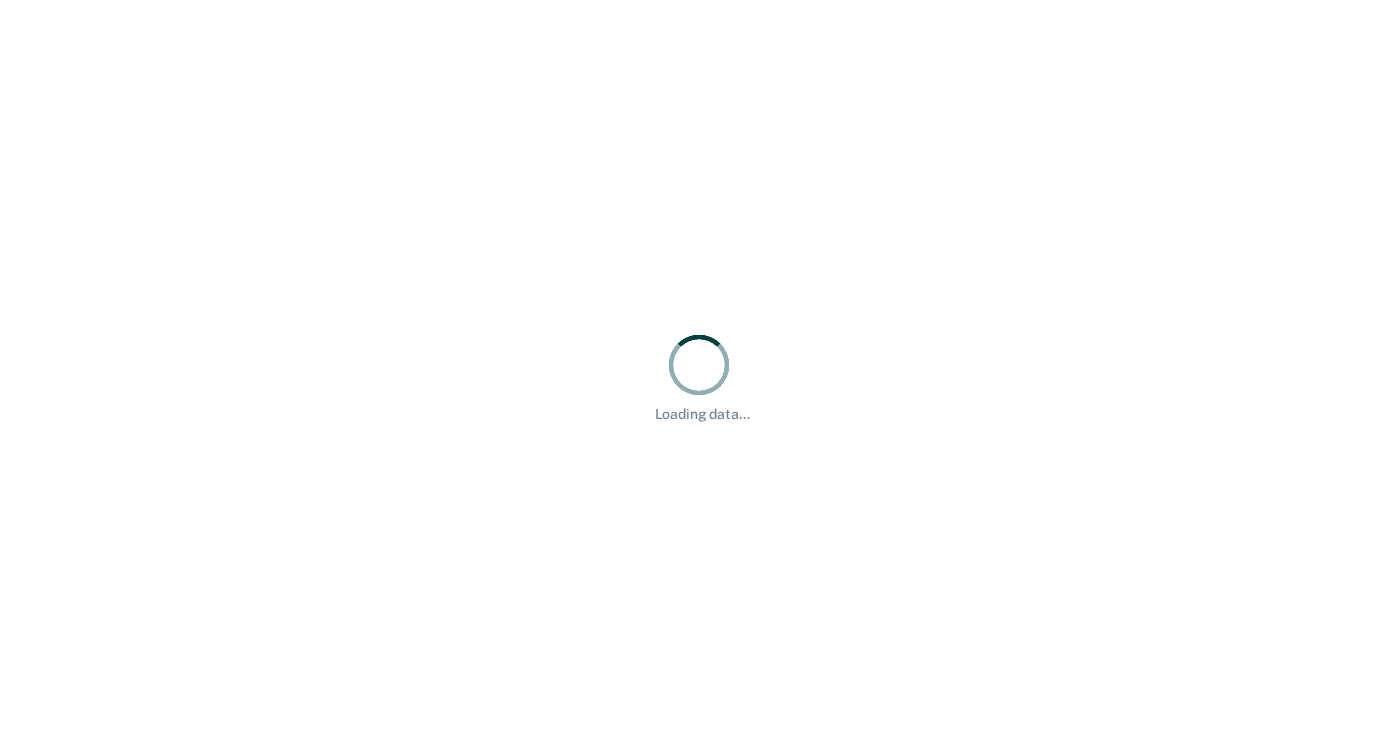 scroll, scrollTop: 0, scrollLeft: 0, axis: both 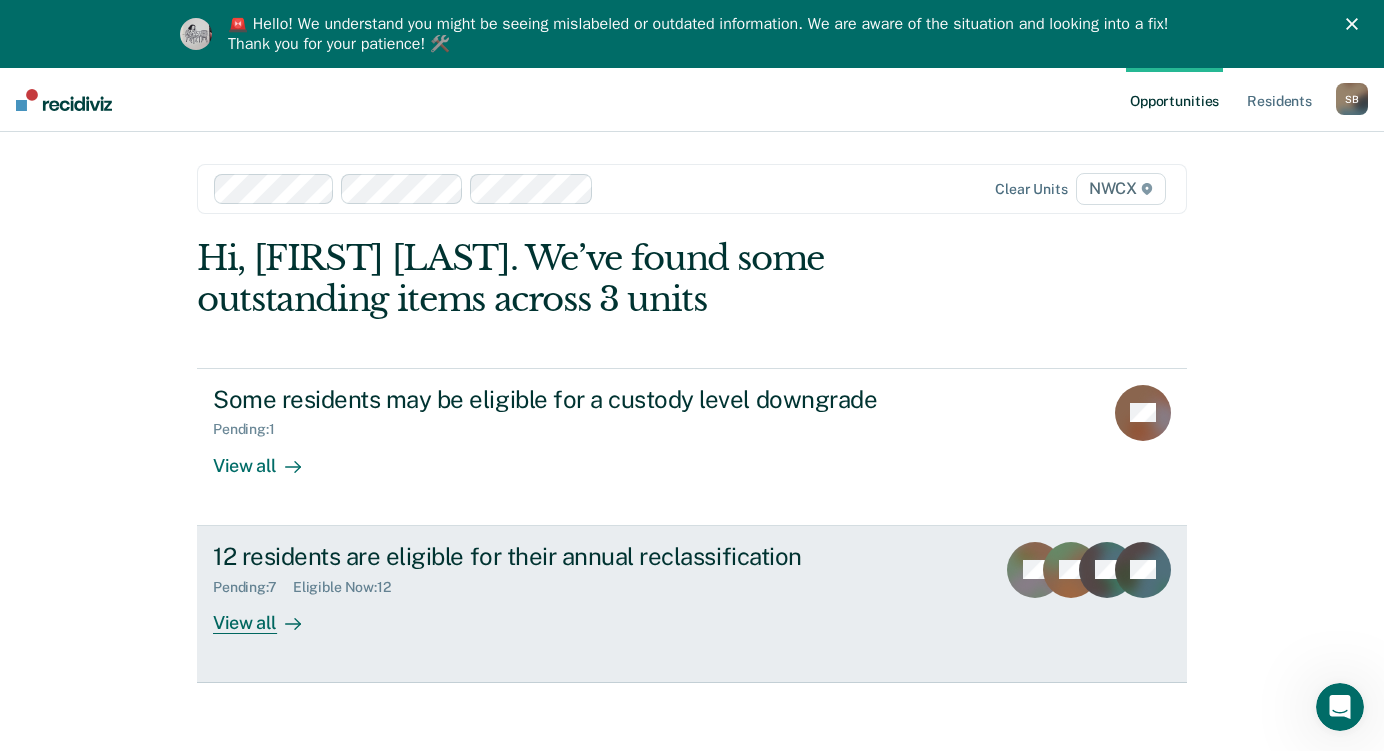 click on "View all" at bounding box center [269, 614] 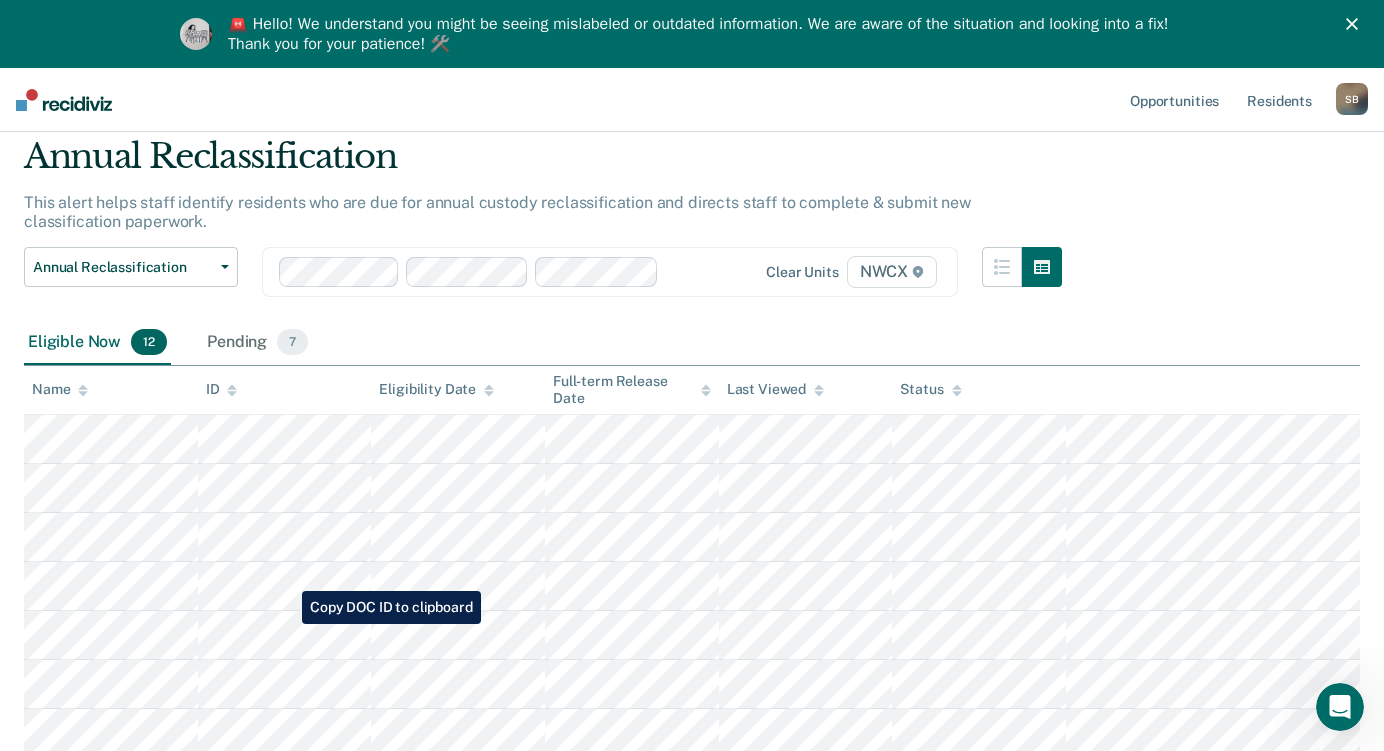 scroll, scrollTop: 100, scrollLeft: 0, axis: vertical 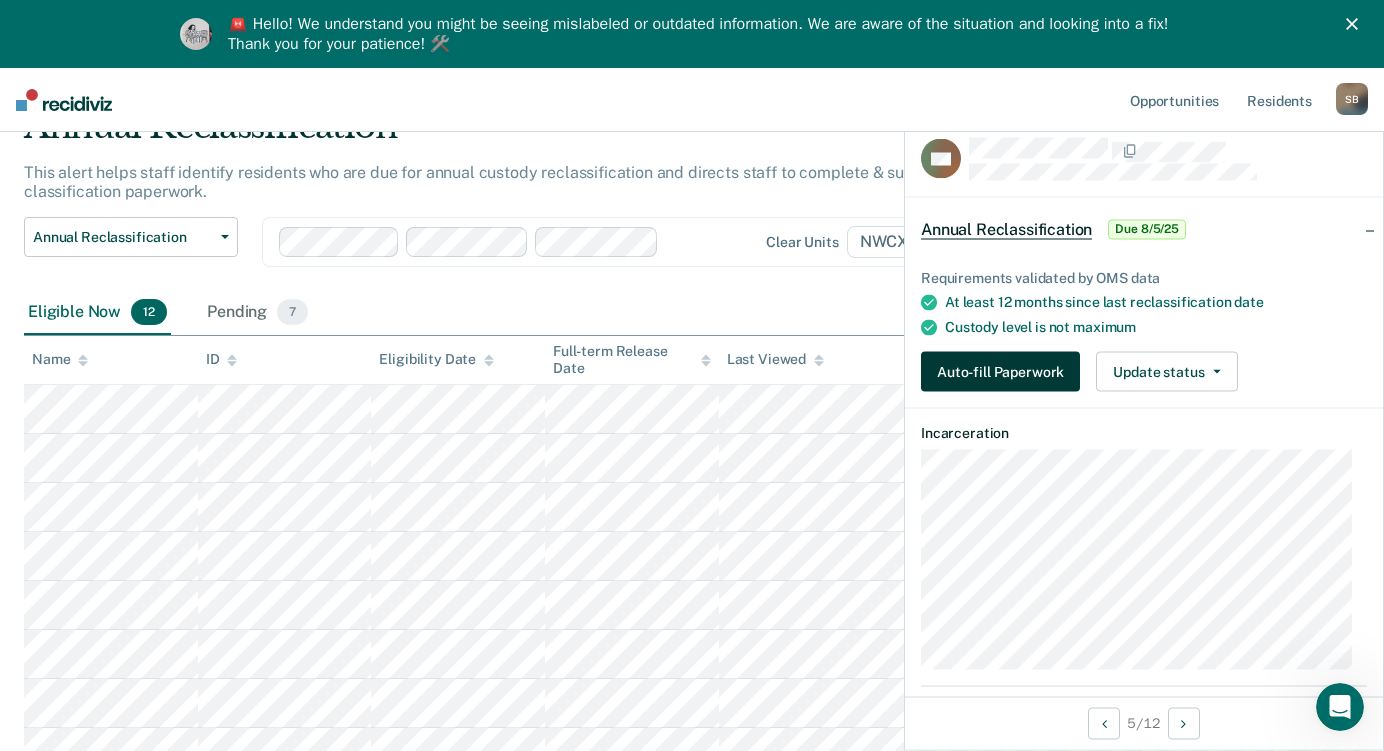 click on "Auto-fill Paperwork" at bounding box center (1000, 372) 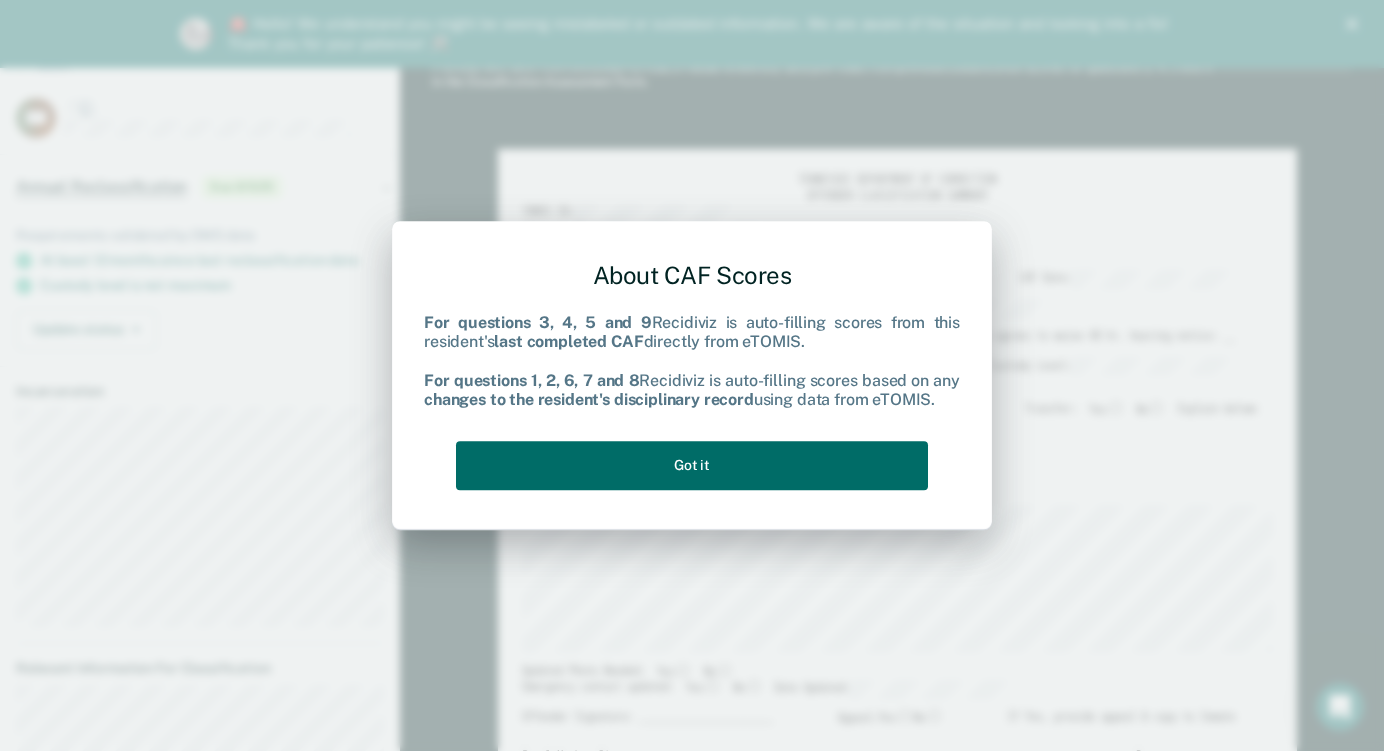 scroll, scrollTop: 0, scrollLeft: 0, axis: both 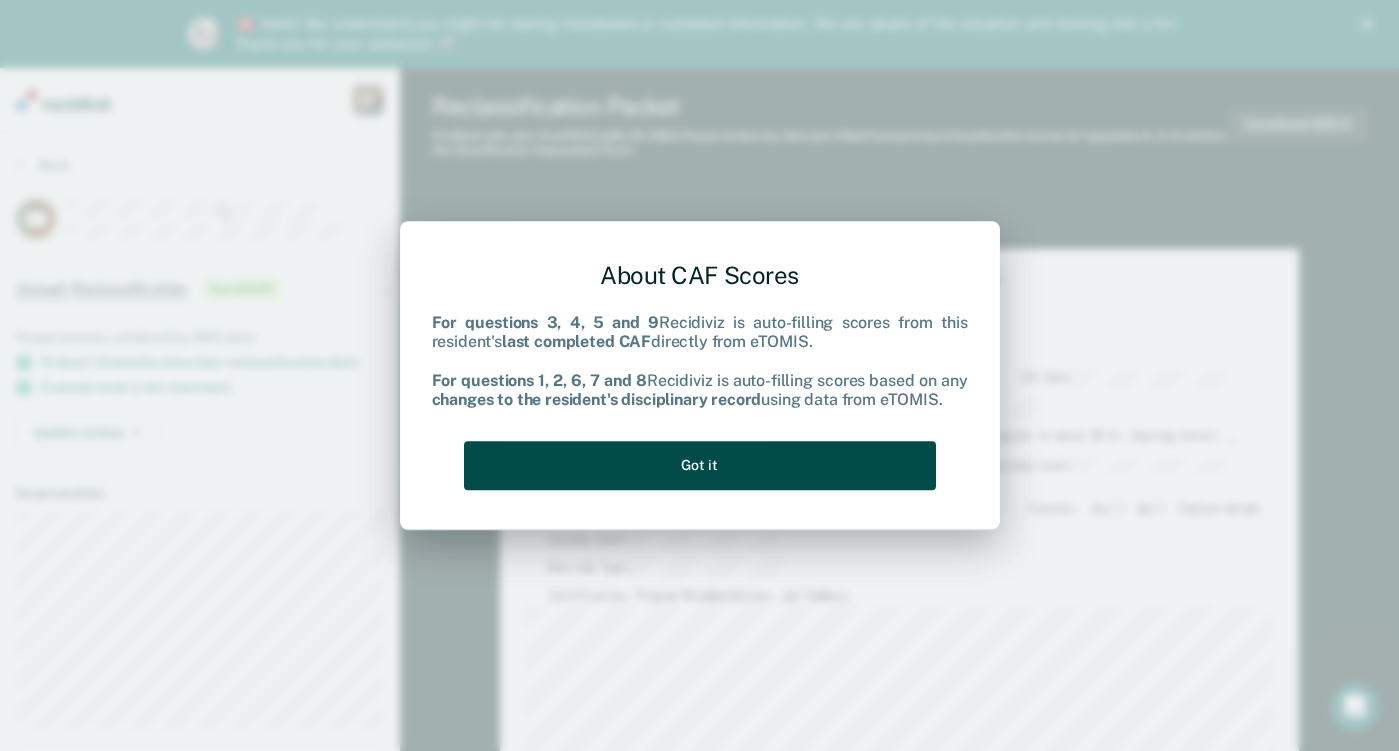 click on "Got it" at bounding box center [700, 465] 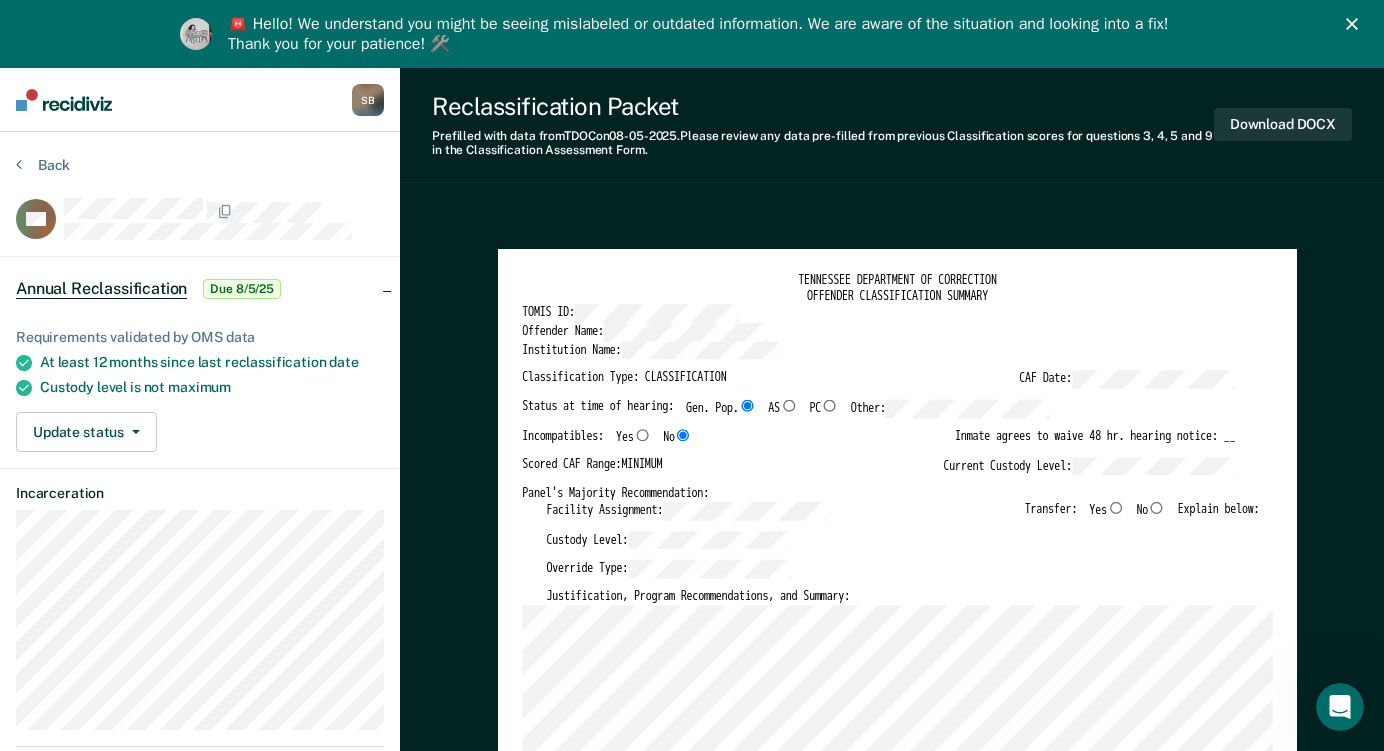click on "No" at bounding box center (1157, 507) 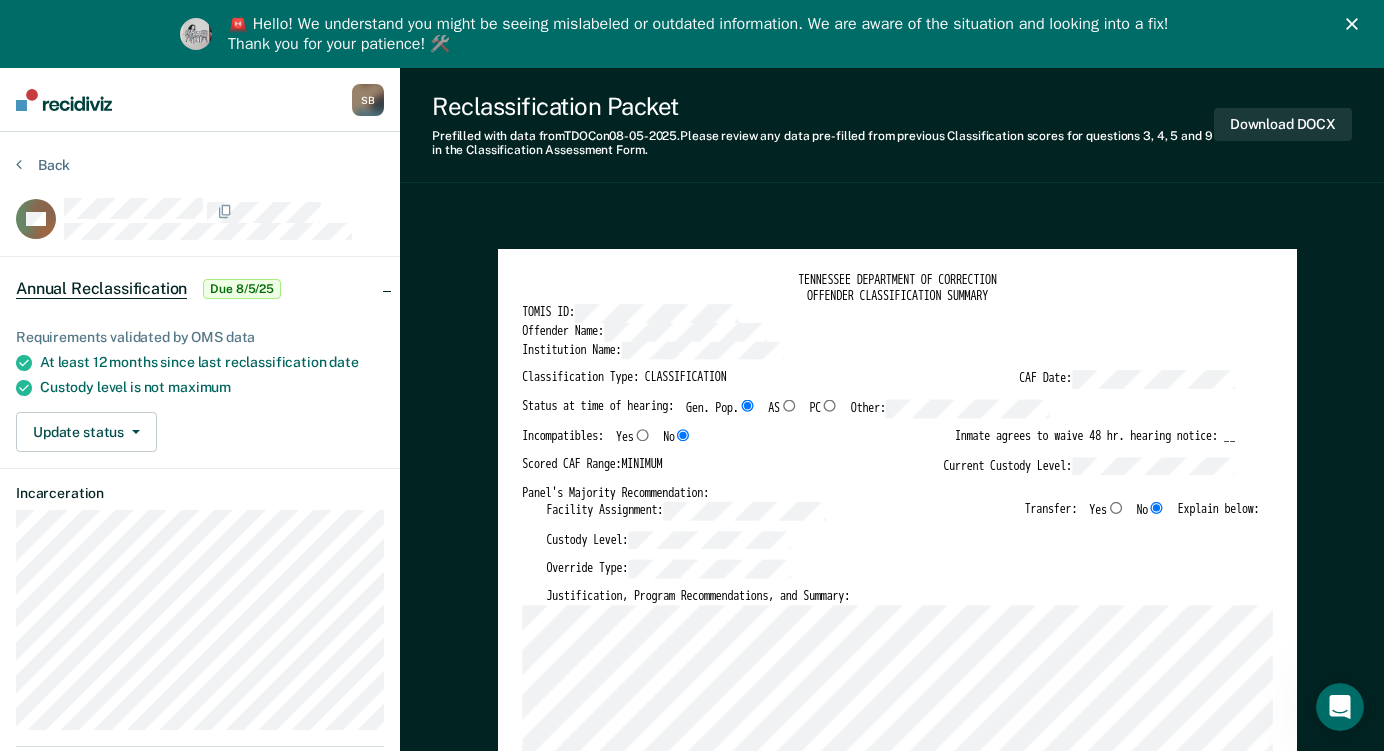 type on "x" 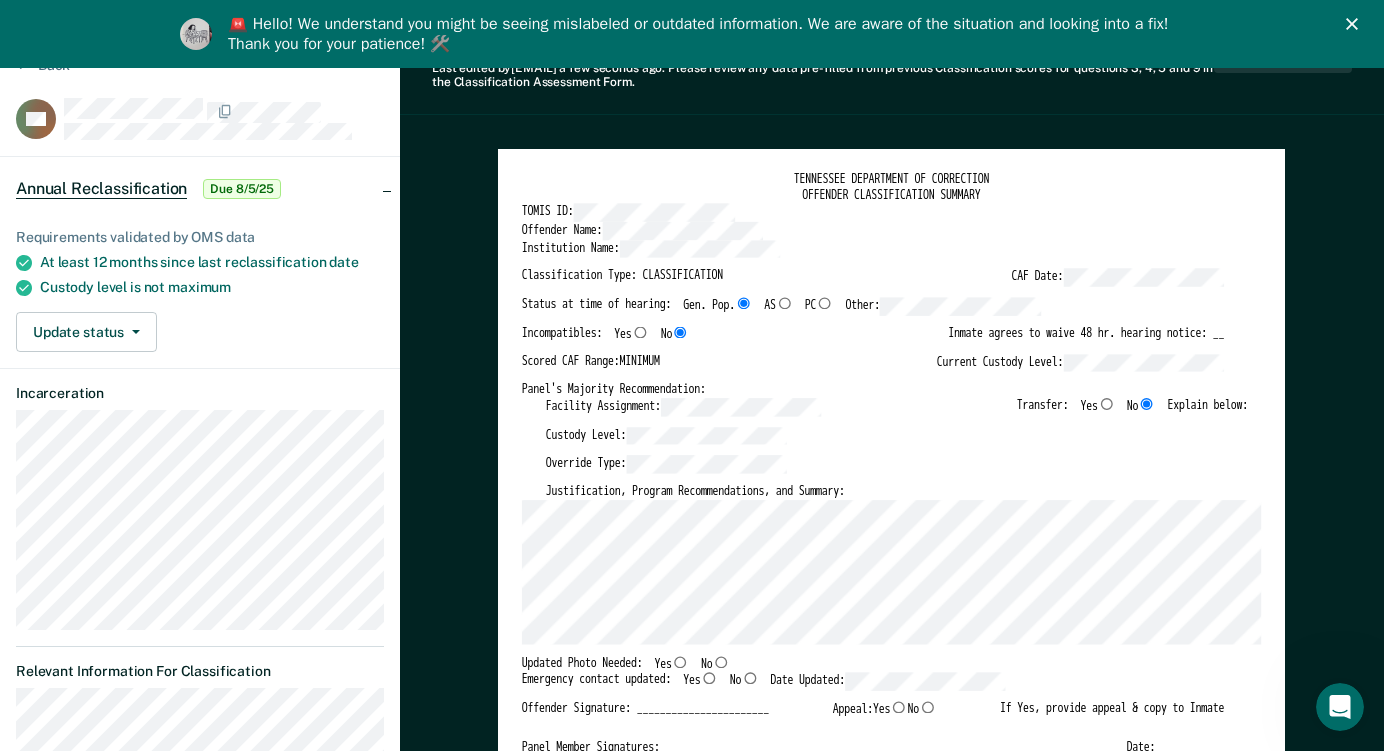 scroll, scrollTop: 200, scrollLeft: 0, axis: vertical 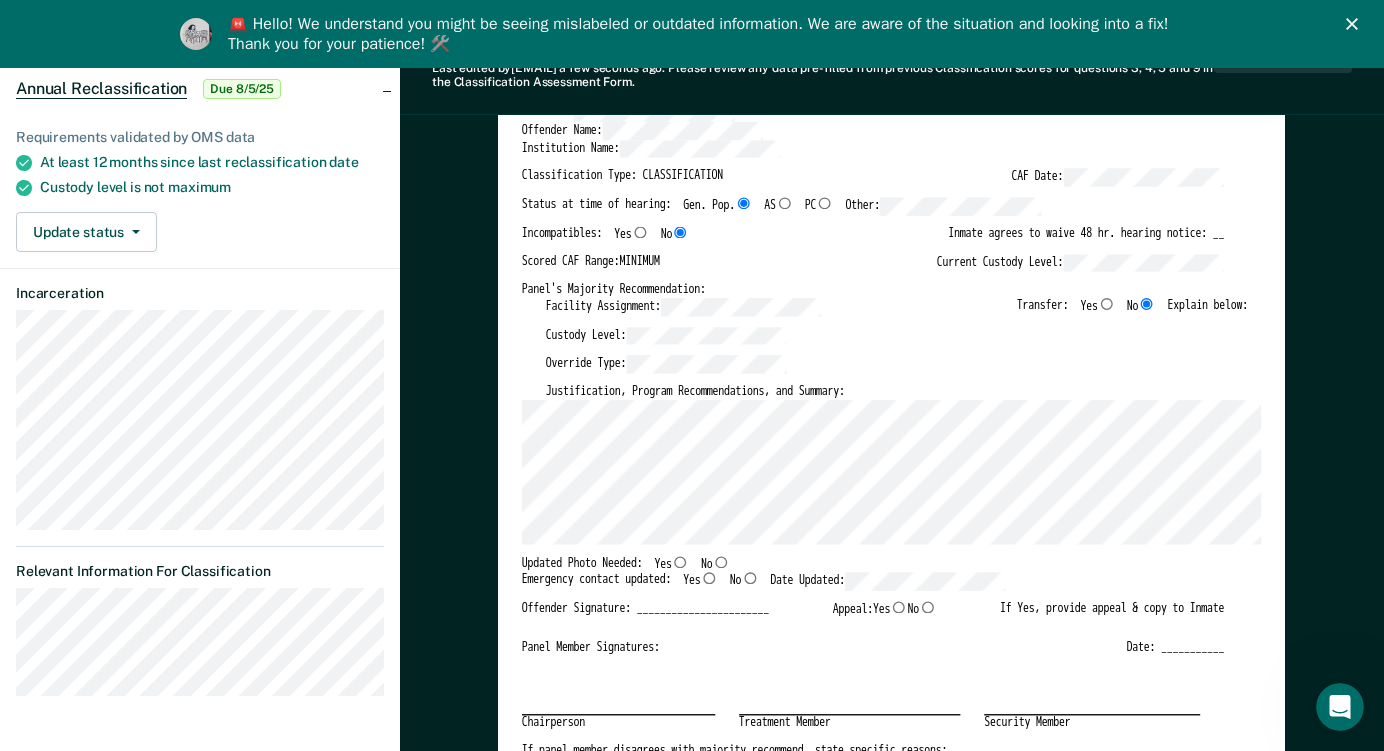 click on "No" at bounding box center [721, 562] 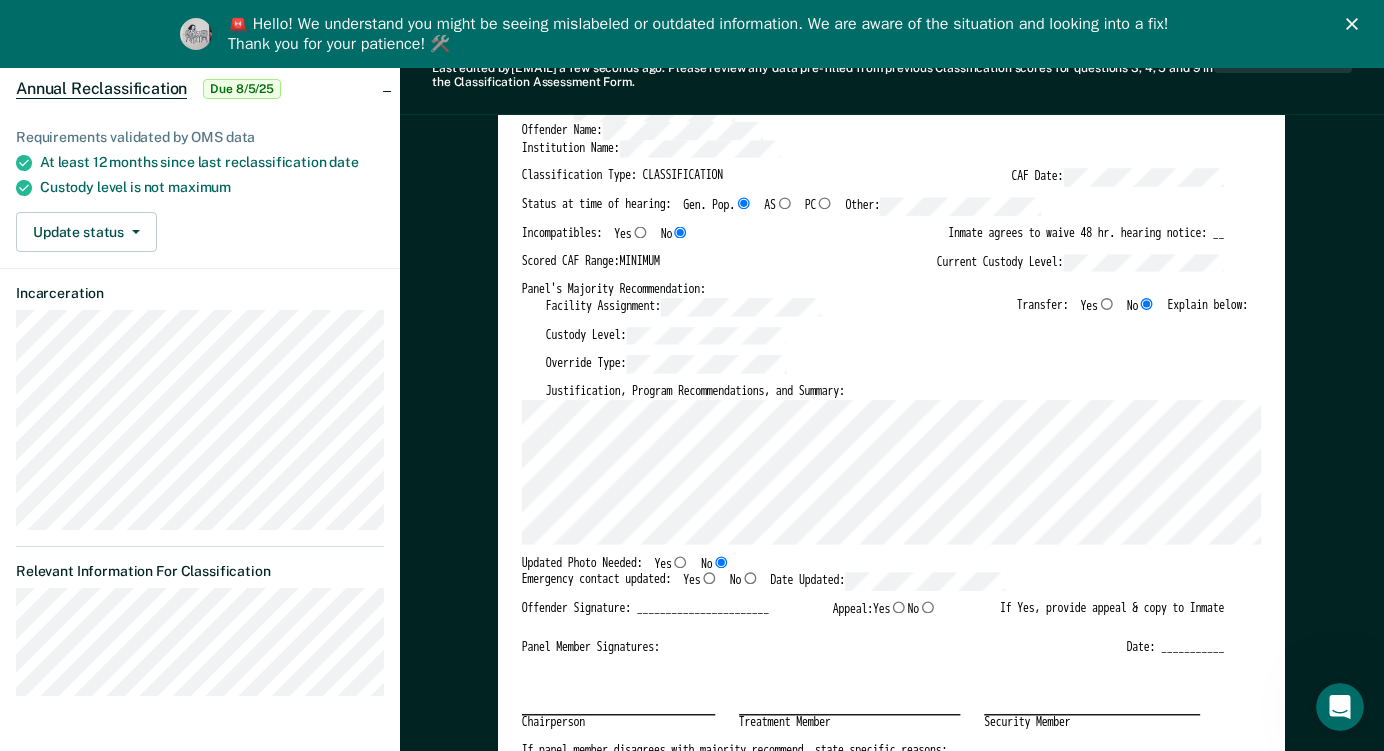 type on "x" 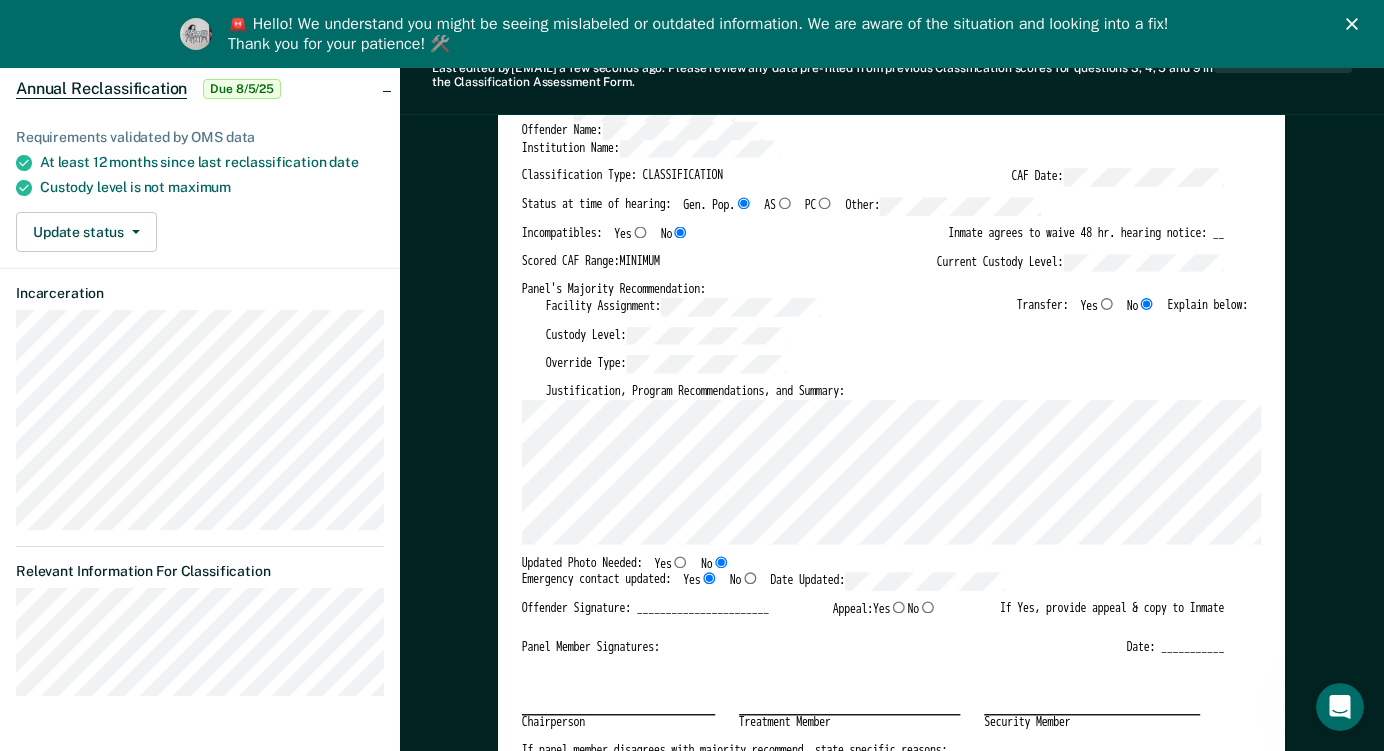 type on "x" 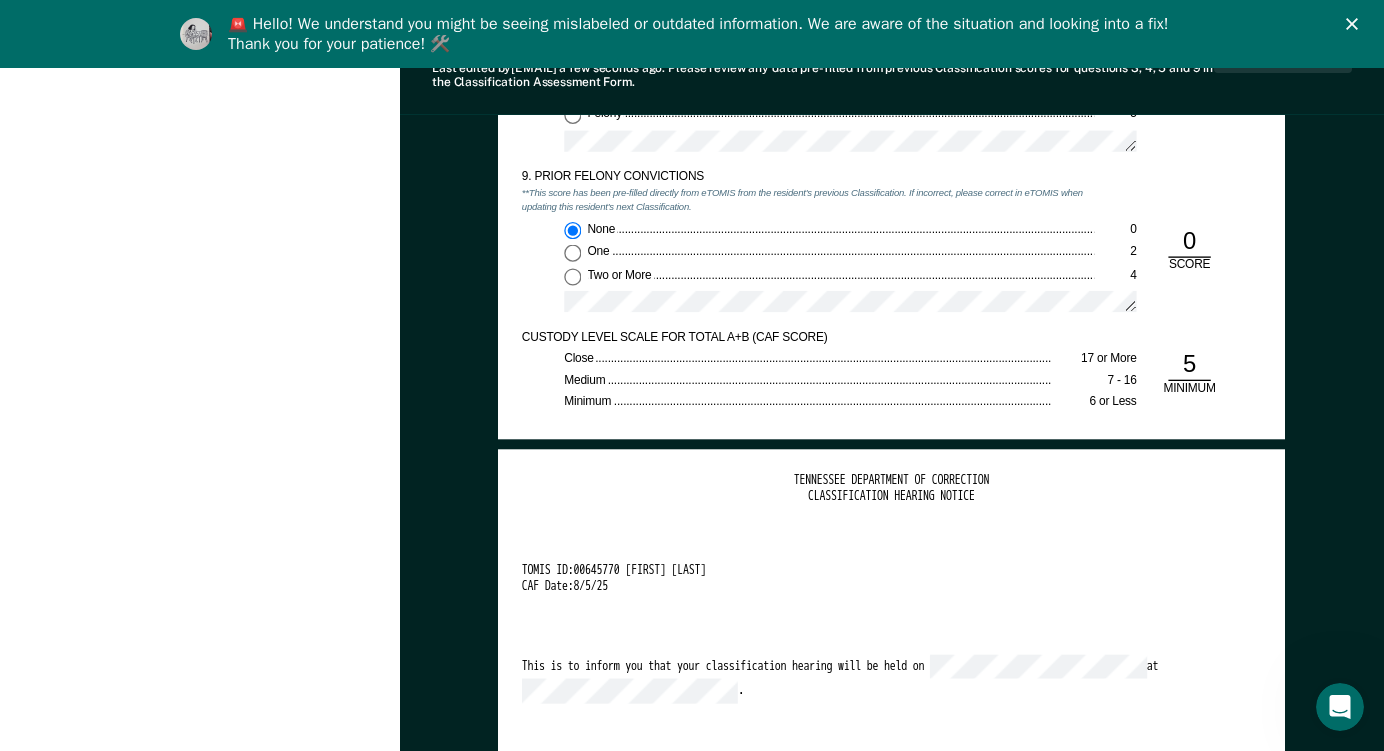 scroll, scrollTop: 3200, scrollLeft: 0, axis: vertical 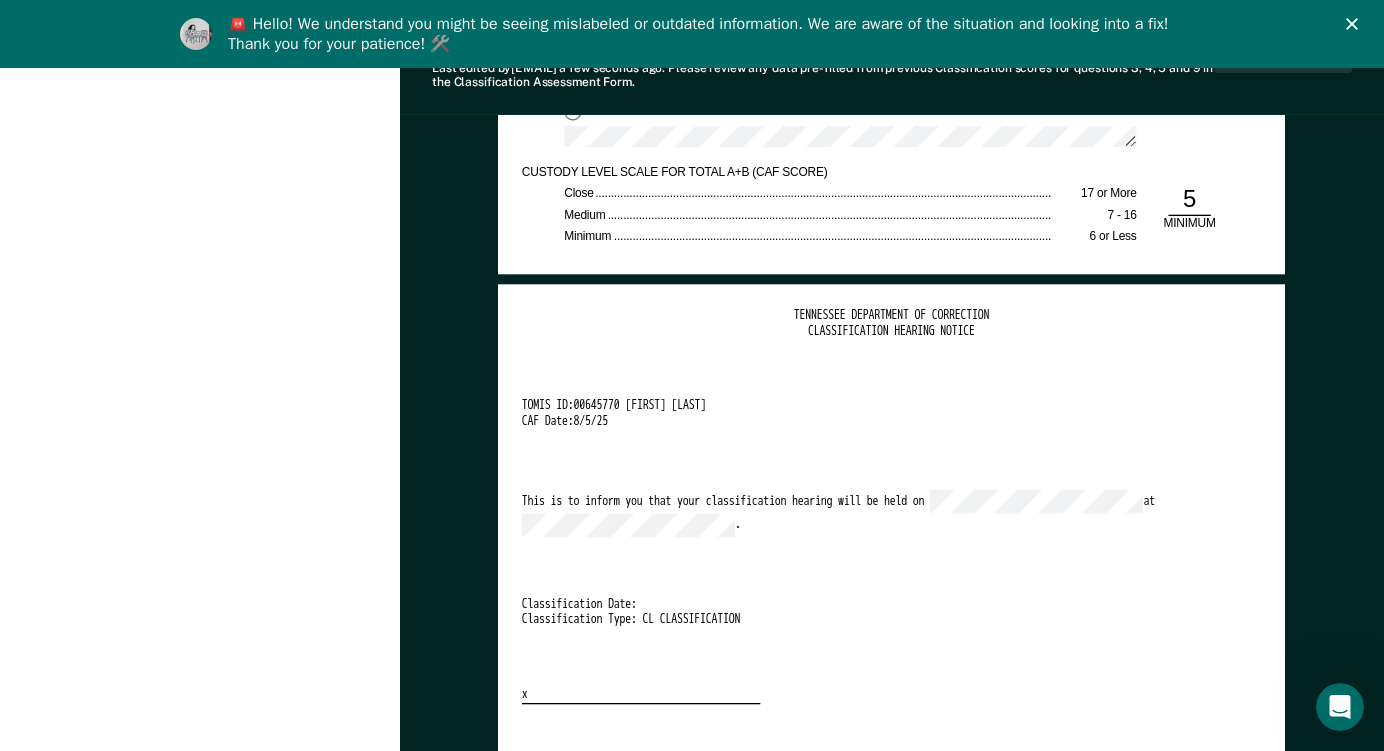 click on "TENNESSEE DEPARTMENT OF CORRECTION CLASSIFICATION HEARING NOTICE TOMIS ID:  [NUMBER]   [FIRST] [LAST] CAF Date:  [DATE] This is to inform you that your classification hearing will be held on    at   . Classification Date: Classification Type: CL CLASSIFICATION x" at bounding box center (891, 507) 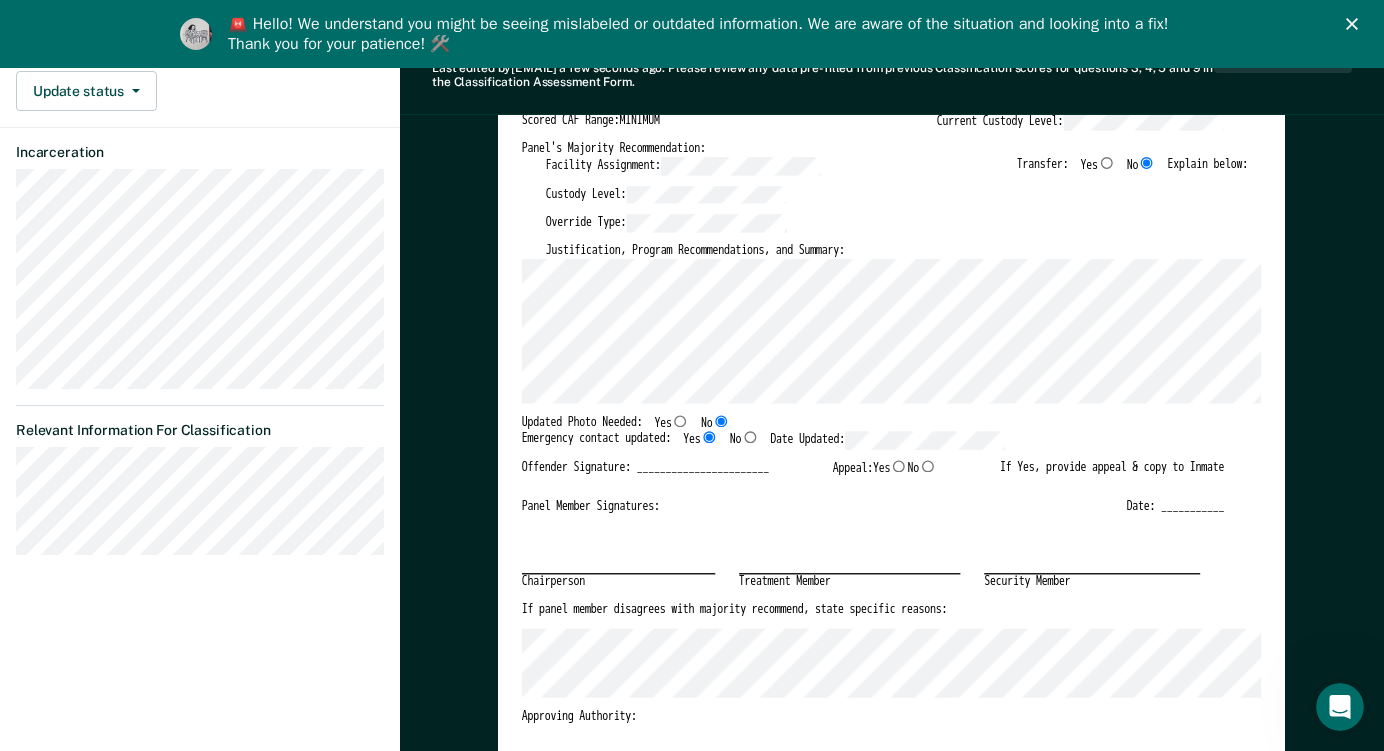scroll, scrollTop: 0, scrollLeft: 0, axis: both 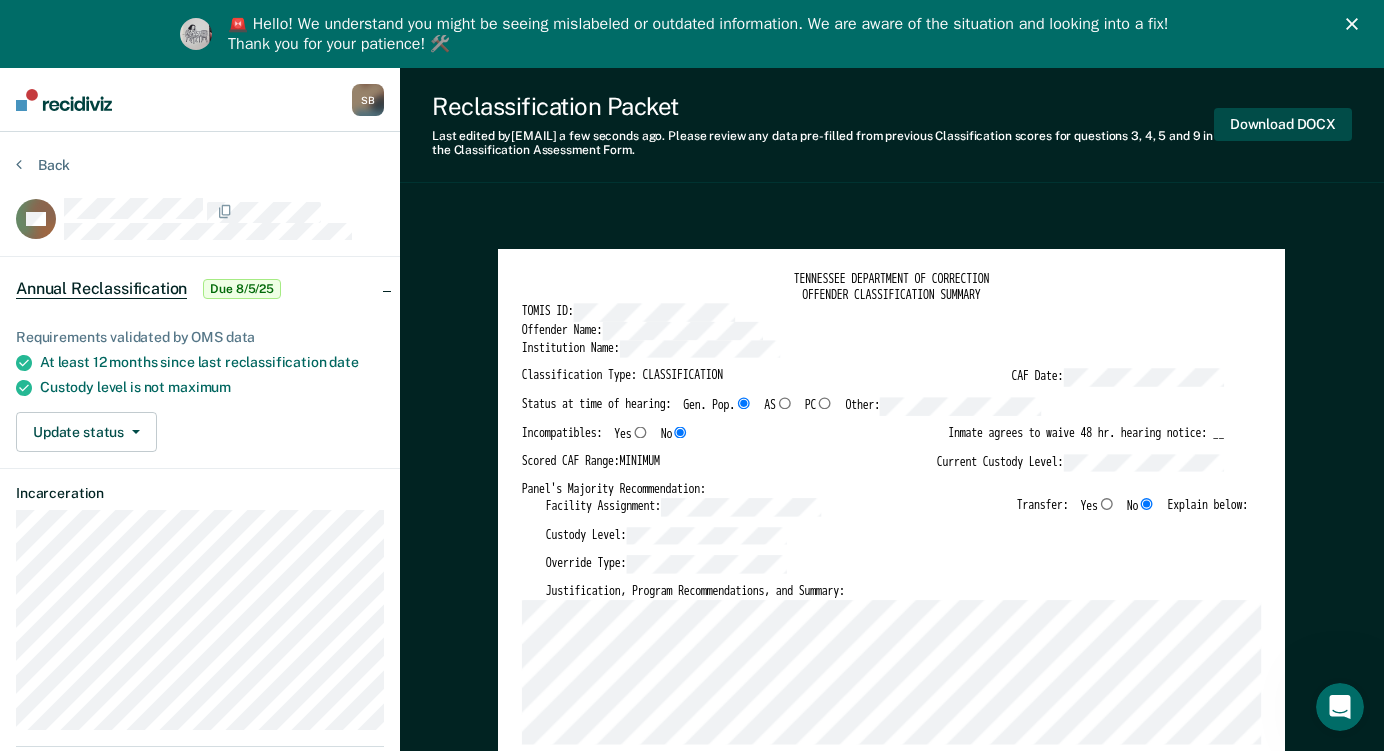 click on "Download DOCX" at bounding box center (1283, 124) 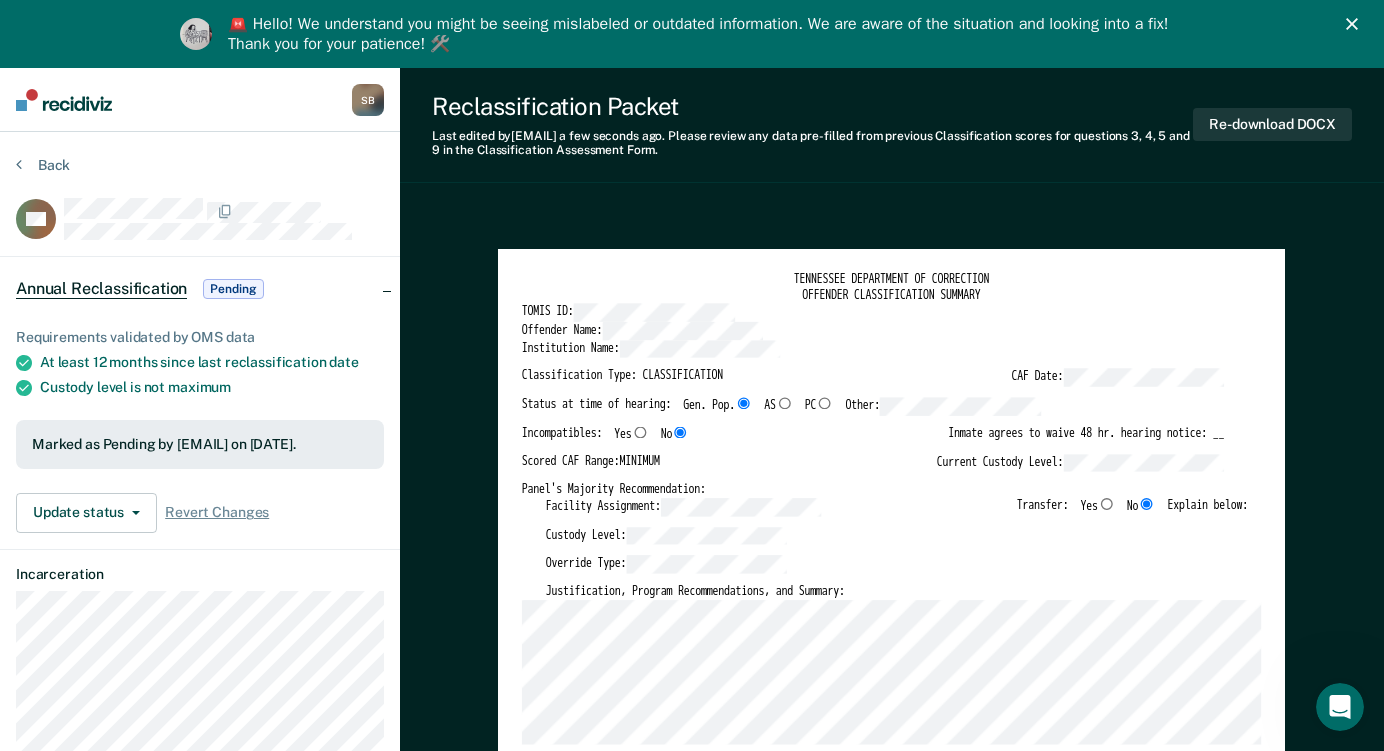 click on "Reclassification Packet Last edited by  [EMAIL]   a few seconds ago . Please review any data pre-filled from previous Classification scores for questions 3, 4, 5 and 9 in the Classification Assessment Form. Re-download DOCX TENNESSEE DEPARTMENT OF CORRECTION OFFENDER CLASSIFICATION SUMMARY TOMIS ID:  Offender Name:  Institution Name:  Classification Type: CLASSIFICATION CAF Date:  Status at time of hearing: Gen. Pop. AS PC Other:   Incompatibles: Yes No Inmate agrees to waive 48 hr. hearing notice: __ Scored CAF Range: MINIMUM Current Custody Level:  Panel's Majority Recommendation: Facility Assignment: Transfer: Yes No Explain below: Custody Level:  Override Type:  Justification, Program Recommendations, and Summary: Updated Photo Needed: Yes No Emergency contact updated: Yes No Date Updated:  Offender Signature: _______________________ Appeal: Yes No If Yes, provide appeal & copy to Inmate Panel Member Signatures: Date: ___________ Chairperson Treatment Member Security Member Signature Date" at bounding box center (892, 2321) 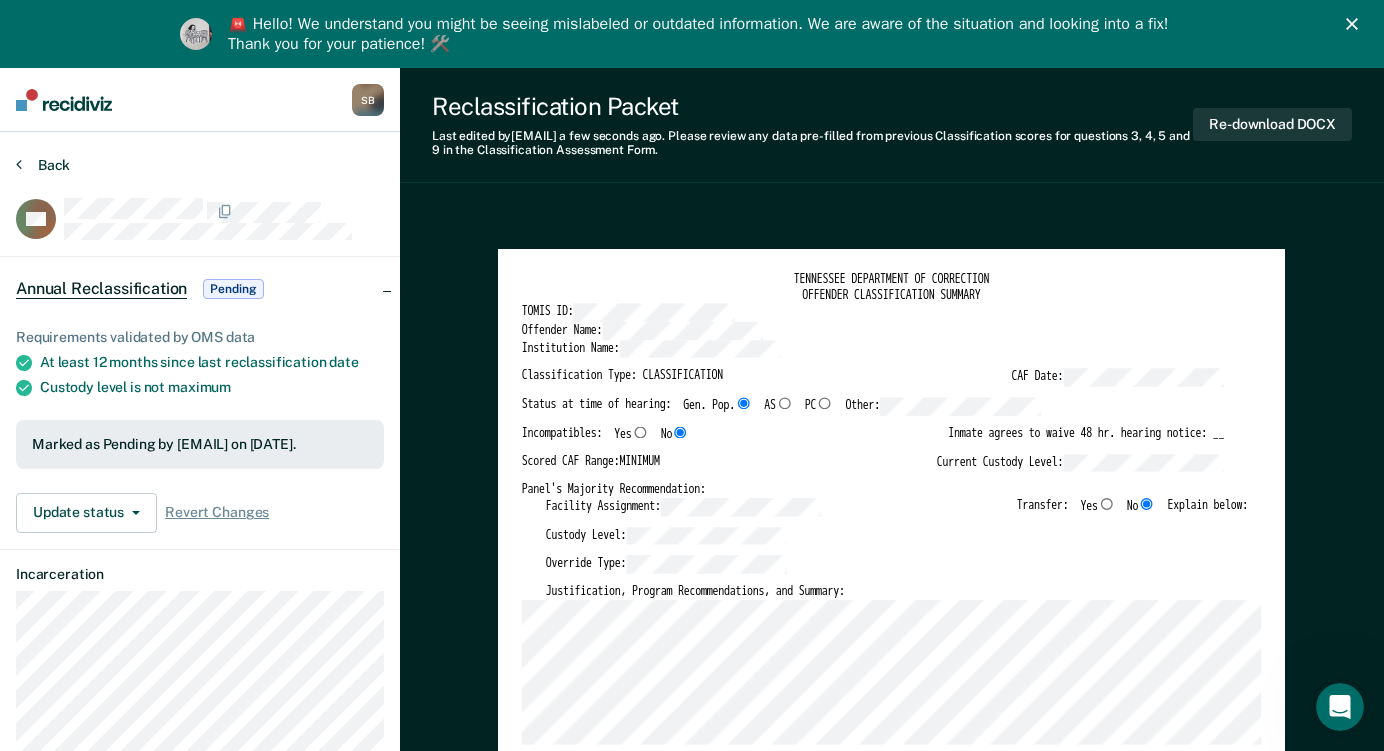 click on "Back" at bounding box center (43, 165) 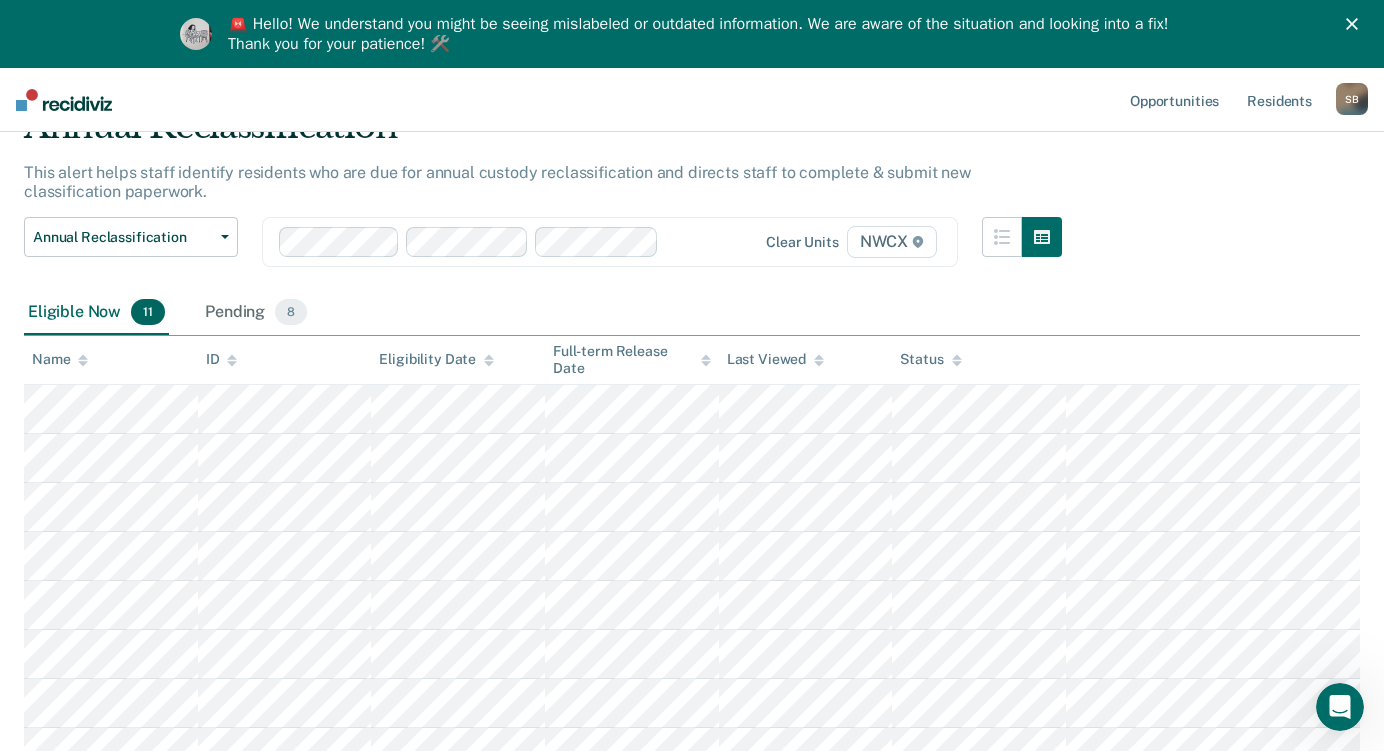 click on "Annual Reclassification   This alert helps staff identify residents who are due for annual custody reclassification and directs staff to complete & submit new classification paperwork. Annual Reclassification Custody Level Downgrade Annual Reclassification Initial Classification Clear   units NWCX   Eligible Now 11 Pending 8
To pick up a draggable item, press the space bar.
While dragging, use the arrow keys to move the item.
Press space again to drop the item in its new position, or press escape to cancel.
Name ID Eligibility Date Full-term Release Date Last Viewed Status" at bounding box center [692, 512] 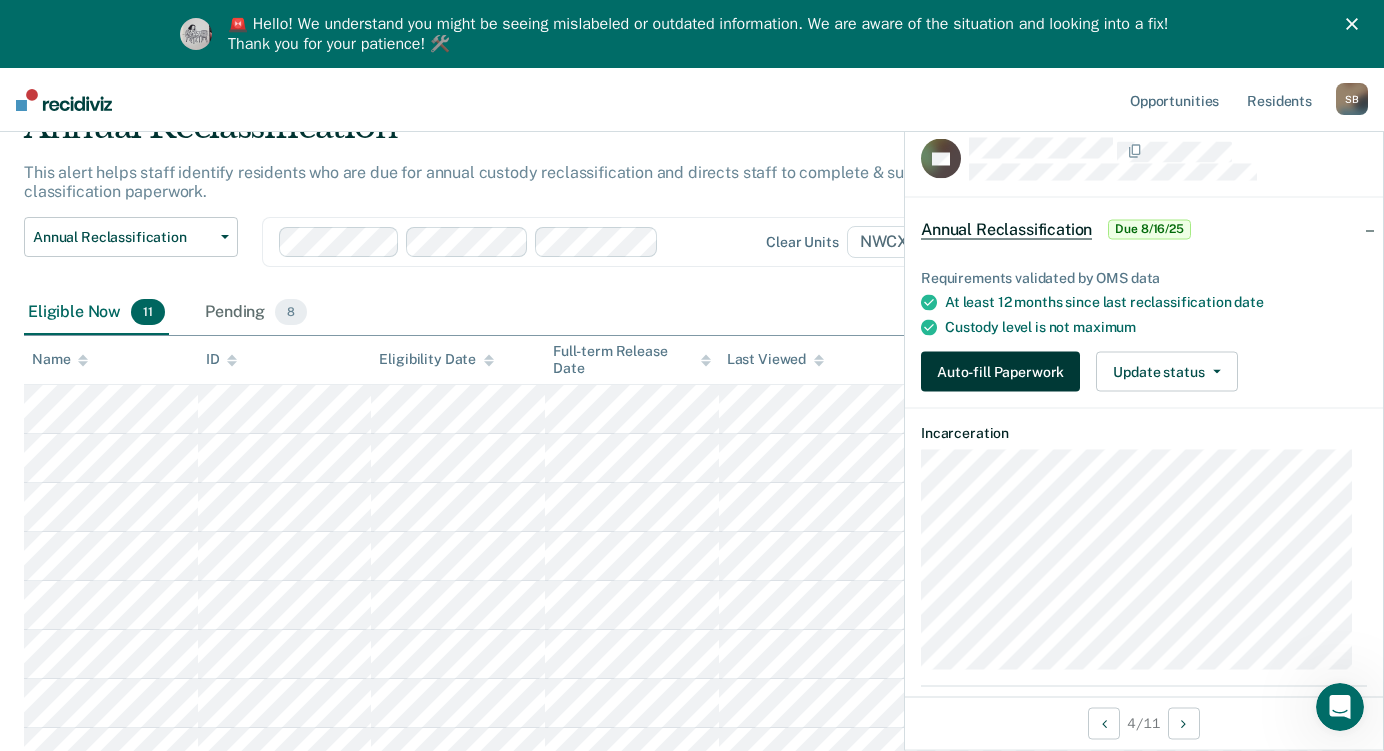 click on "Auto-fill Paperwork" at bounding box center (1000, 372) 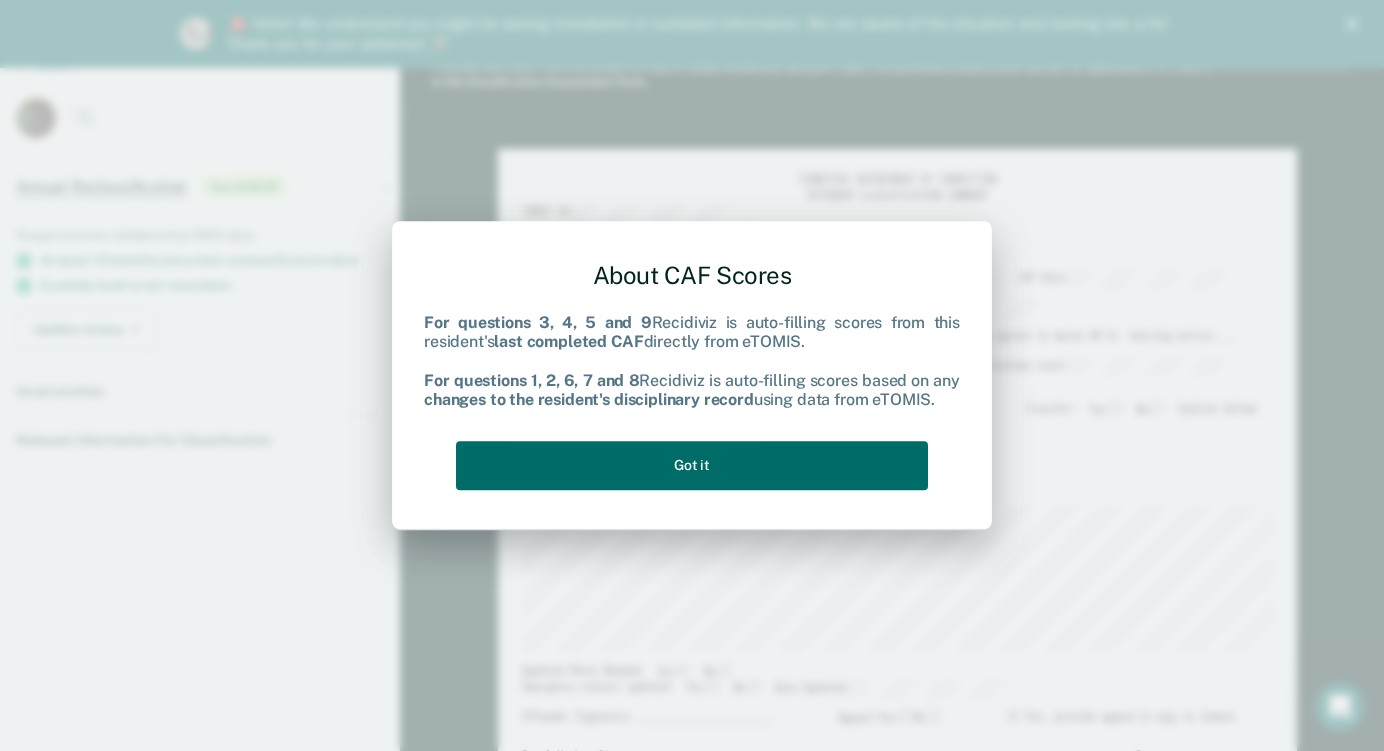 scroll, scrollTop: 0, scrollLeft: 0, axis: both 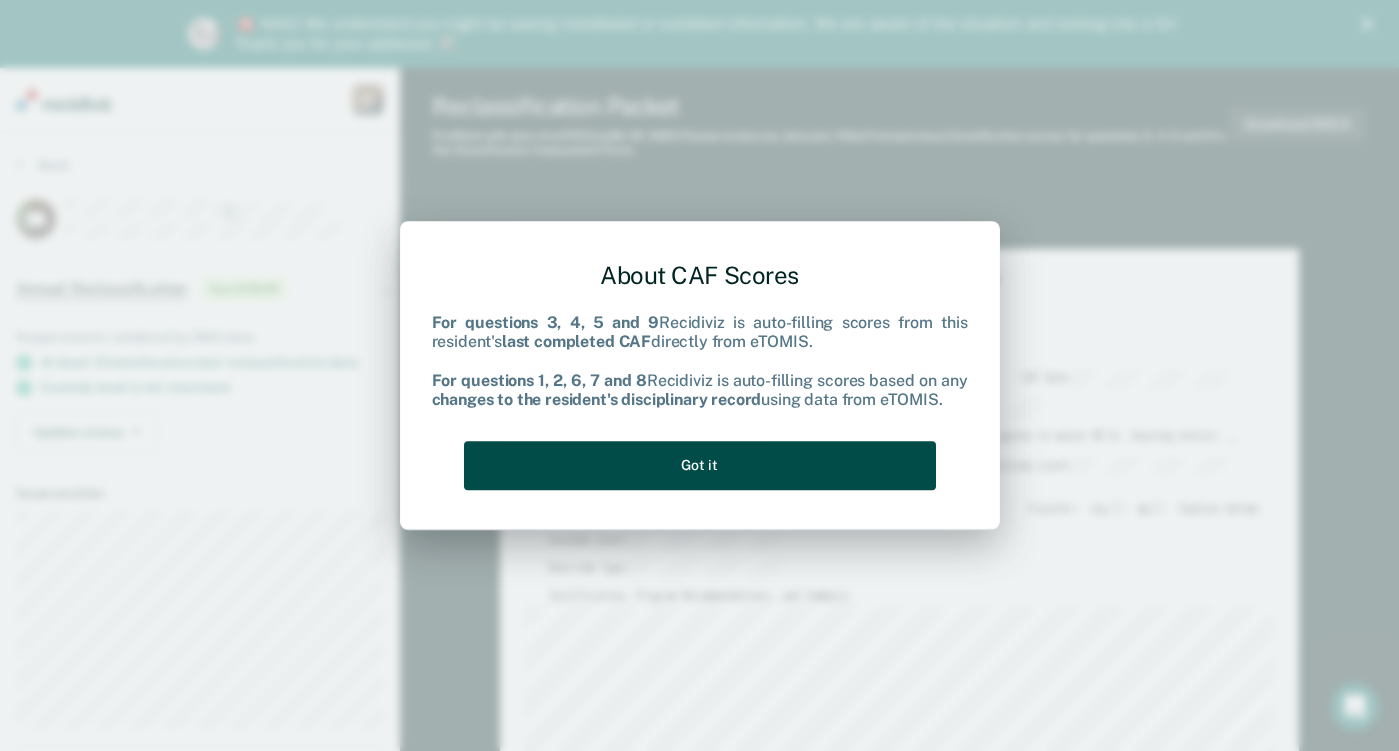 click on "Got it" at bounding box center (700, 465) 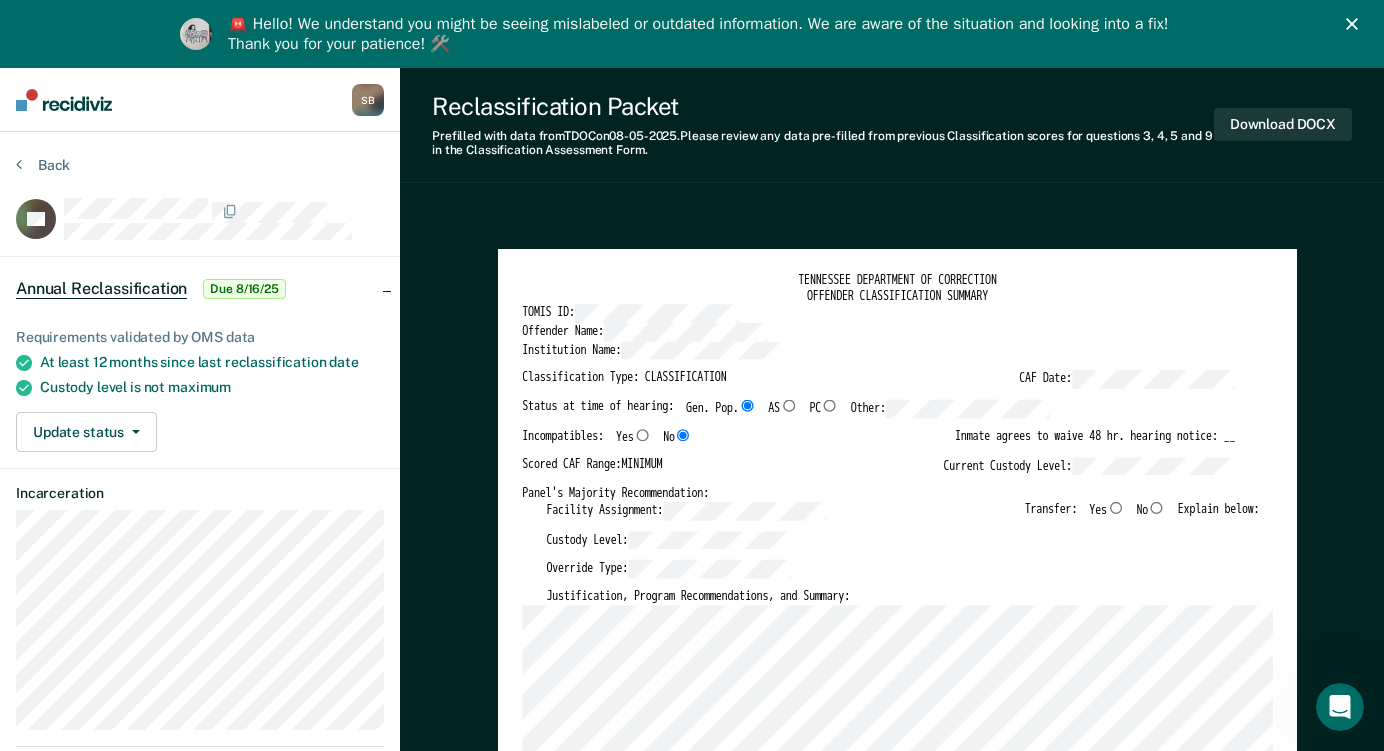 click on "No" at bounding box center (1157, 507) 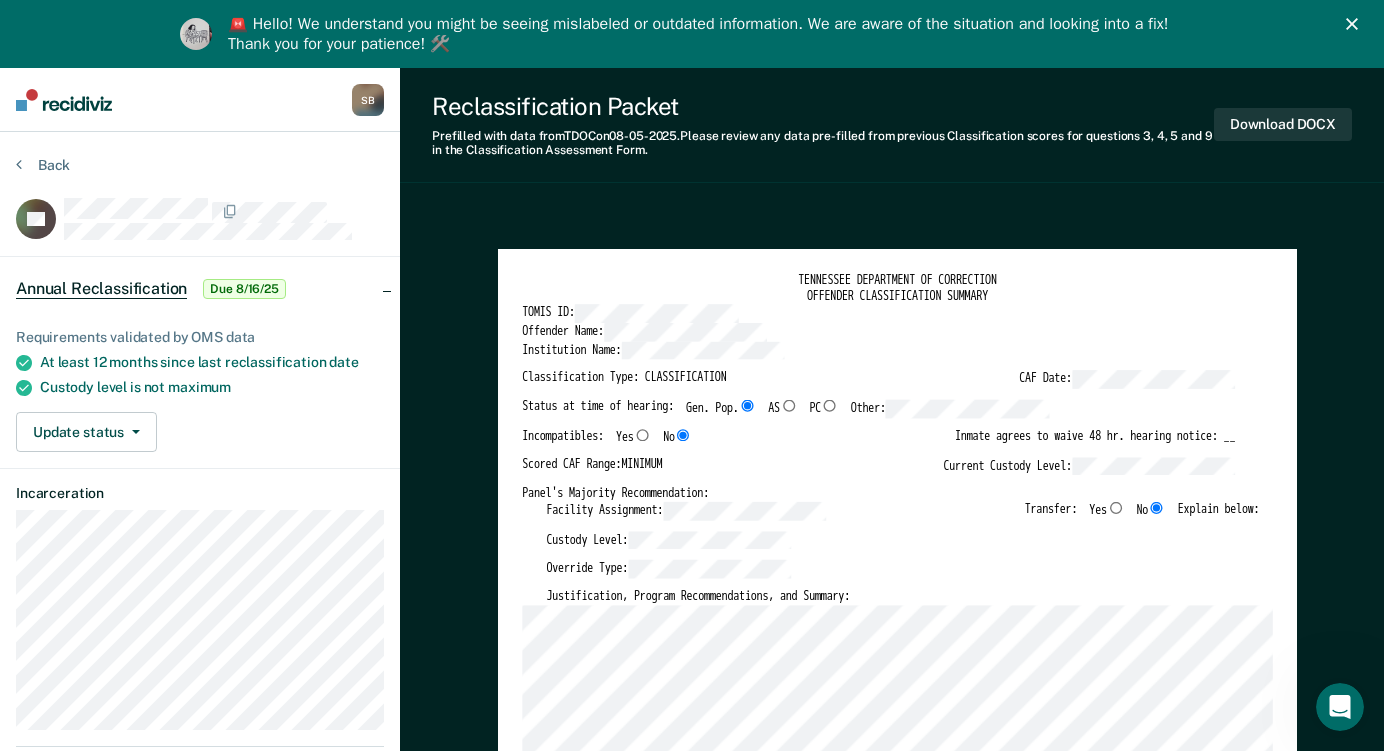 type on "x" 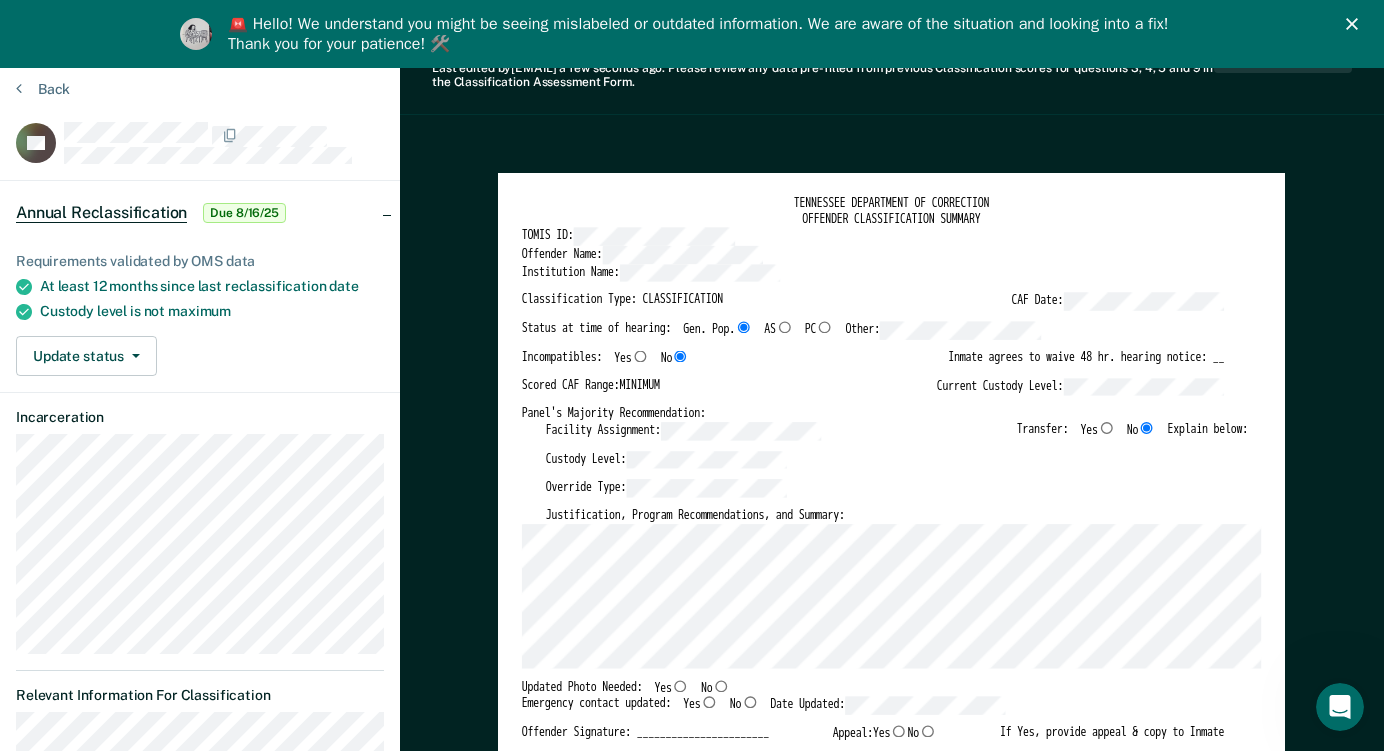 scroll, scrollTop: 200, scrollLeft: 0, axis: vertical 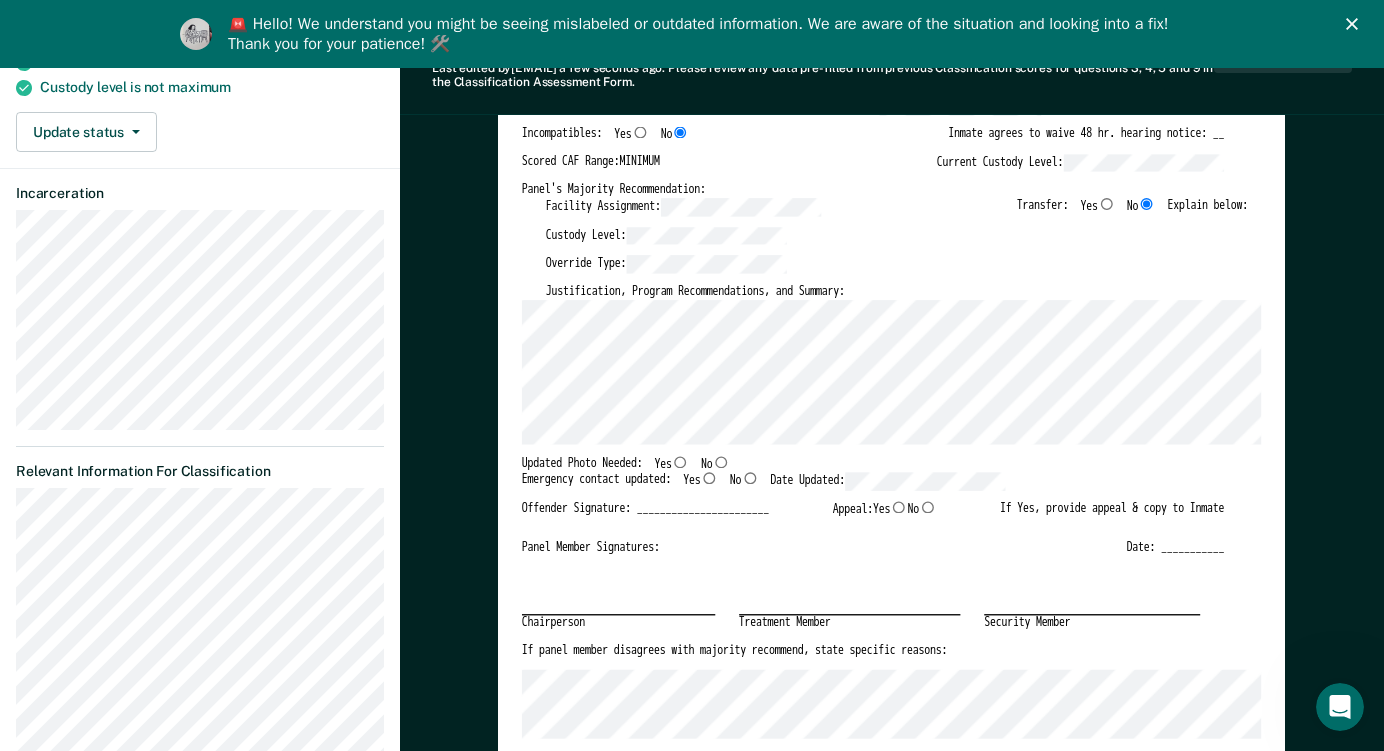 click on "No" at bounding box center (721, 462) 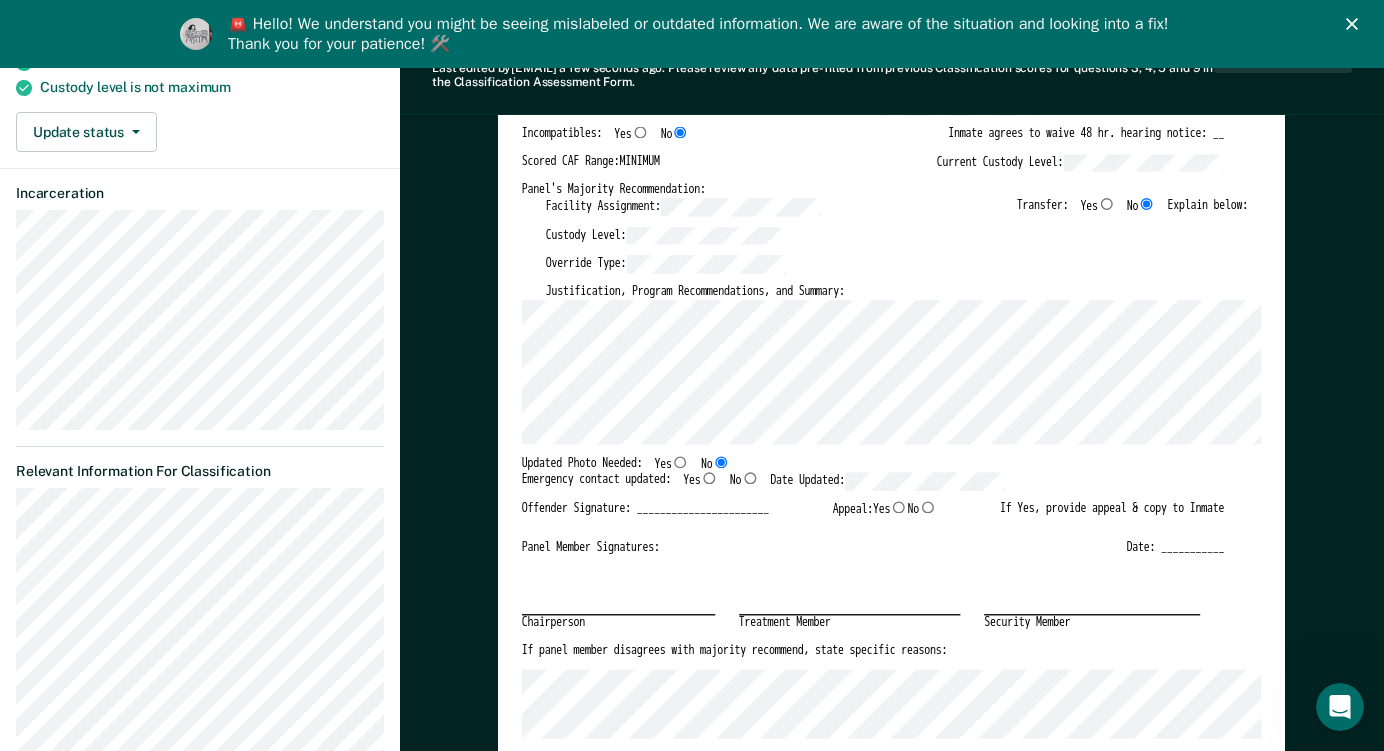 type on "x" 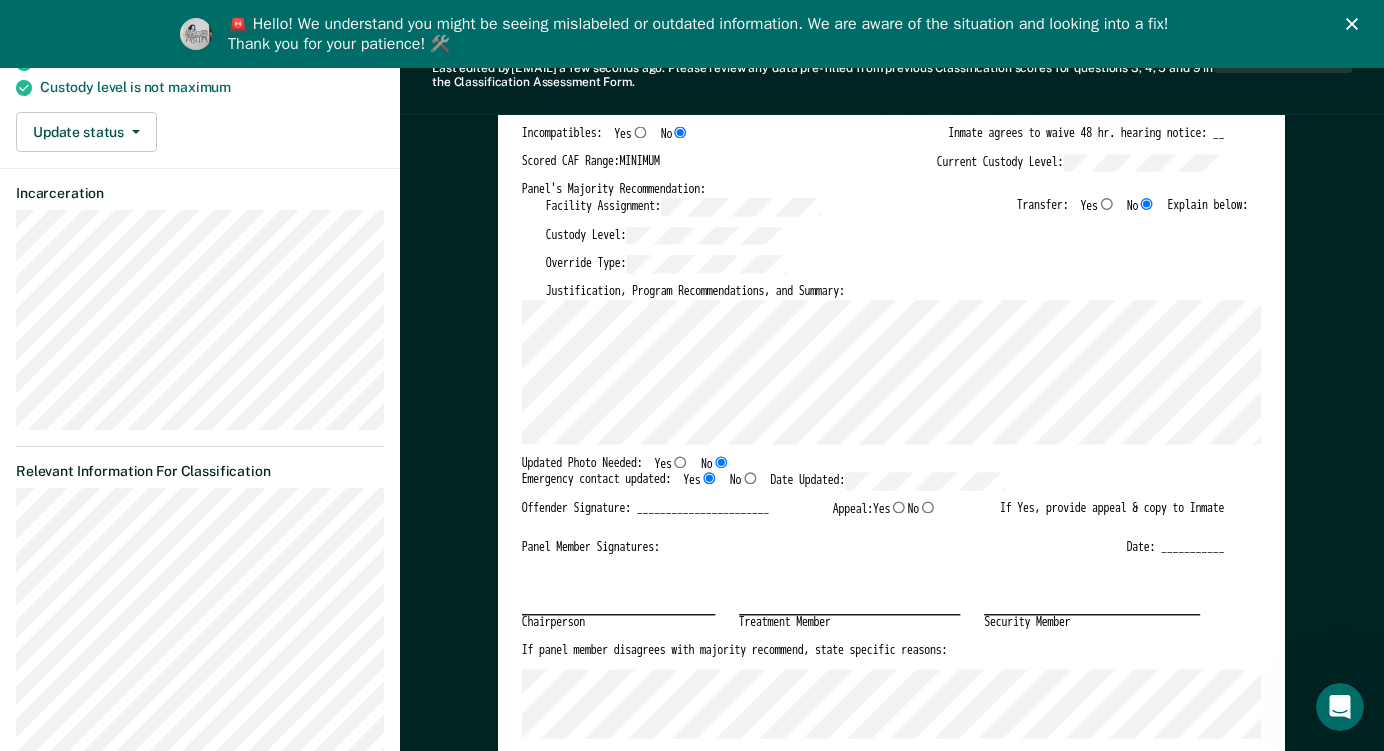 type on "x" 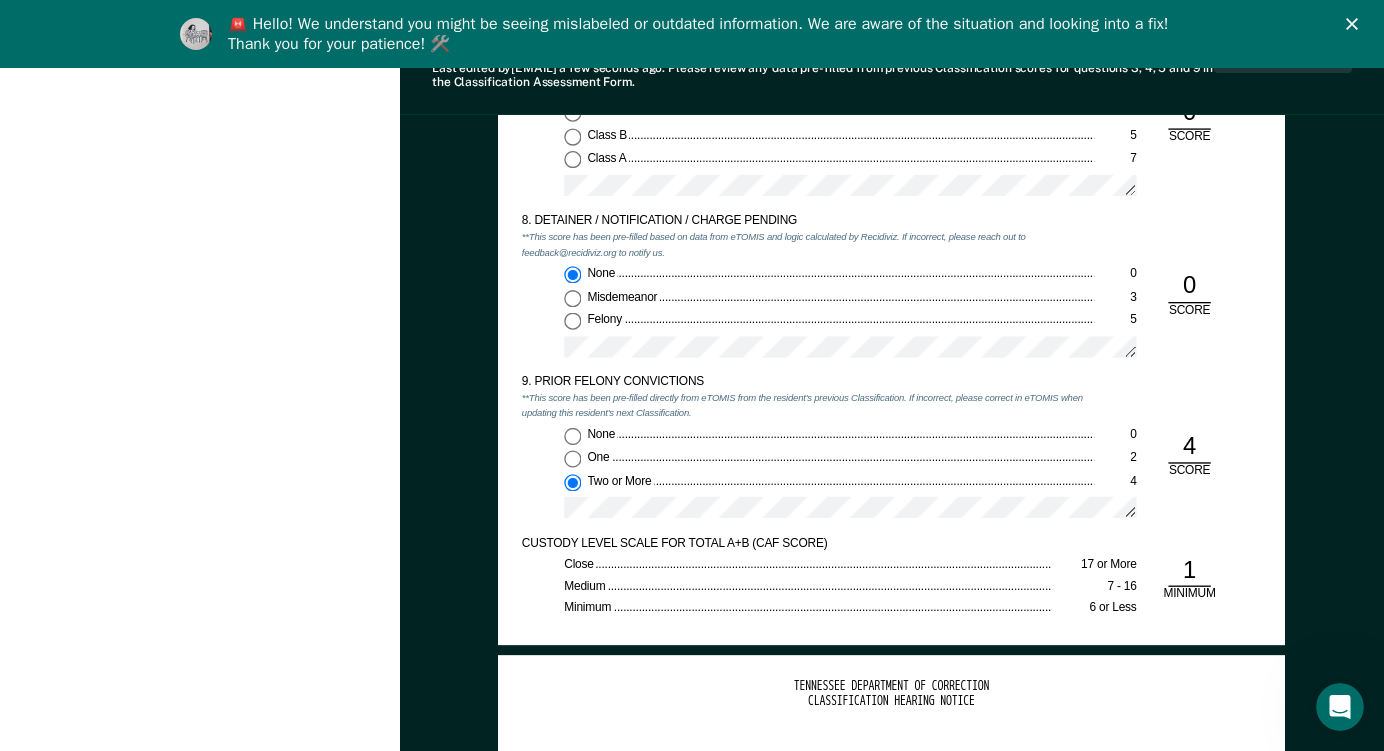 scroll, scrollTop: 3300, scrollLeft: 0, axis: vertical 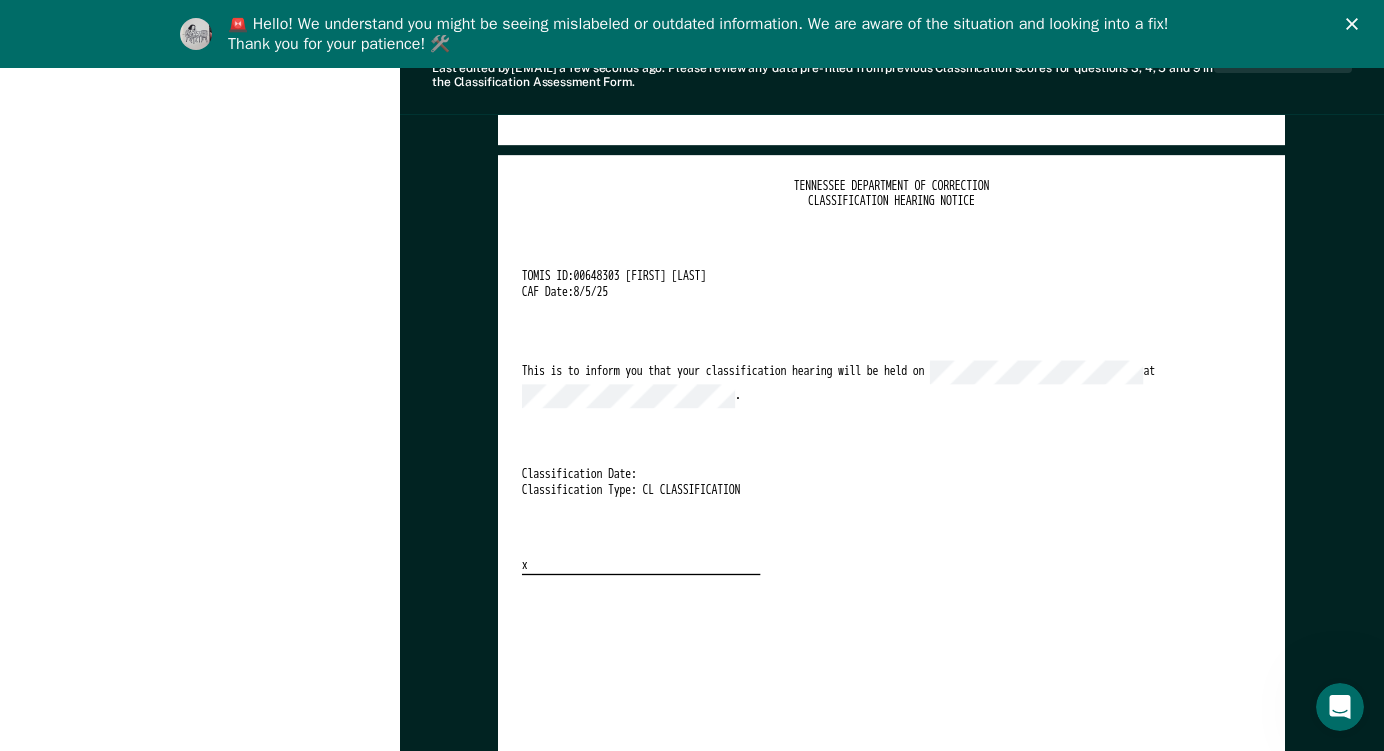 drag, startPoint x: 906, startPoint y: 635, endPoint x: 919, endPoint y: 627, distance: 15.264338 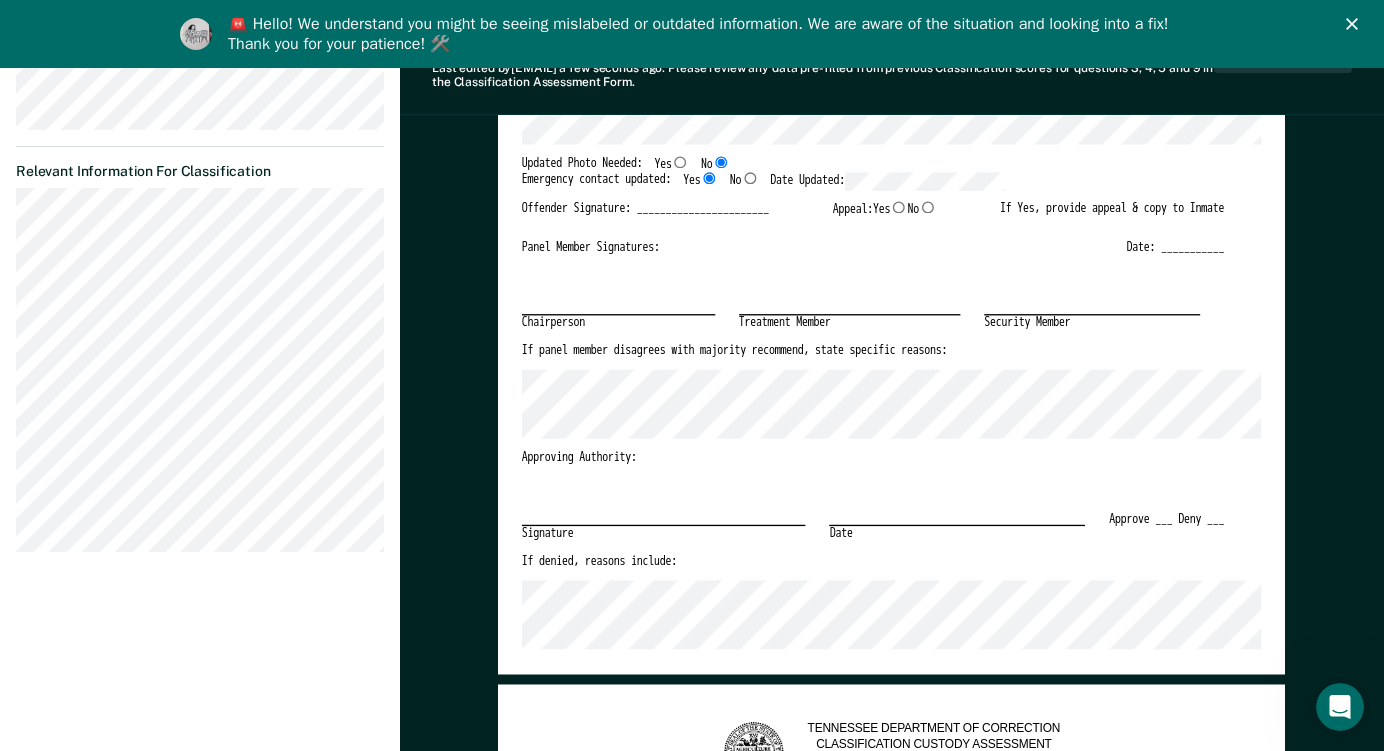 scroll, scrollTop: 0, scrollLeft: 0, axis: both 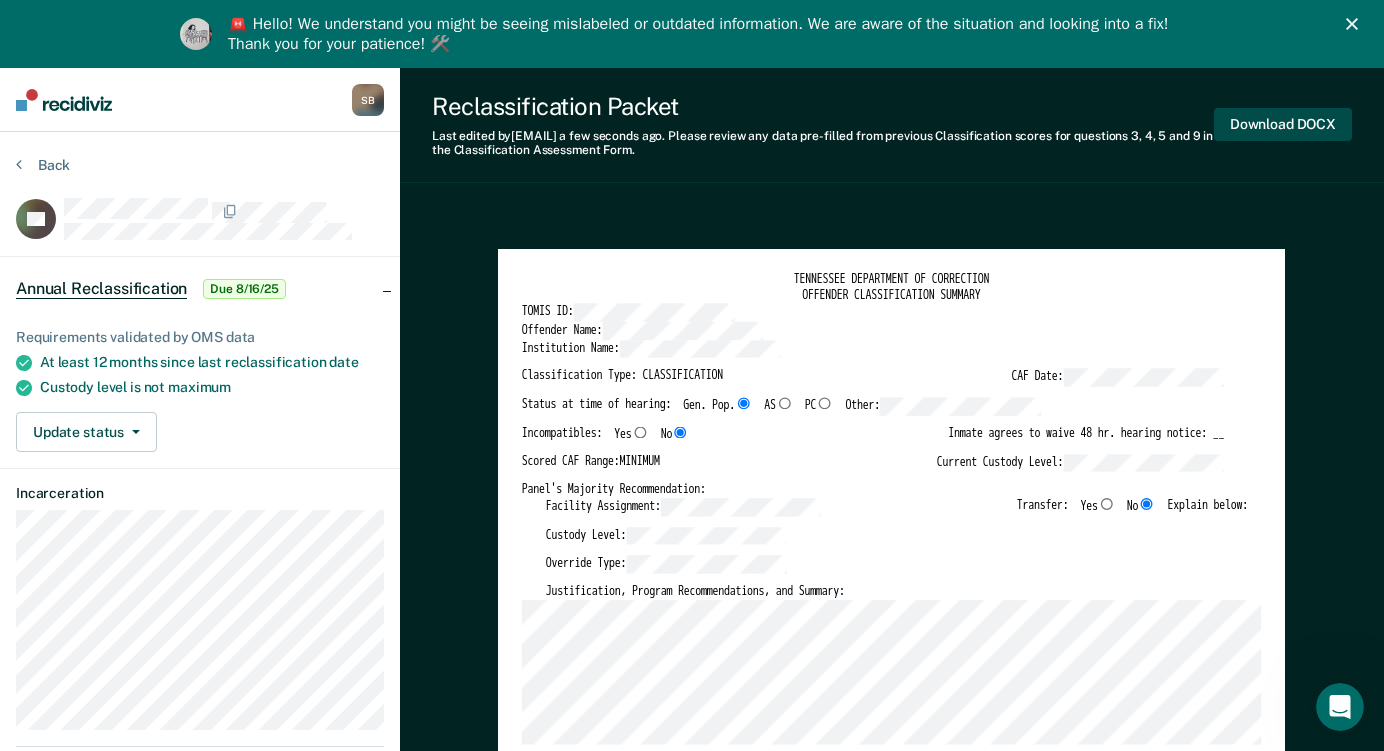 click on "Download DOCX" at bounding box center (1283, 124) 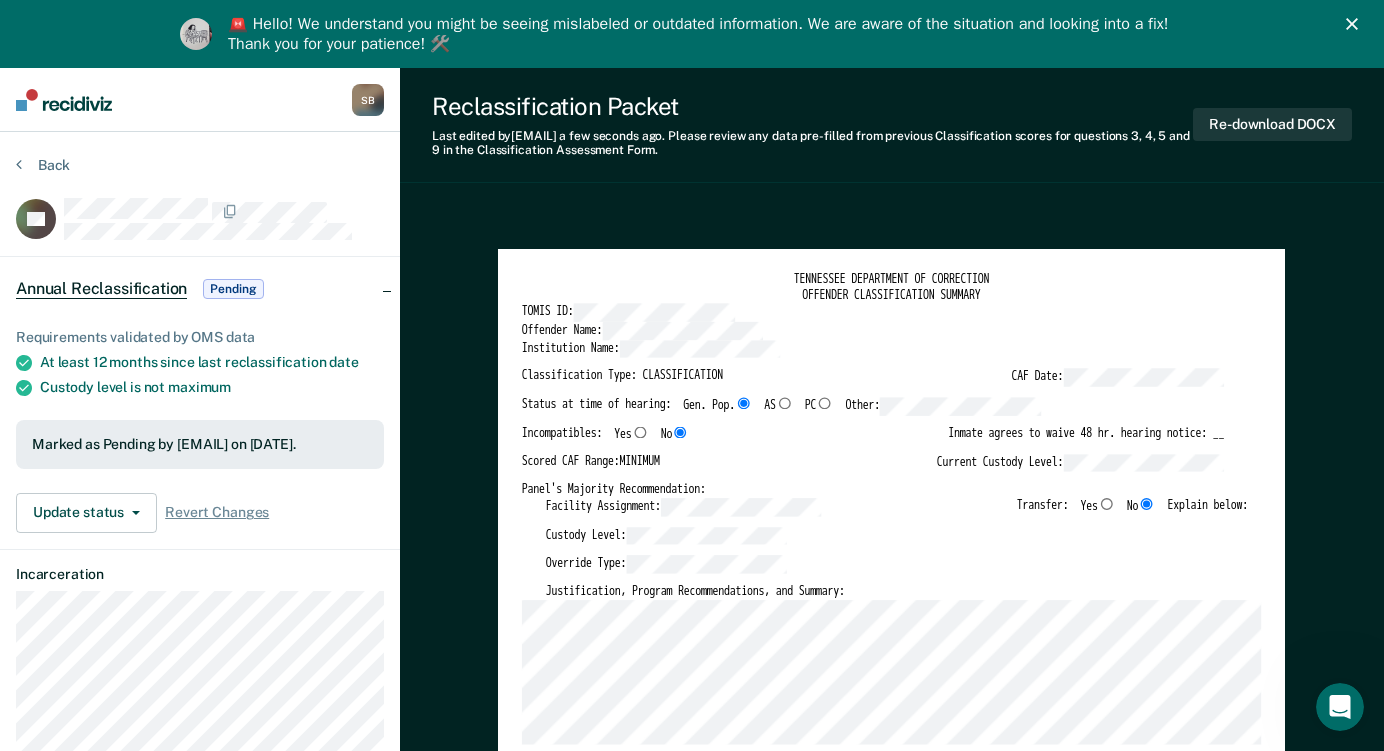 click on "🚨 Hello! We understand you might be seeing mislabeled or outdated information. We are aware of the situation and looking into a fix! Thank you for your patience! 🛠️" at bounding box center (692, 34) 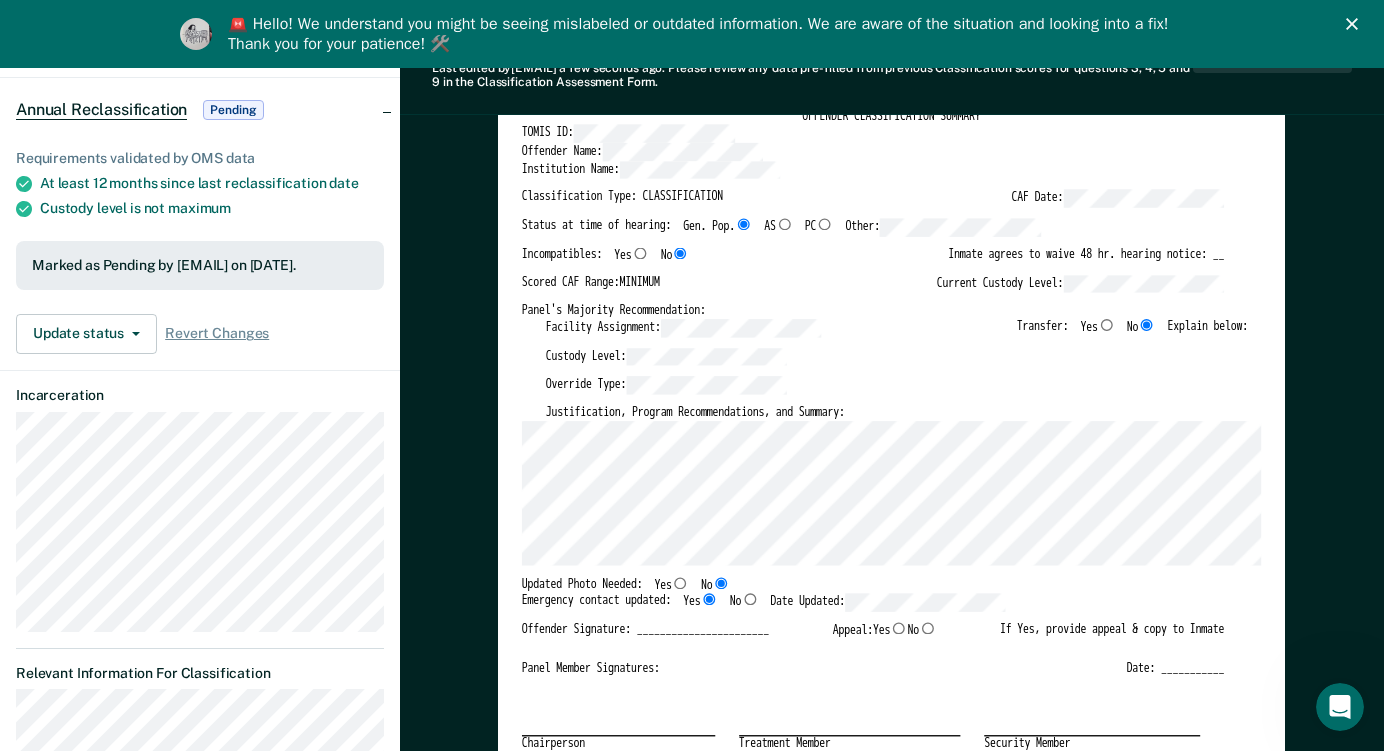scroll, scrollTop: 0, scrollLeft: 0, axis: both 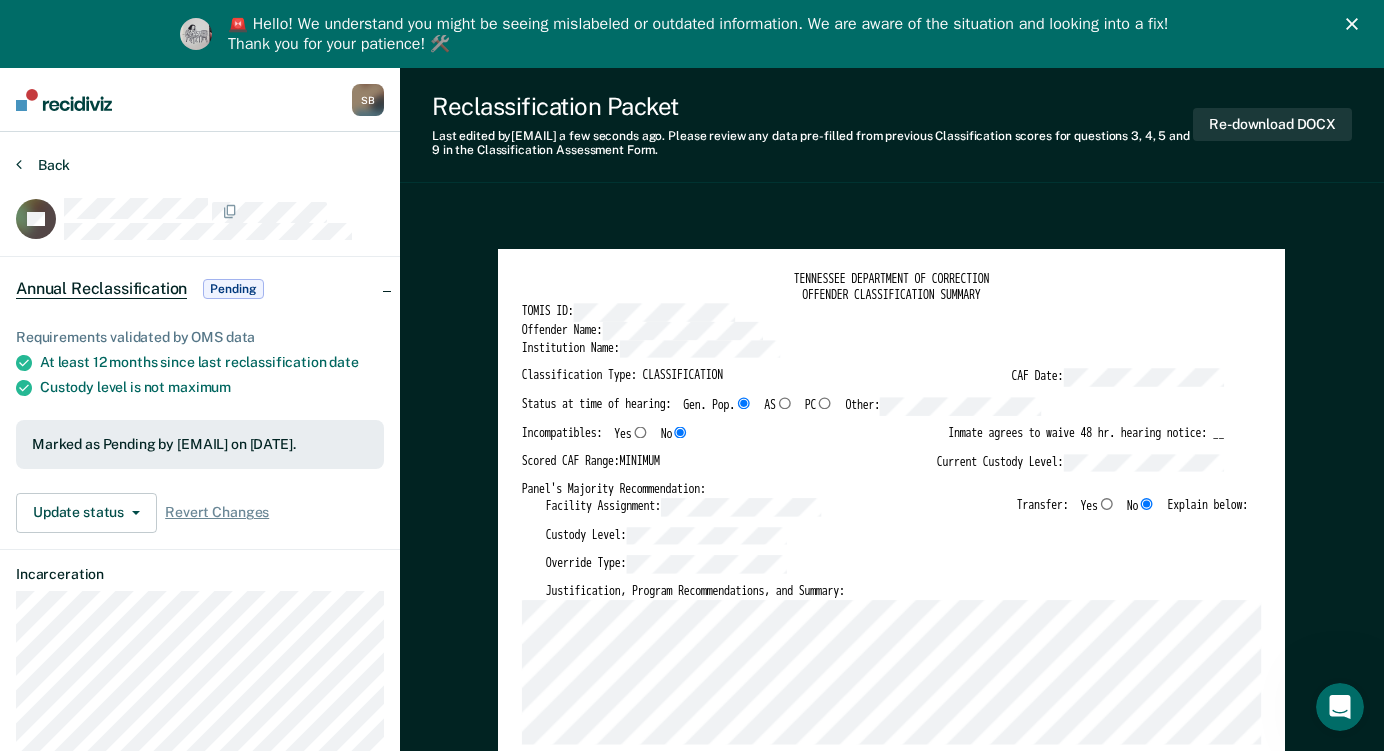 click on "Back" at bounding box center [43, 165] 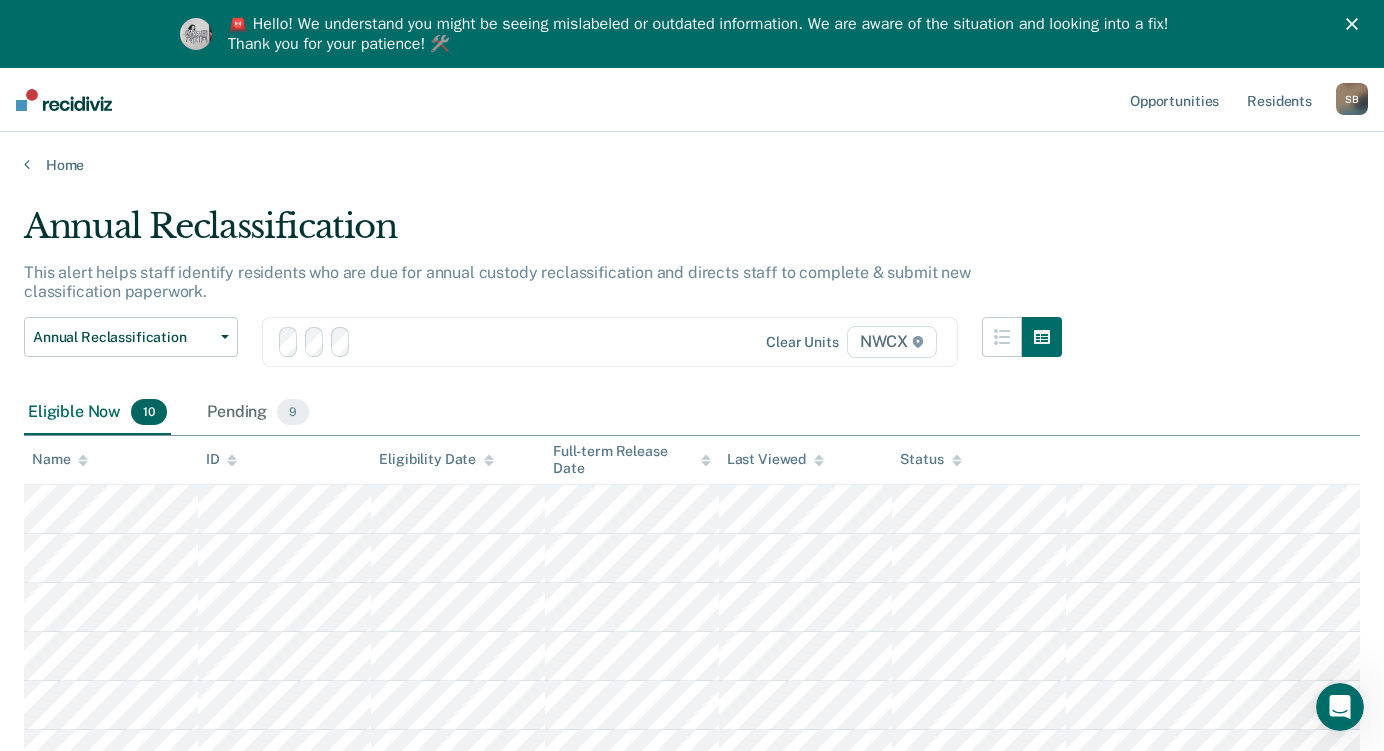 scroll, scrollTop: 100, scrollLeft: 0, axis: vertical 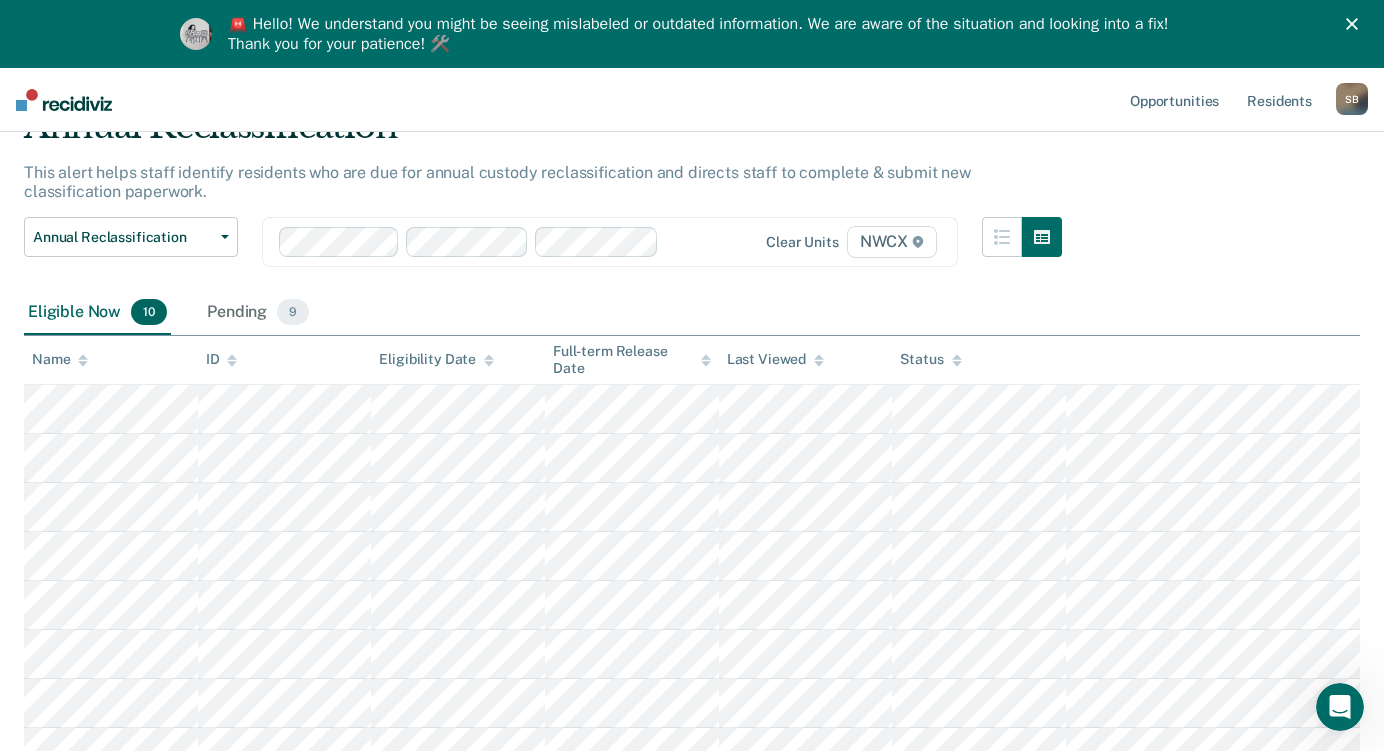 click on "Opportunities Resident s [FIRST] [LAST] S B Profile How it works Log Out" at bounding box center (692, 100) 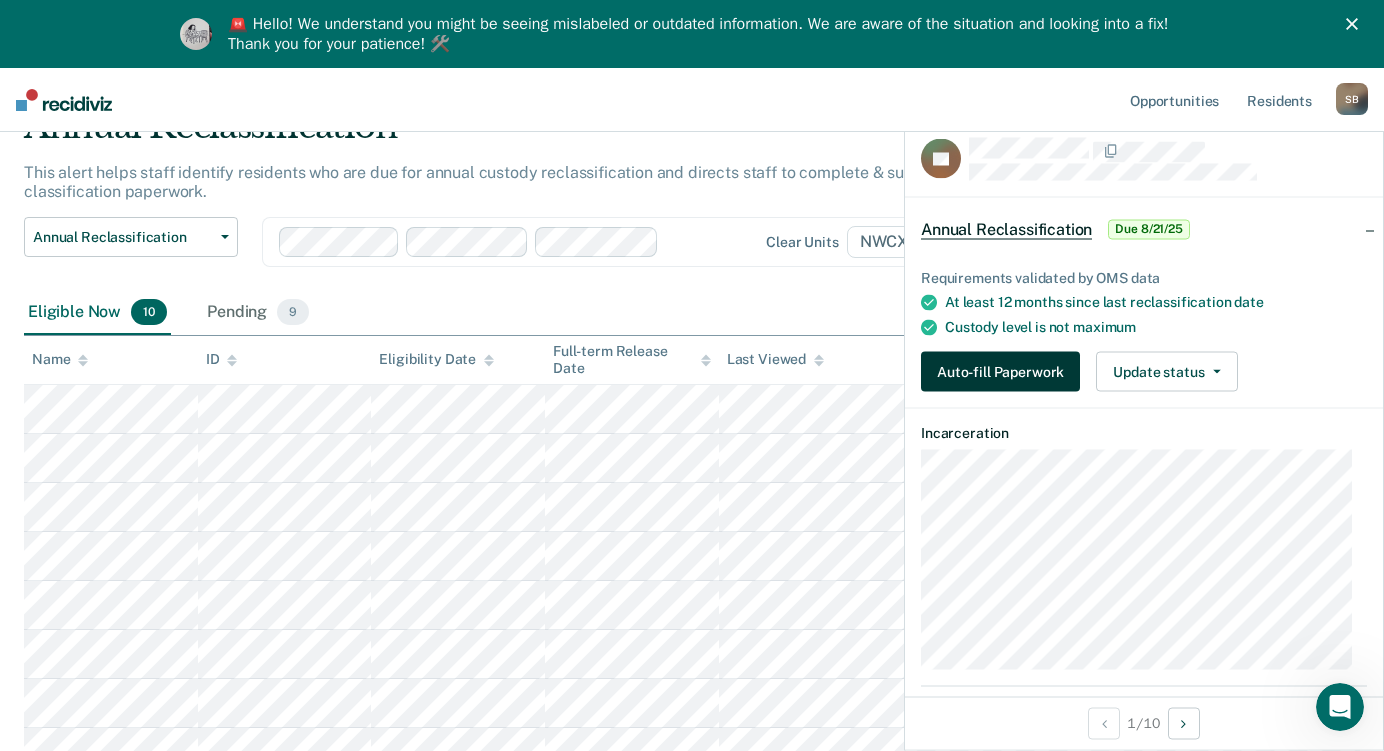 click on "Auto-fill Paperwork" at bounding box center (1000, 372) 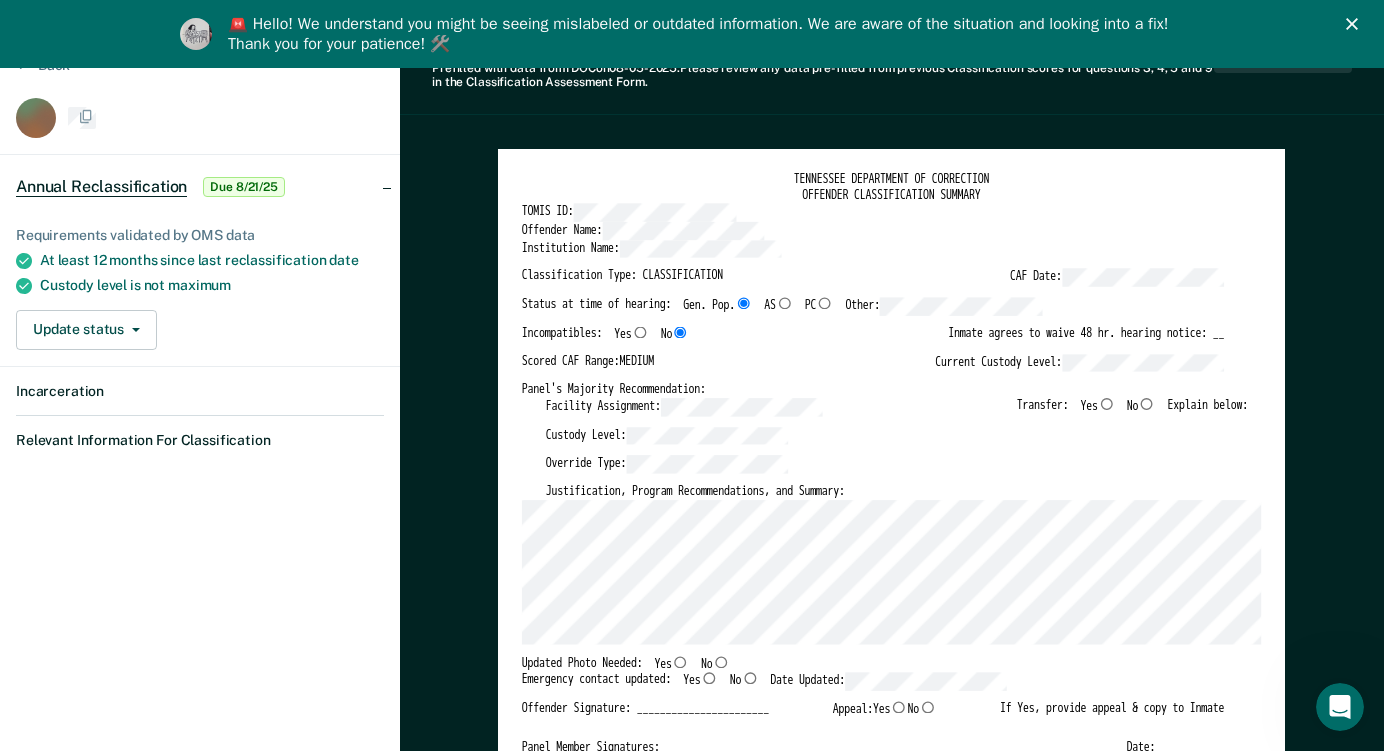 scroll, scrollTop: 0, scrollLeft: 0, axis: both 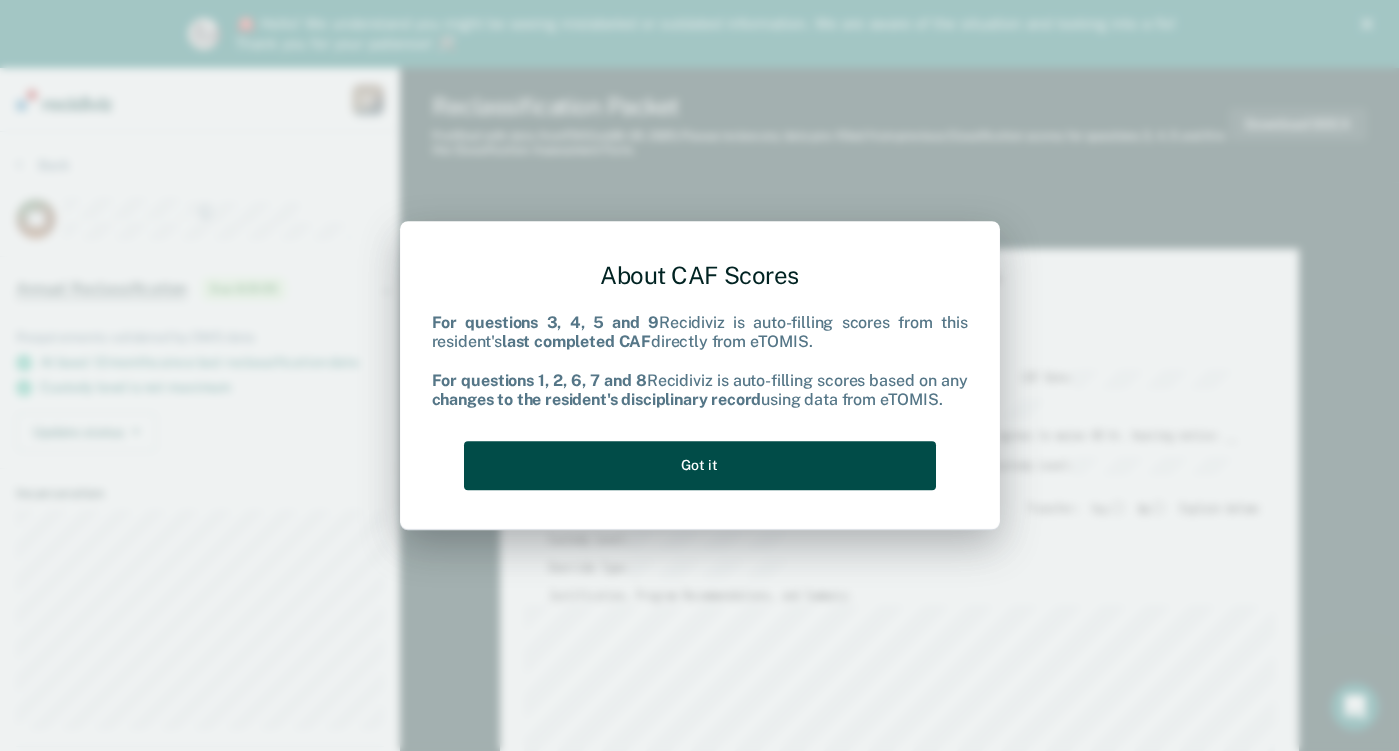 click on "Got it" at bounding box center [700, 465] 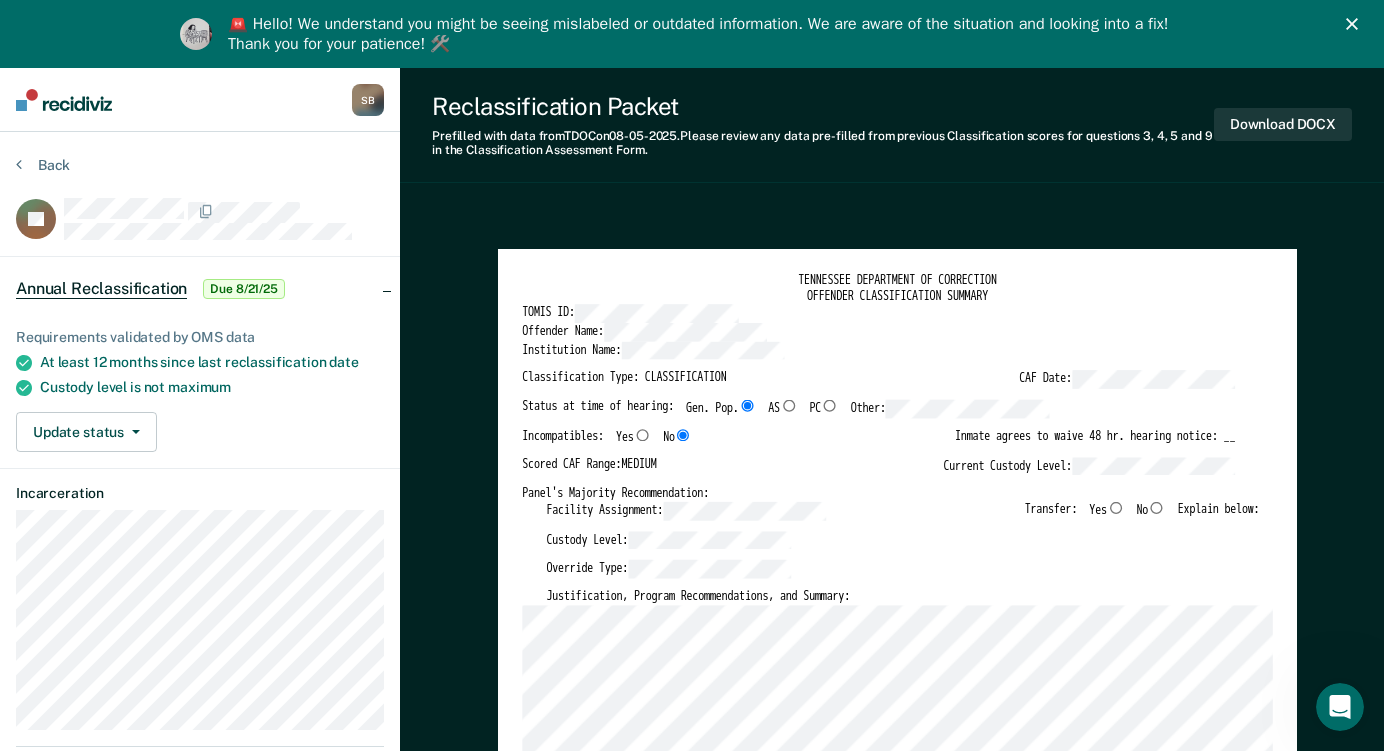 click on "No" at bounding box center (1157, 507) 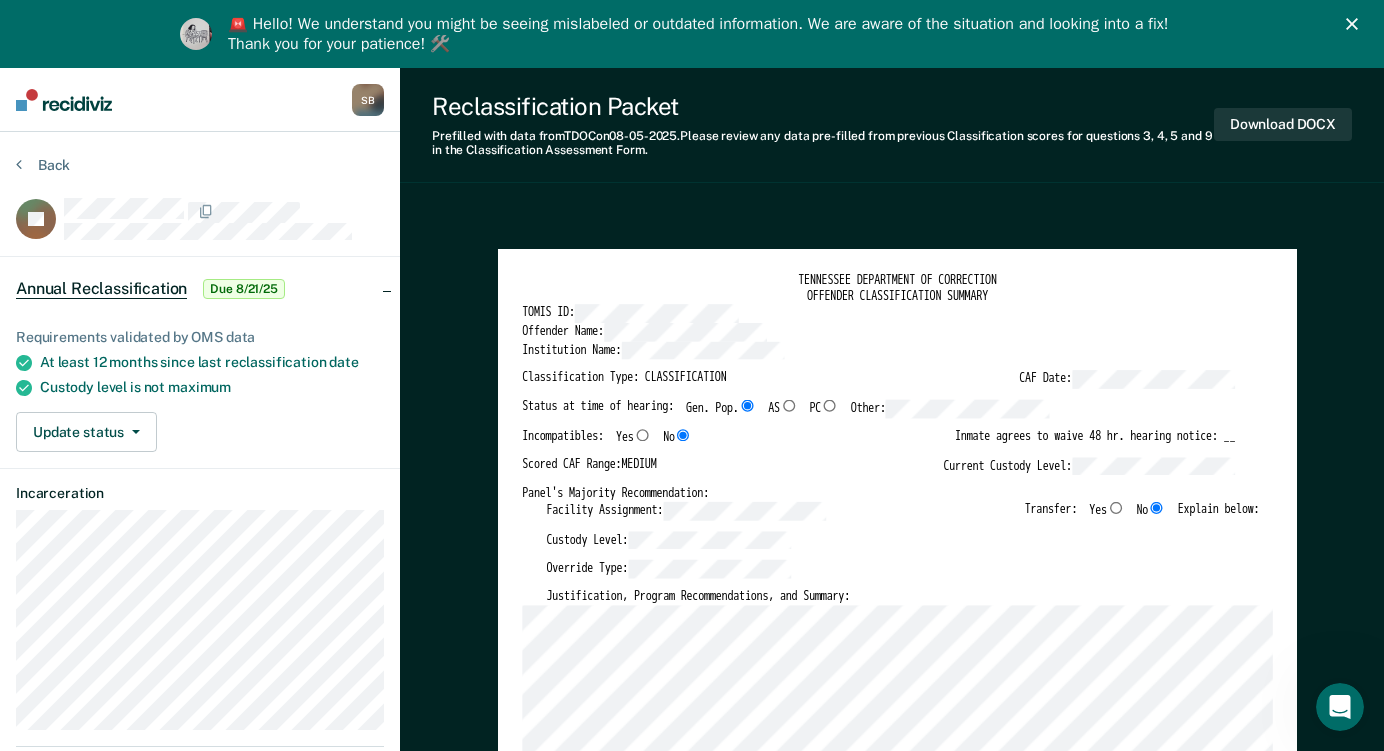 type on "x" 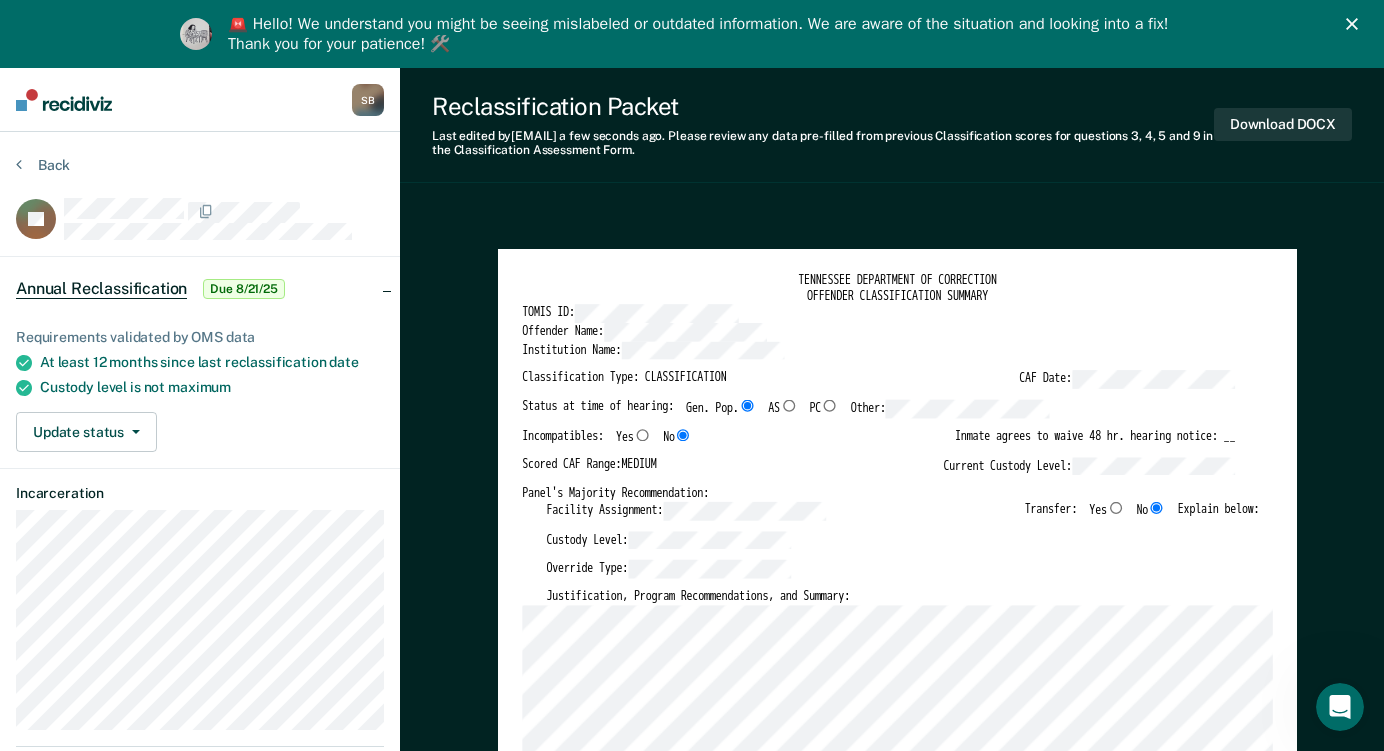 click on "[FIRST] [LAST] S B Profile How it works Log Out" at bounding box center (200, 100) 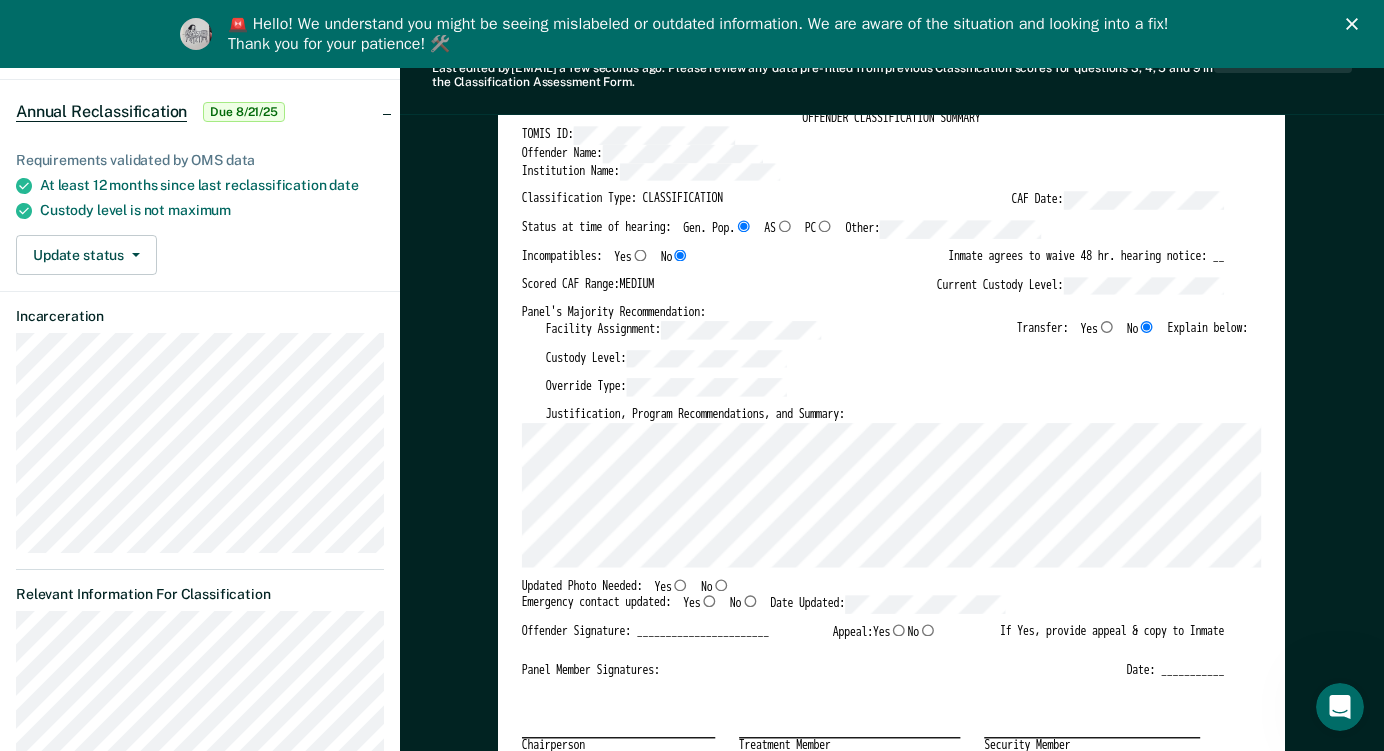 scroll, scrollTop: 200, scrollLeft: 0, axis: vertical 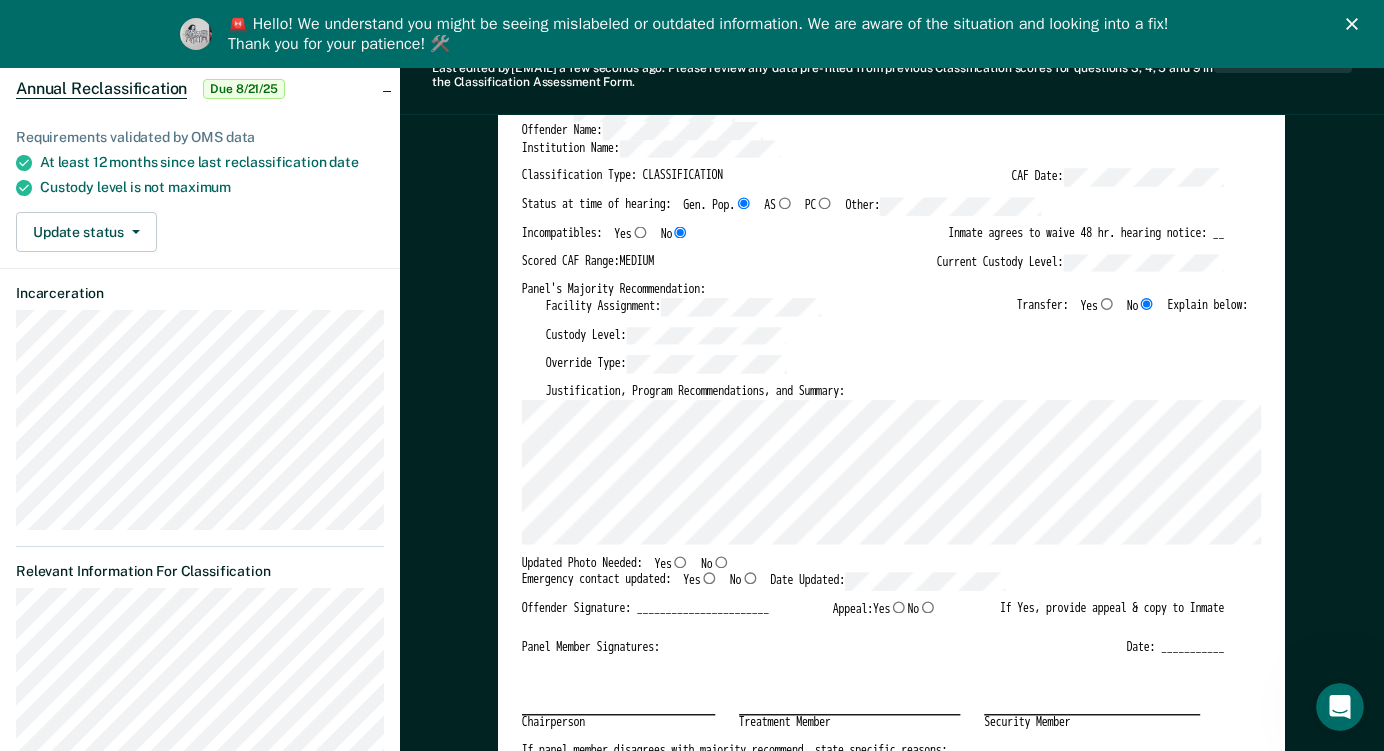 click on "Yes" at bounding box center [680, 562] 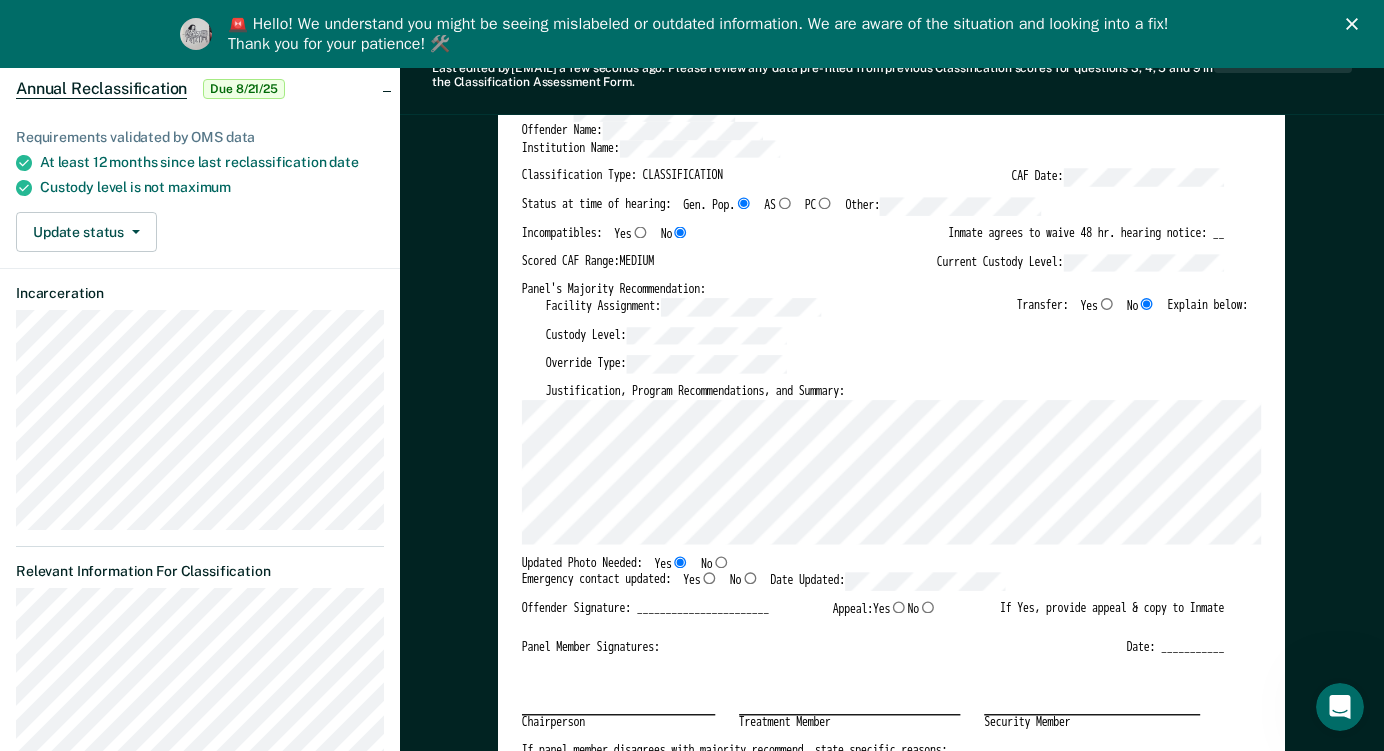 type on "x" 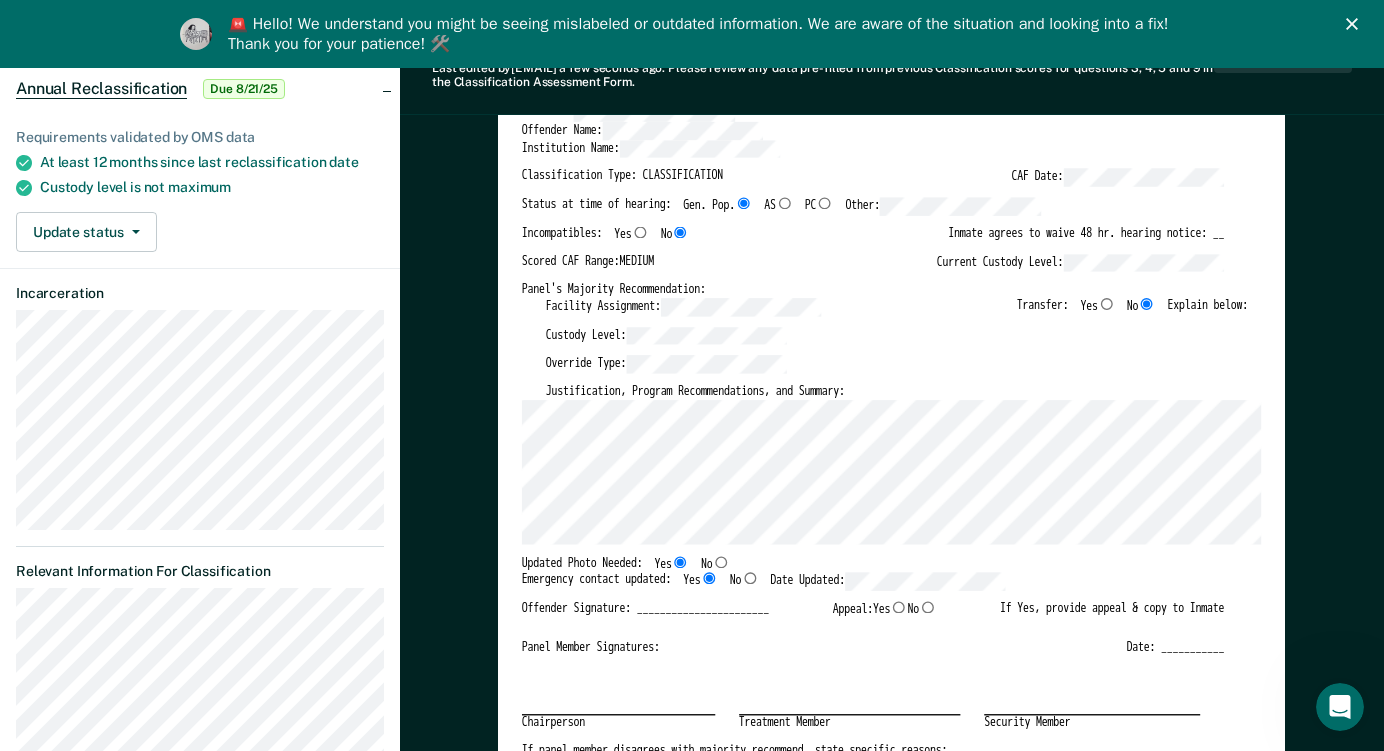 type on "x" 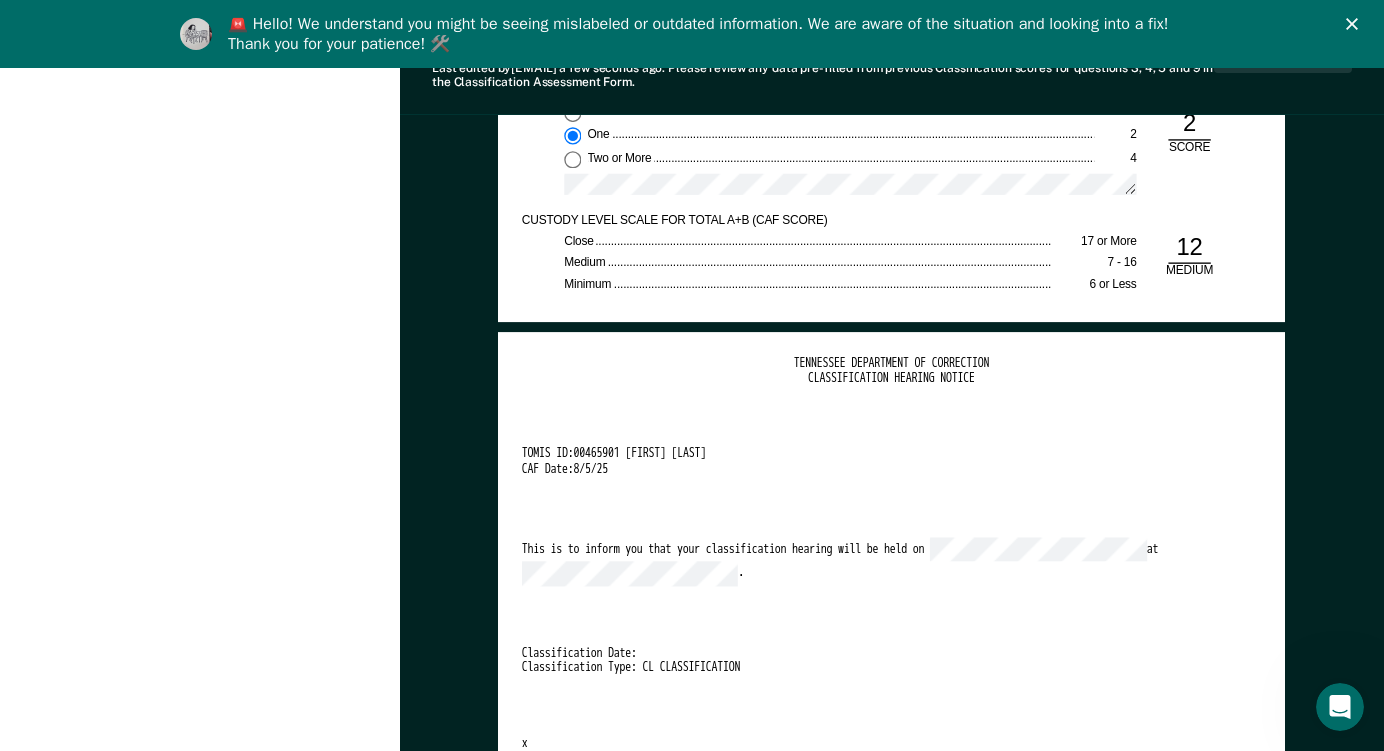scroll, scrollTop: 3200, scrollLeft: 0, axis: vertical 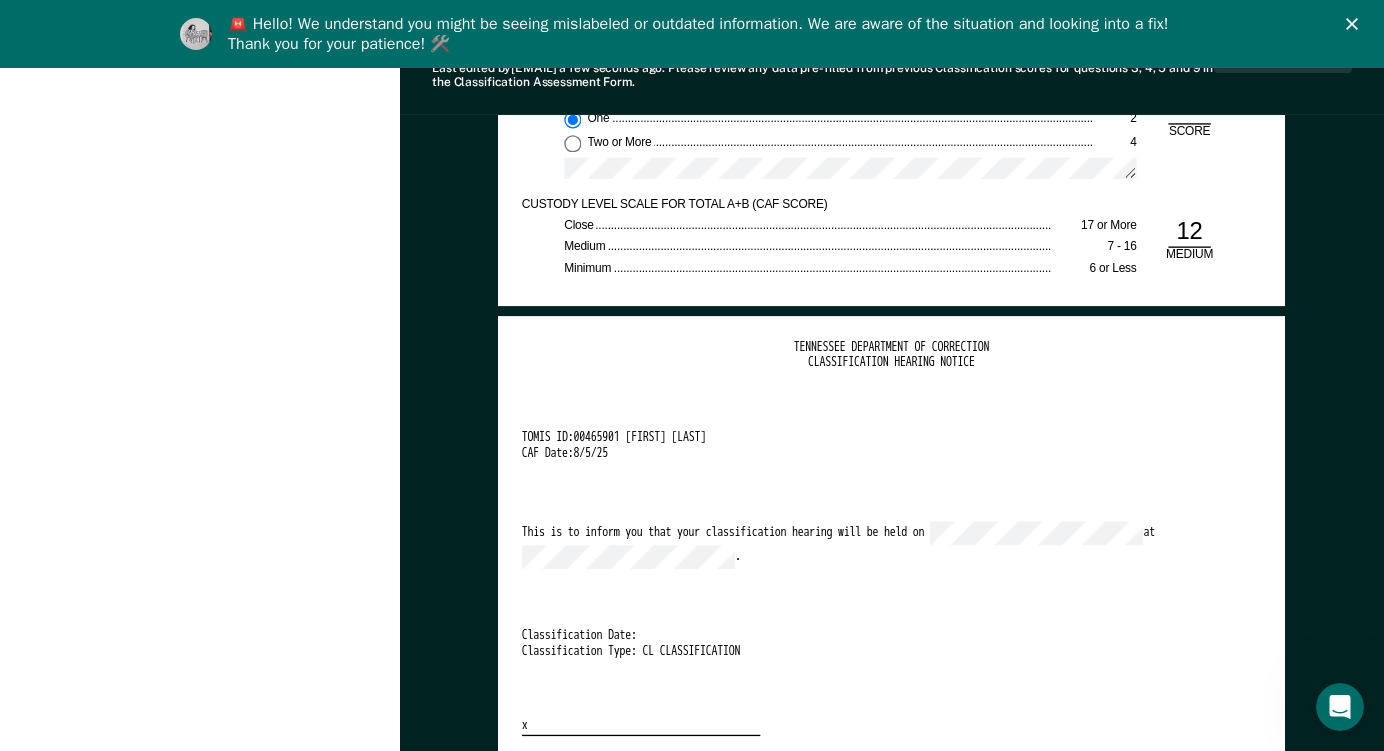 drag, startPoint x: 838, startPoint y: 594, endPoint x: 825, endPoint y: 591, distance: 13.341664 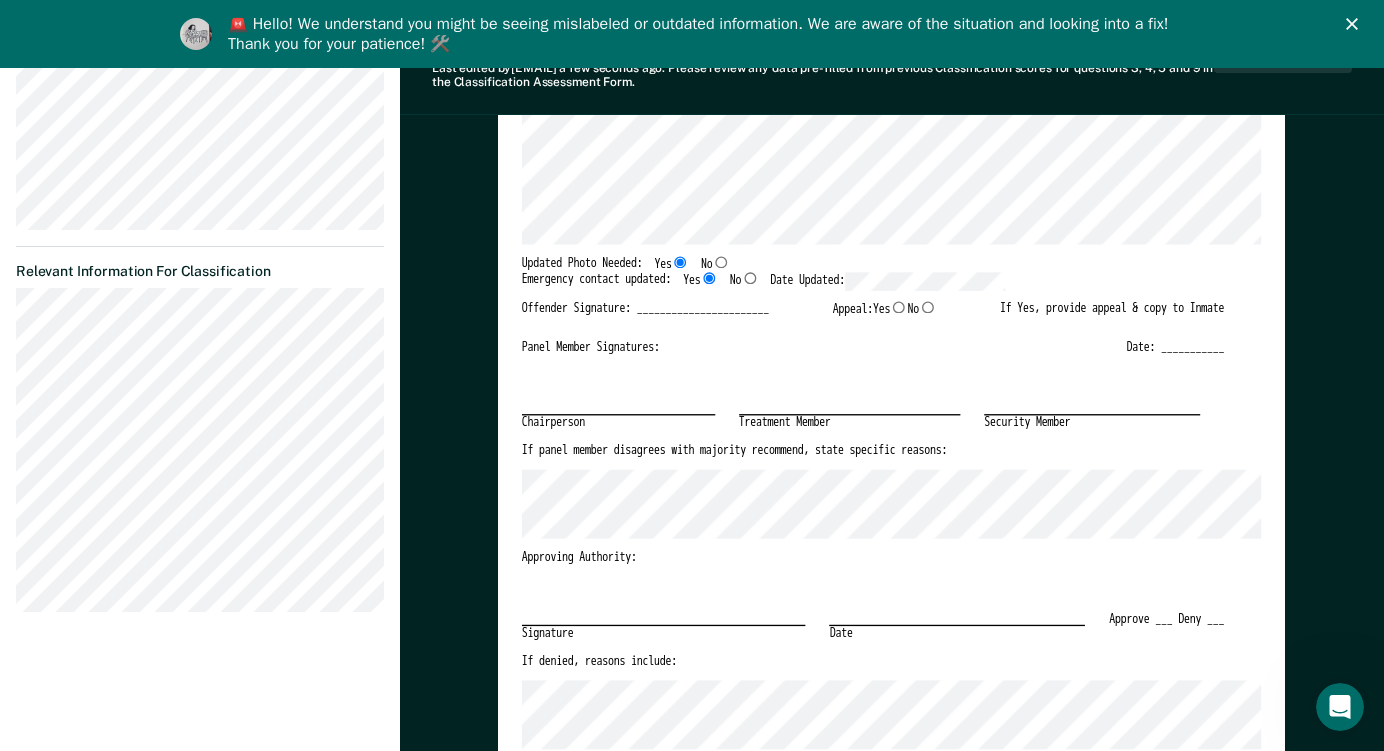scroll, scrollTop: 0, scrollLeft: 0, axis: both 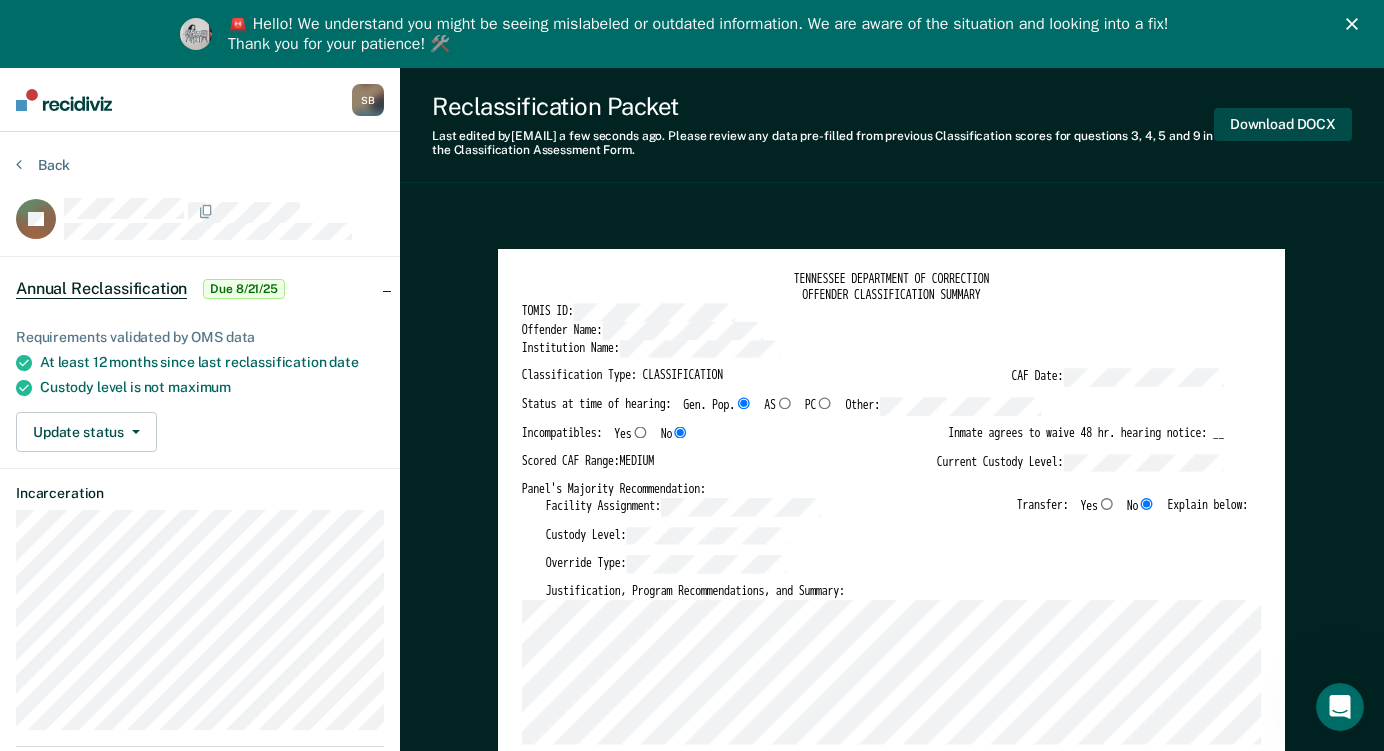 click on "Download DOCX" at bounding box center [1283, 124] 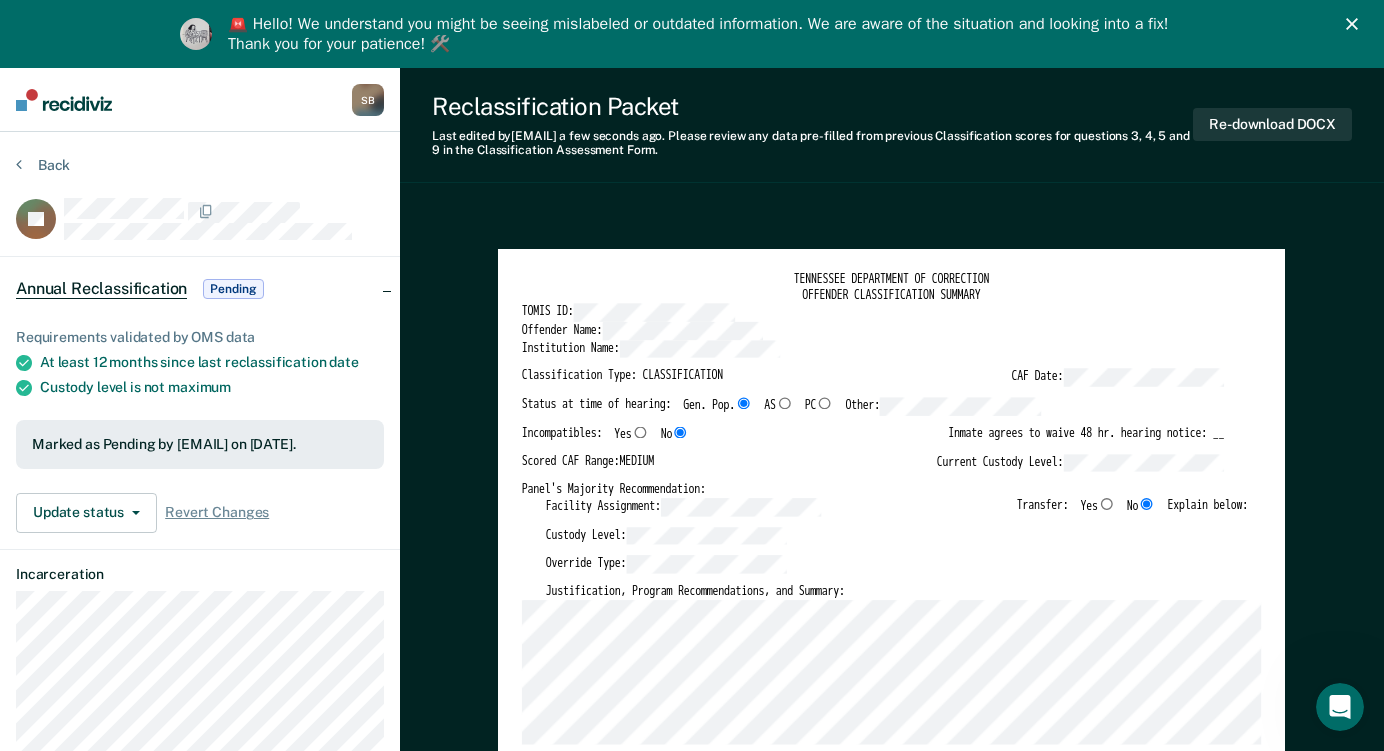 click on "Reclassification Packet Last edited by  [EMAIL]   a few seconds ago . Please review any data pre-filled from previous Classification scores for questions 3, 4, 5 and 9 in the Classification Assessment Form. Re-download DOCX" at bounding box center [892, 125] 